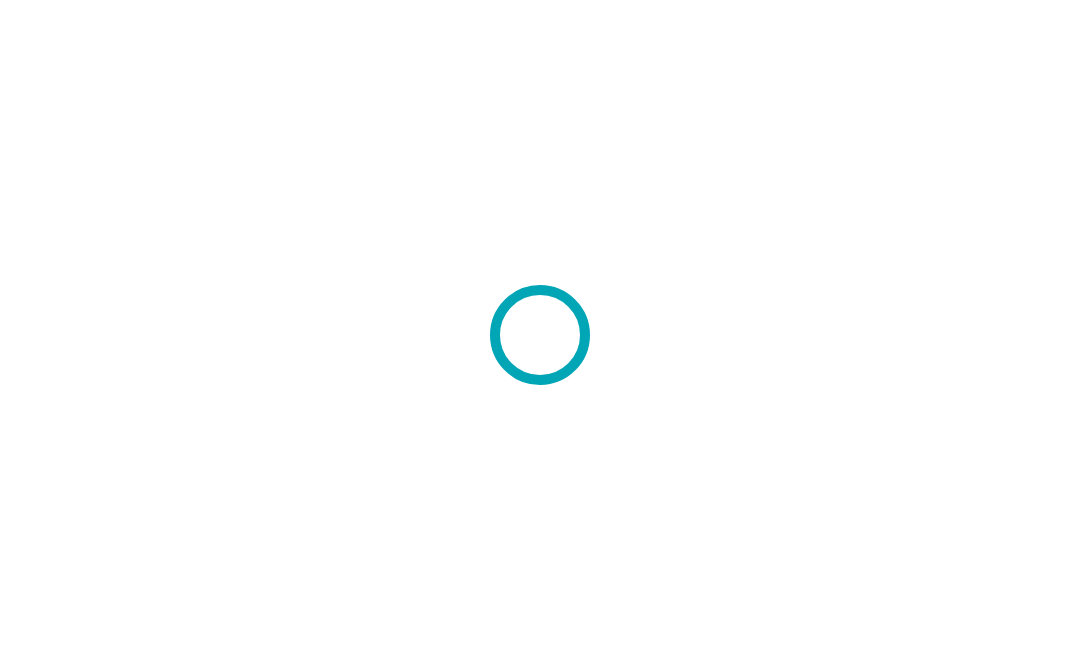 scroll, scrollTop: 0, scrollLeft: 0, axis: both 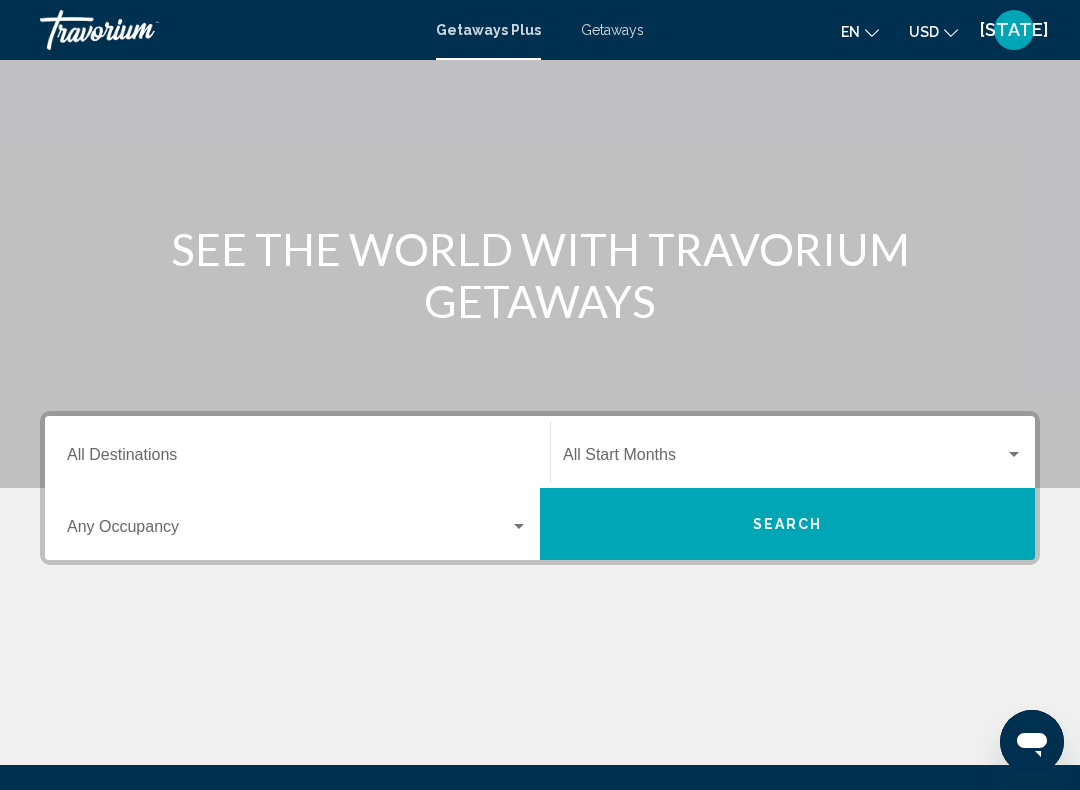 click on "Destination All Destinations" at bounding box center (297, 459) 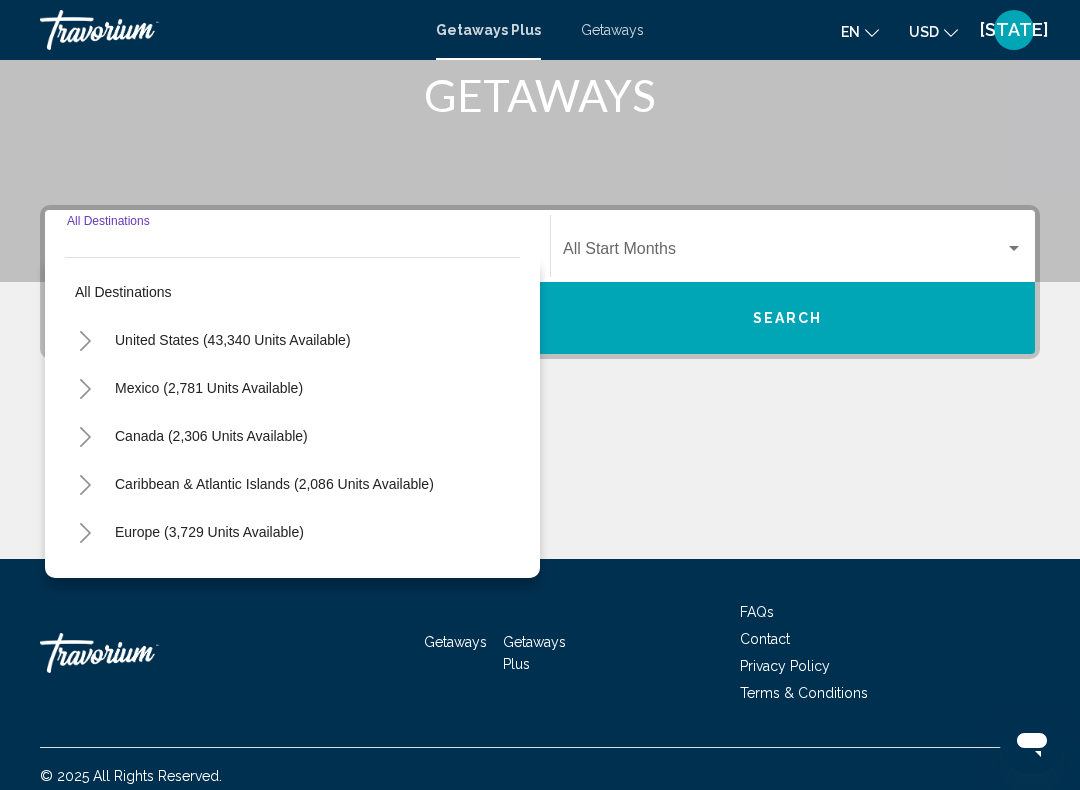 scroll, scrollTop: 332, scrollLeft: 0, axis: vertical 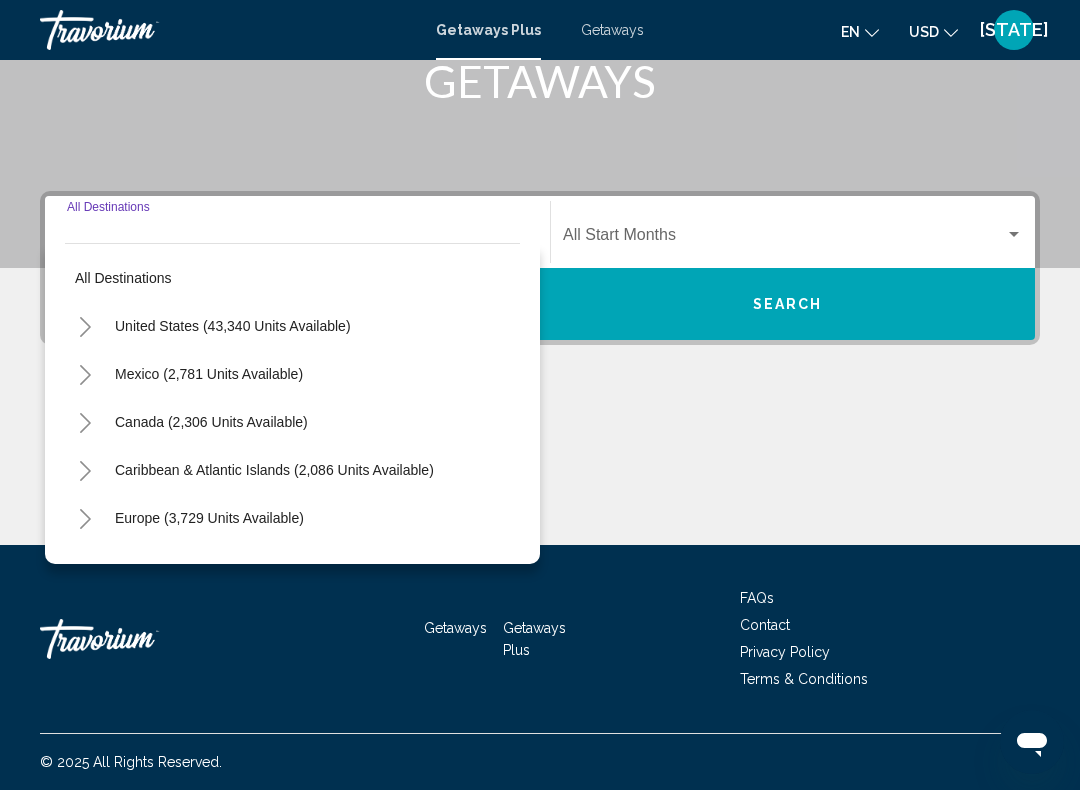 click on "United States (43,340 units available)" at bounding box center (209, 374) 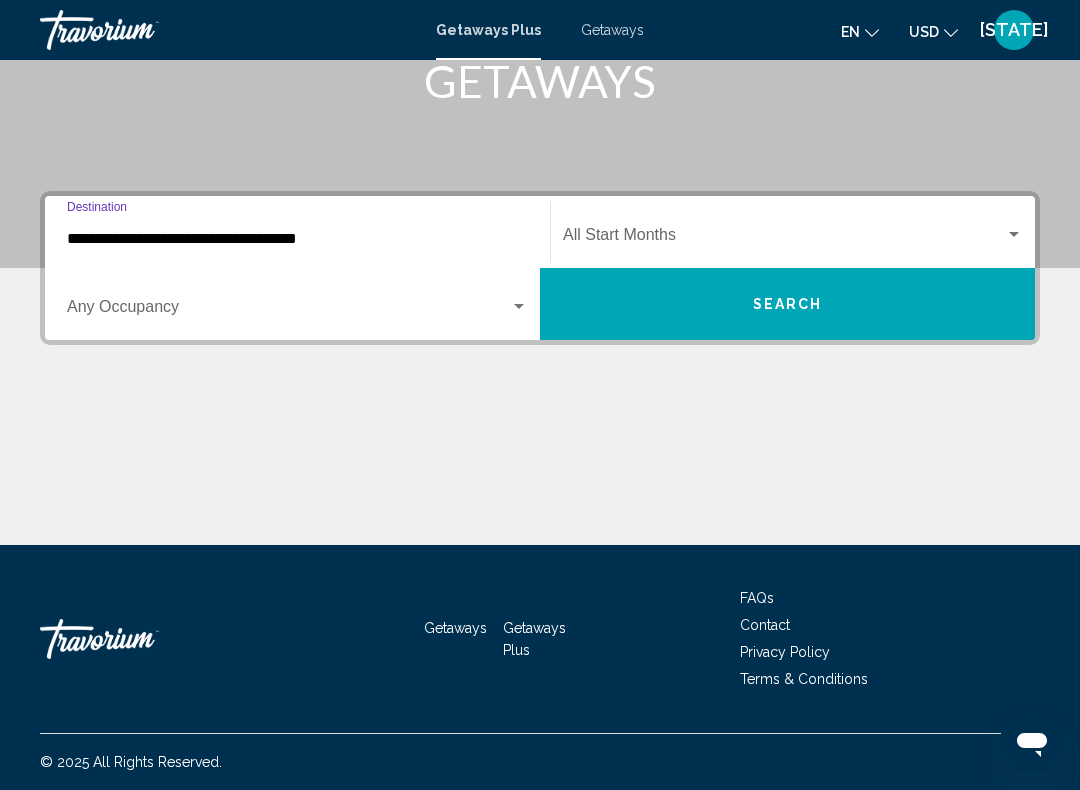 click at bounding box center (288, 311) 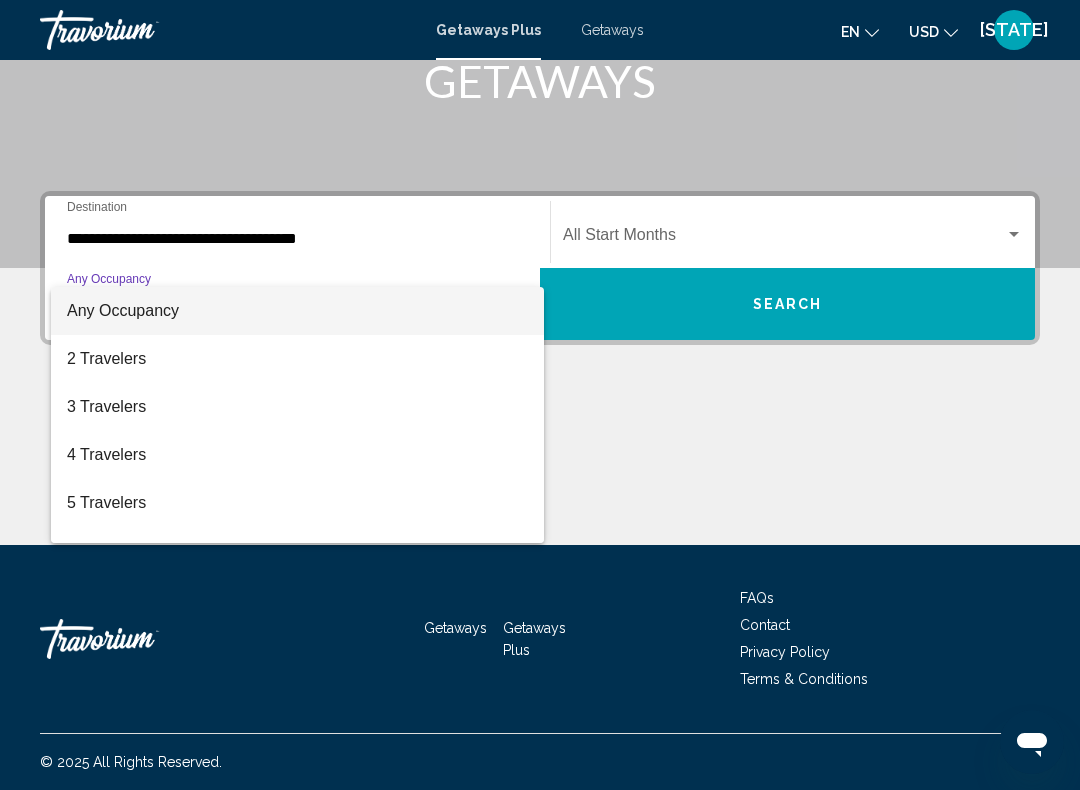 click at bounding box center (540, 395) 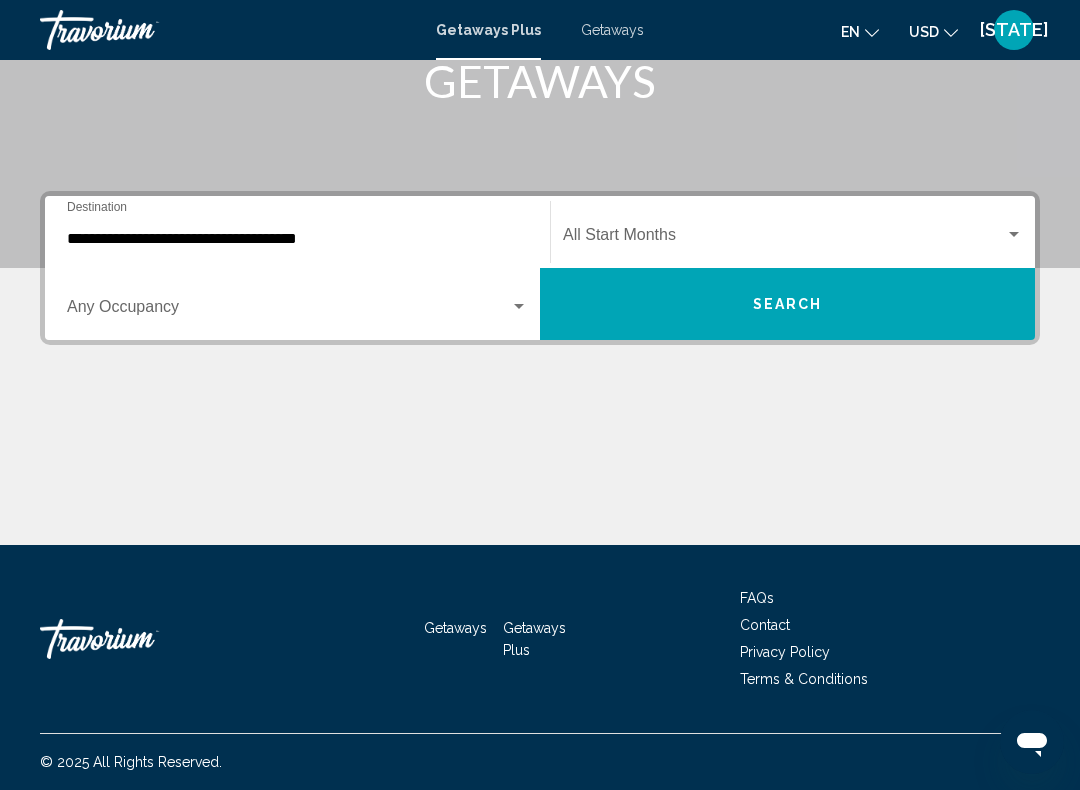 click on "**********" at bounding box center (297, 239) 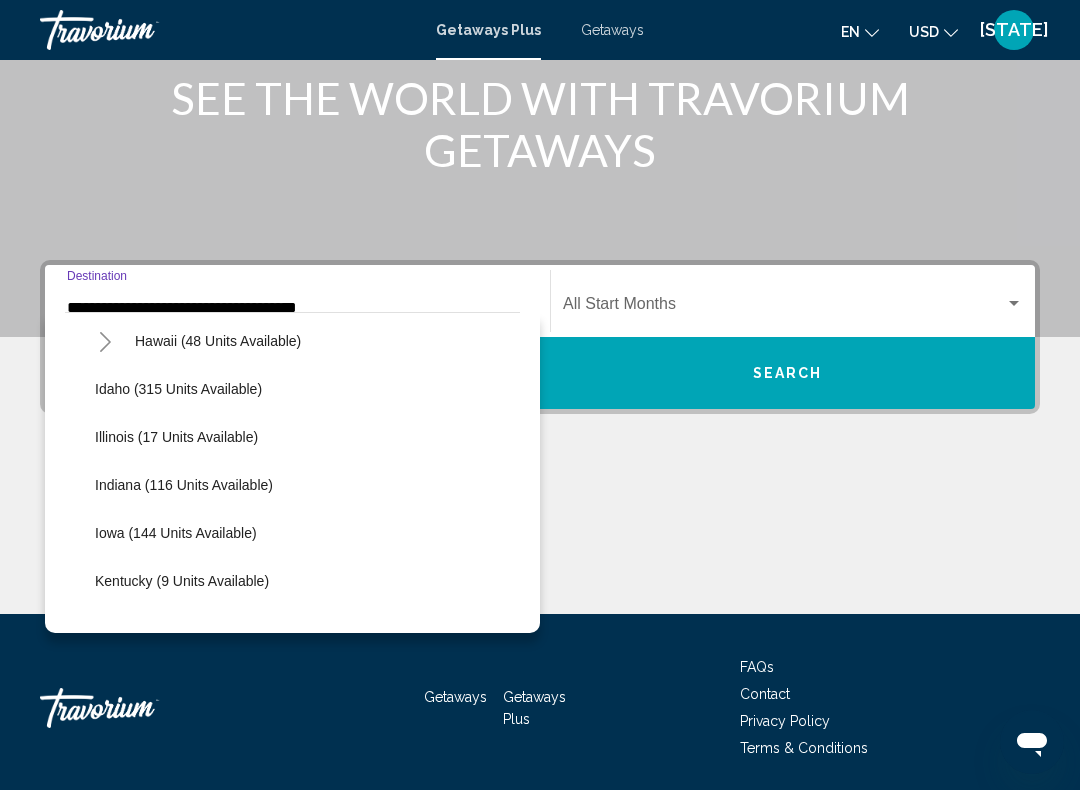 scroll, scrollTop: 403, scrollLeft: 0, axis: vertical 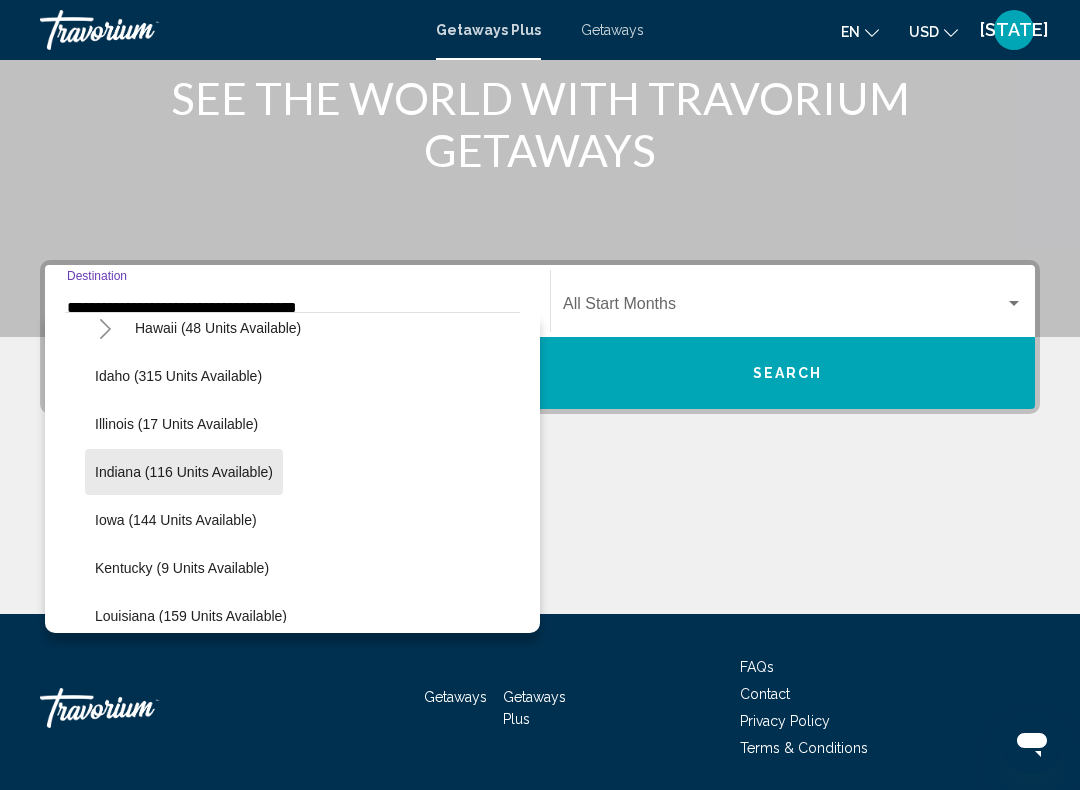click on "Indiana (116 units available)" 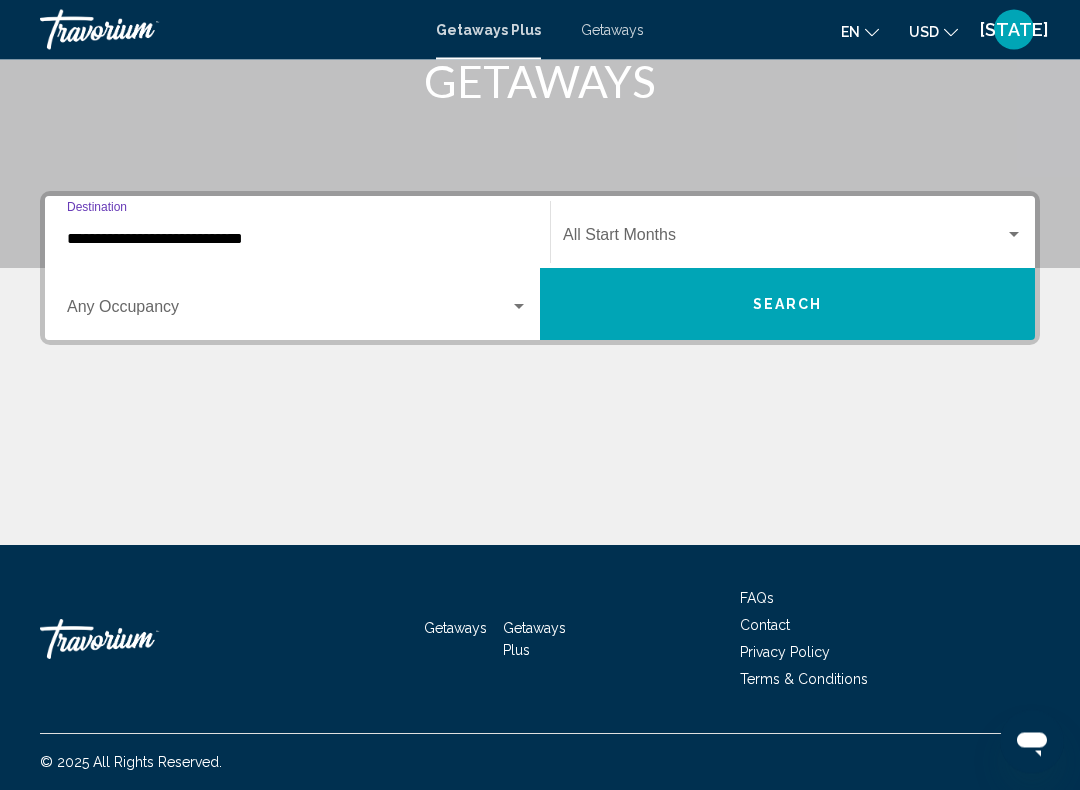 scroll, scrollTop: 332, scrollLeft: 0, axis: vertical 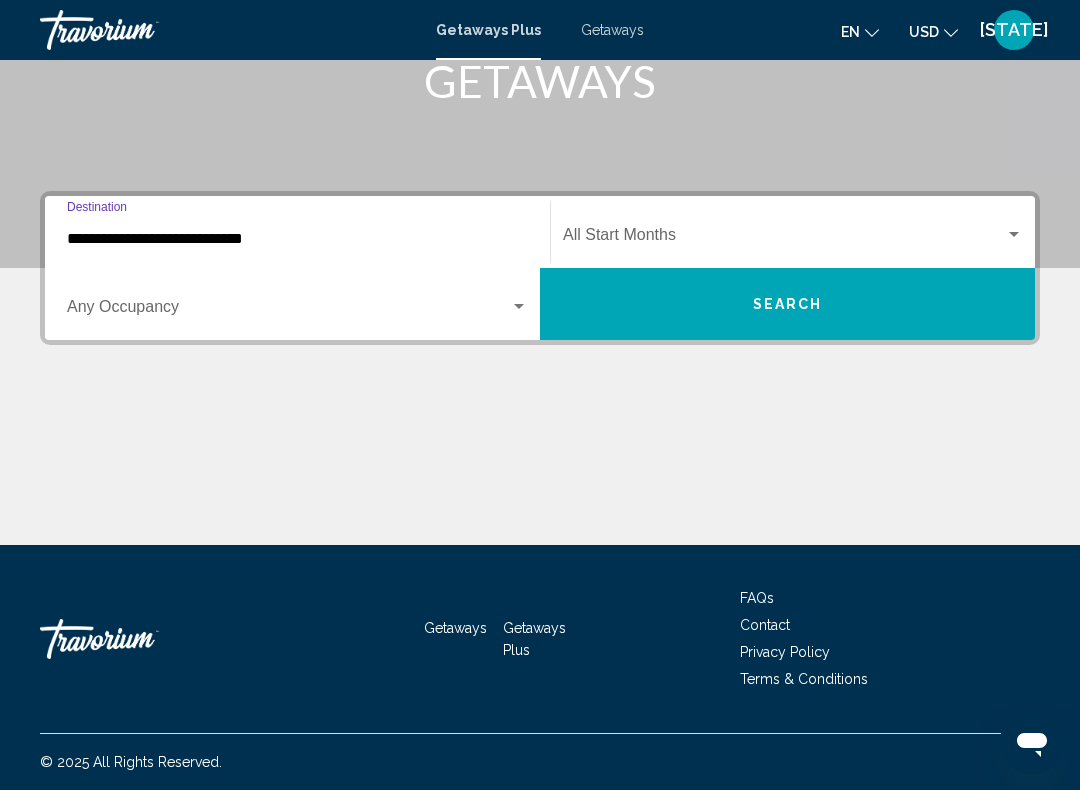 click at bounding box center [784, 239] 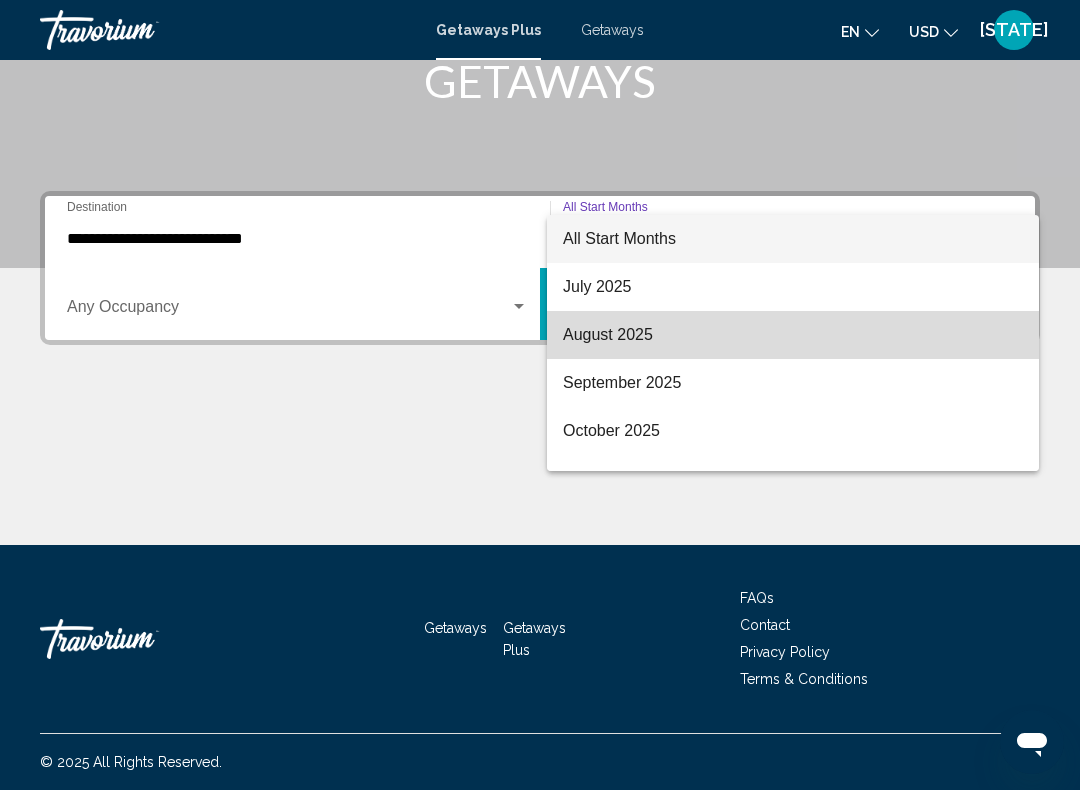 click on "August 2025" at bounding box center [793, 335] 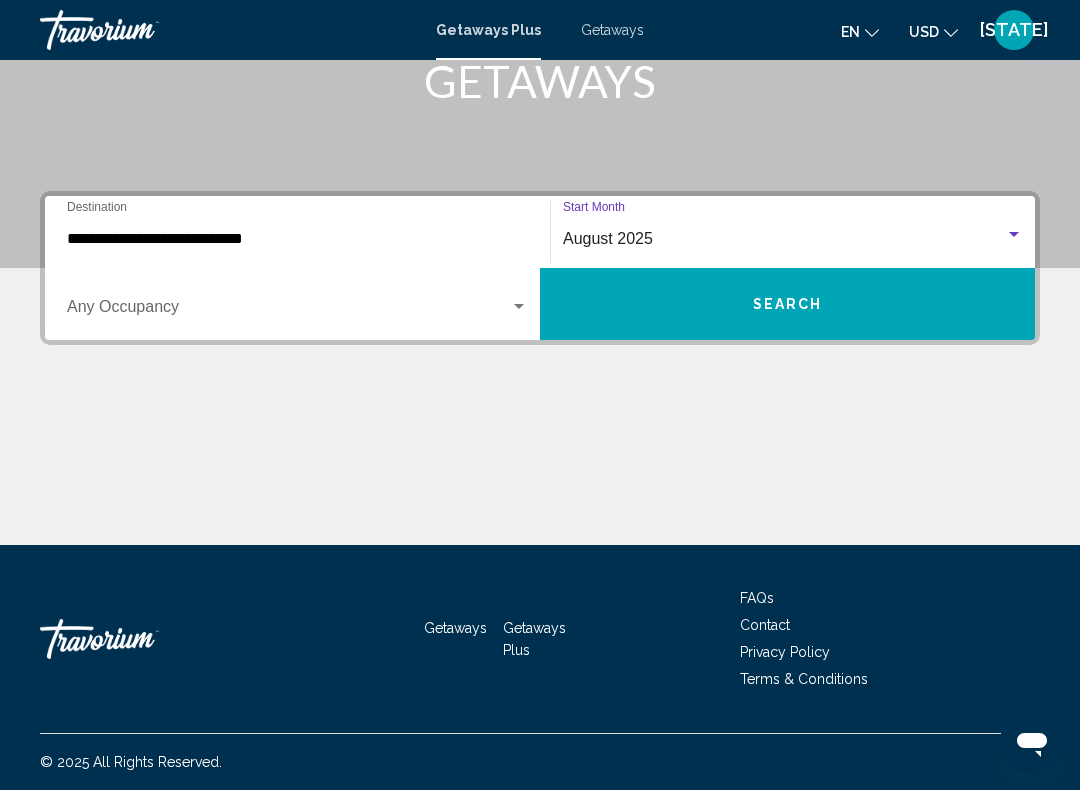 click on "Search" at bounding box center (787, 304) 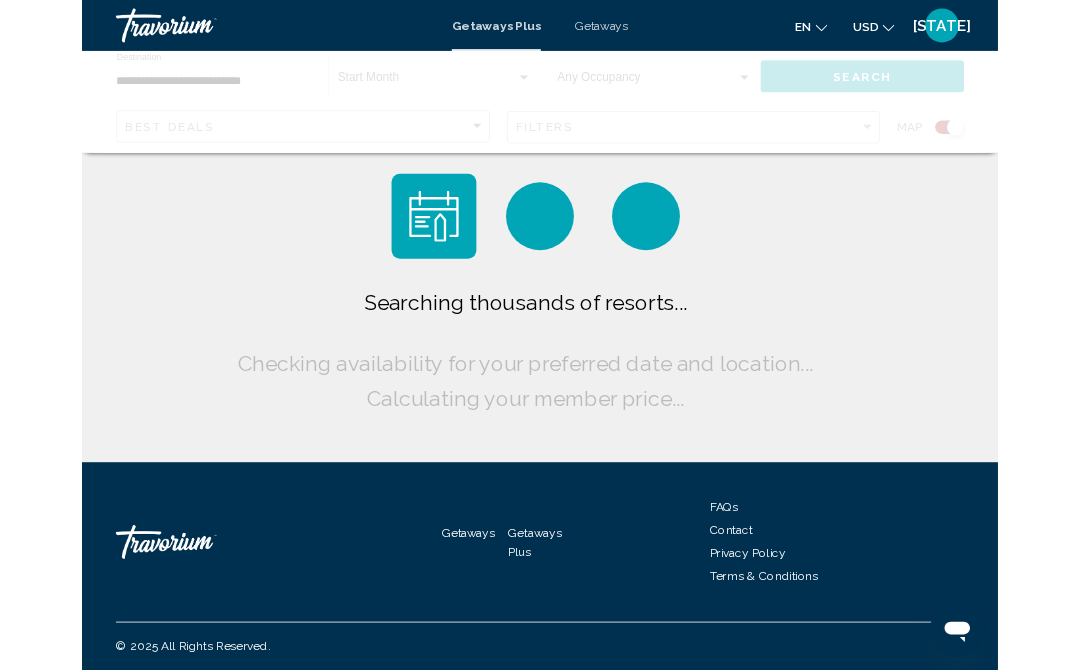 scroll, scrollTop: 0, scrollLeft: 0, axis: both 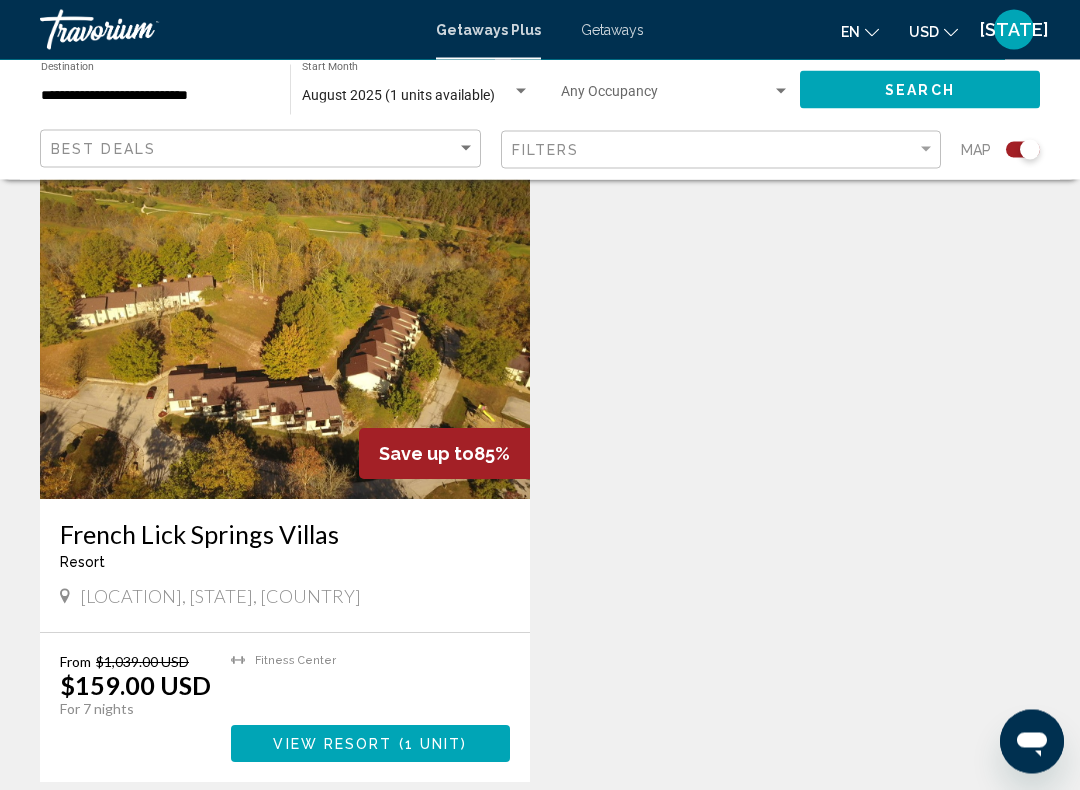 click on "French Lick Springs Villas" at bounding box center [285, 535] 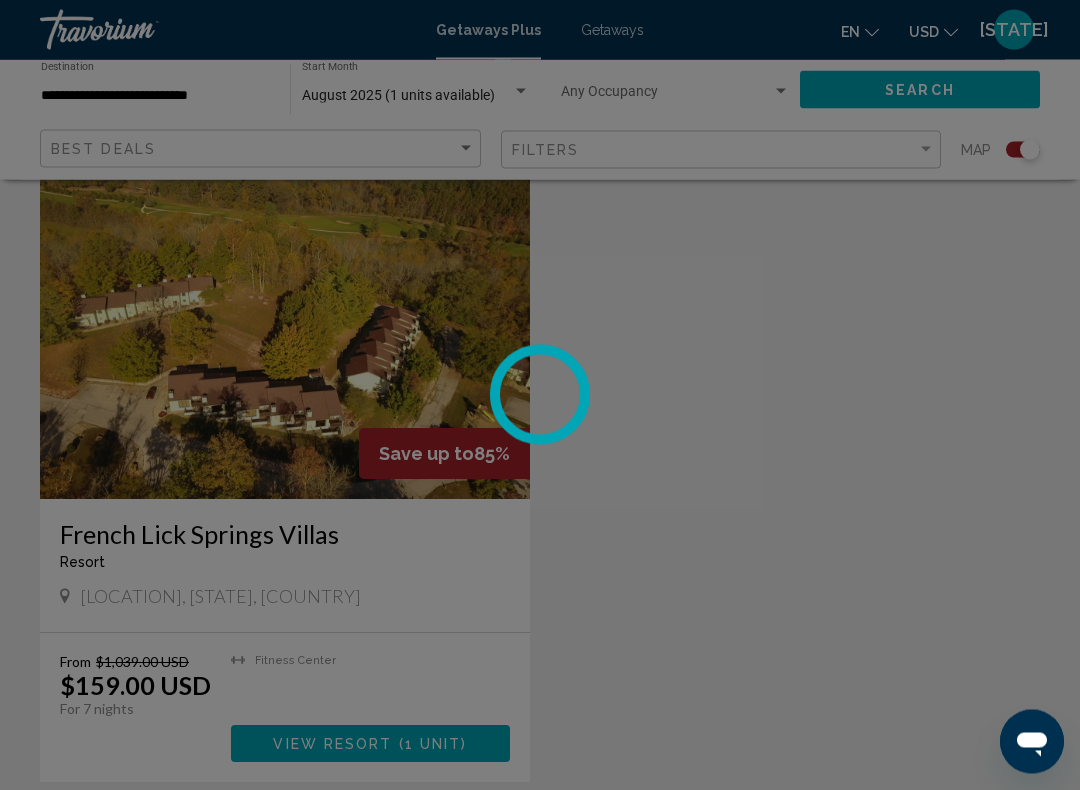 scroll, scrollTop: 711, scrollLeft: 0, axis: vertical 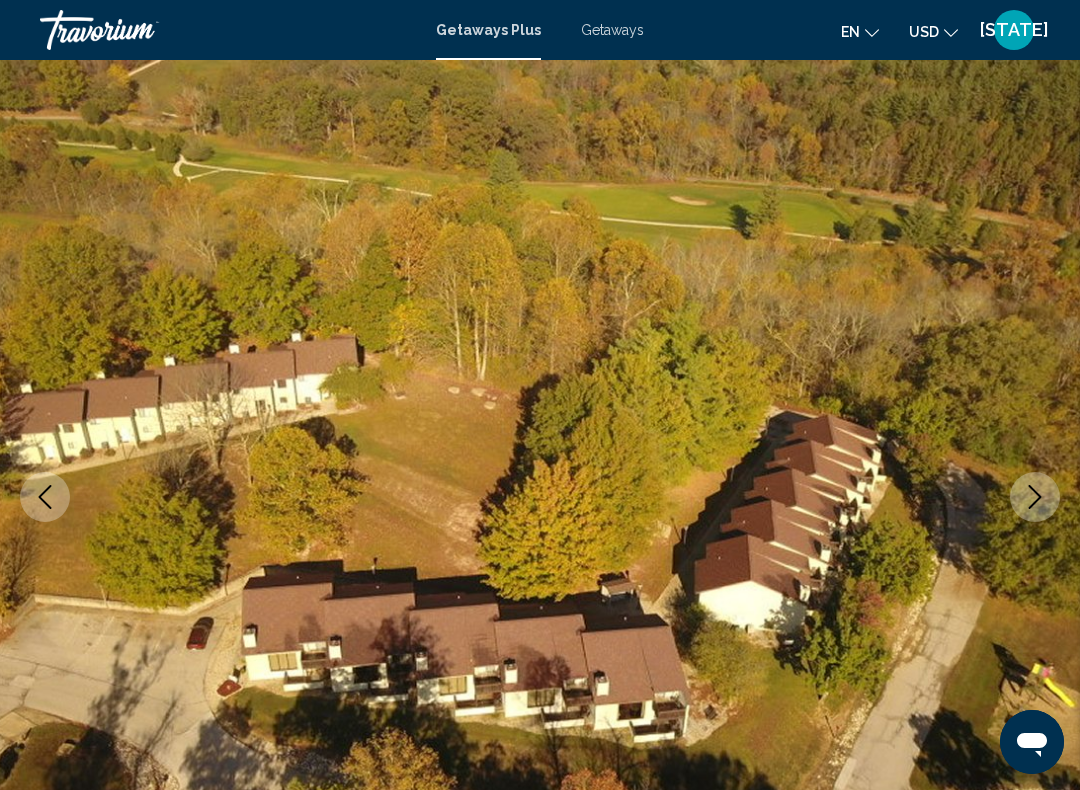 click 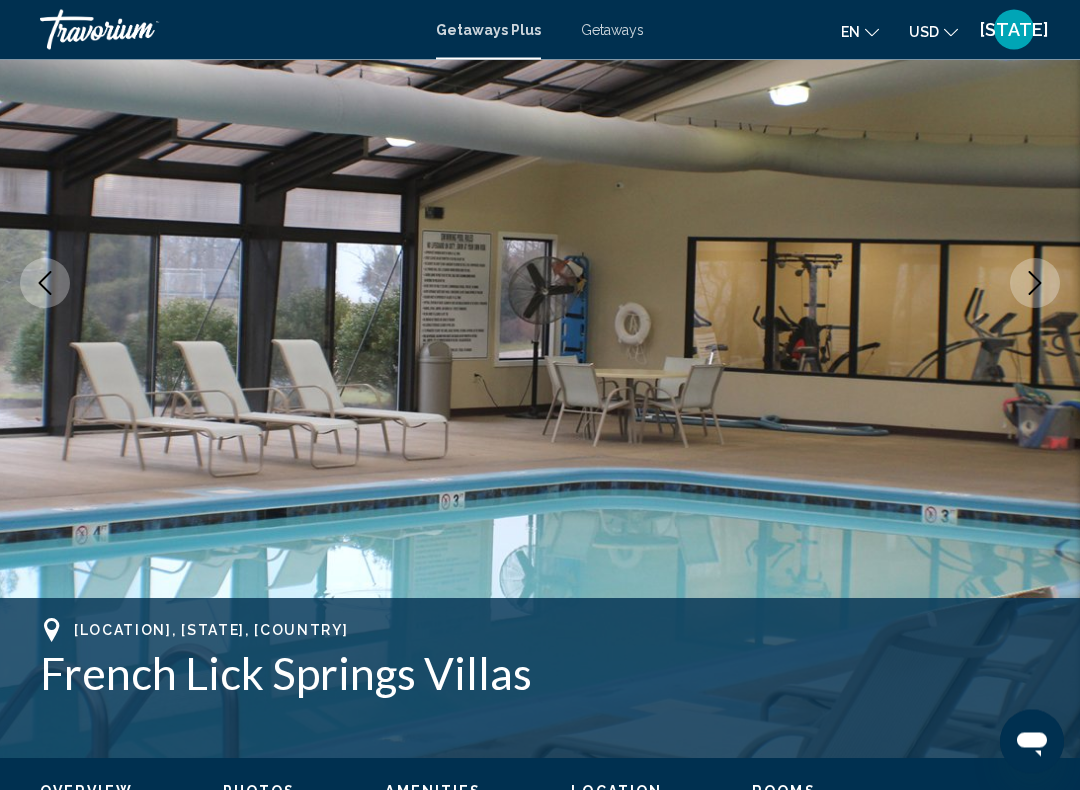 scroll, scrollTop: 251, scrollLeft: 0, axis: vertical 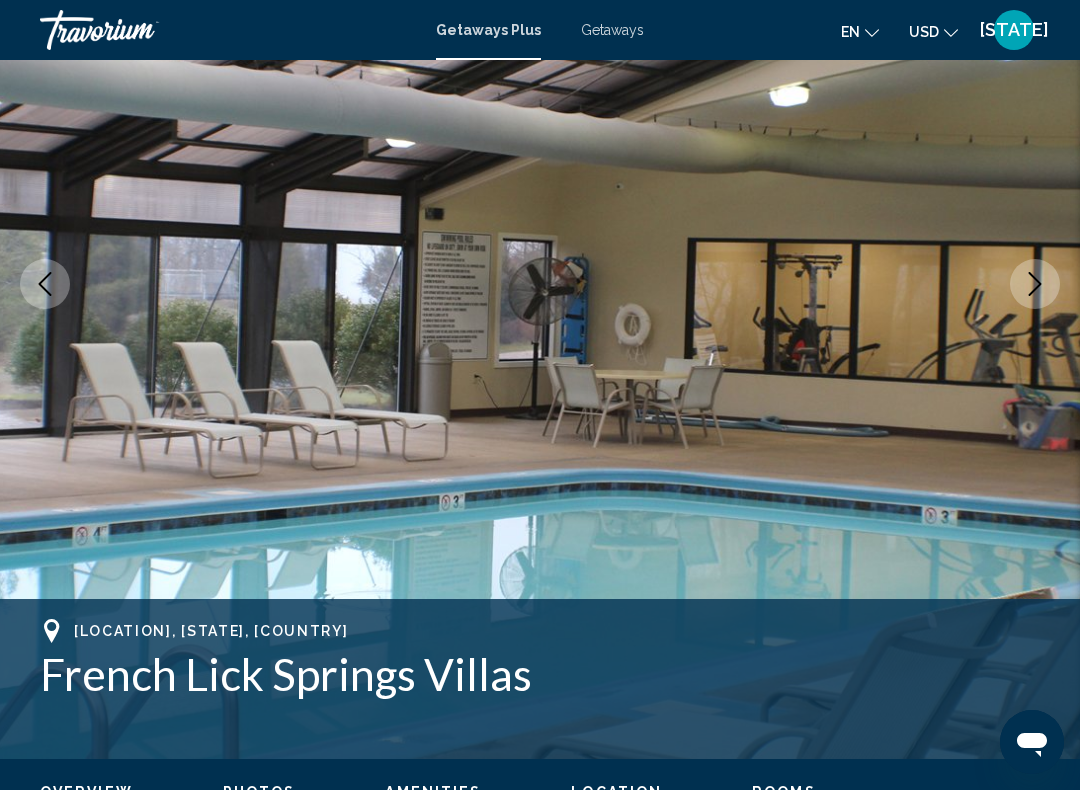 click 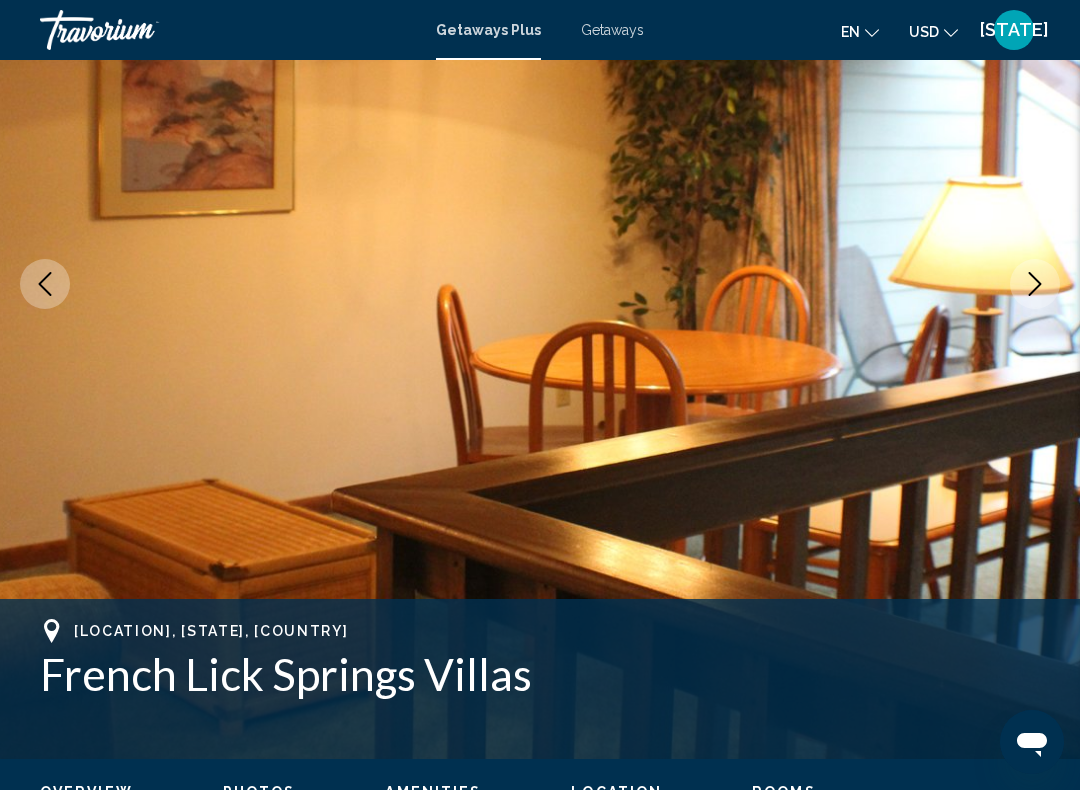 click 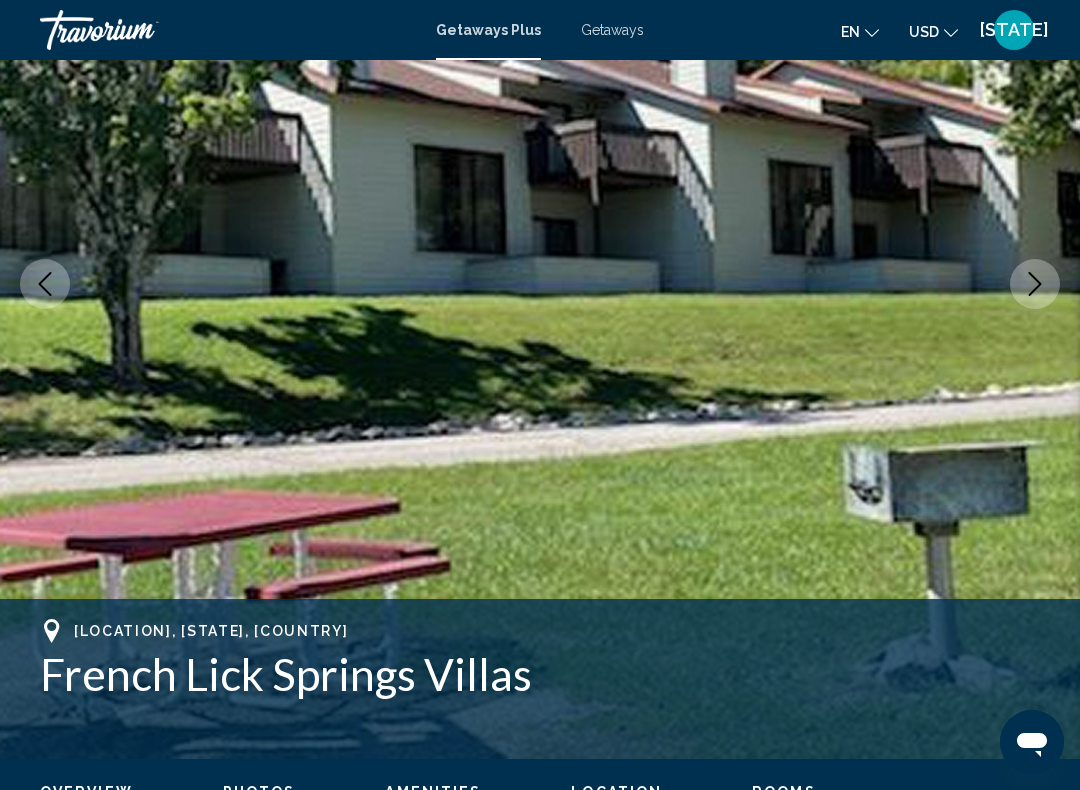 click 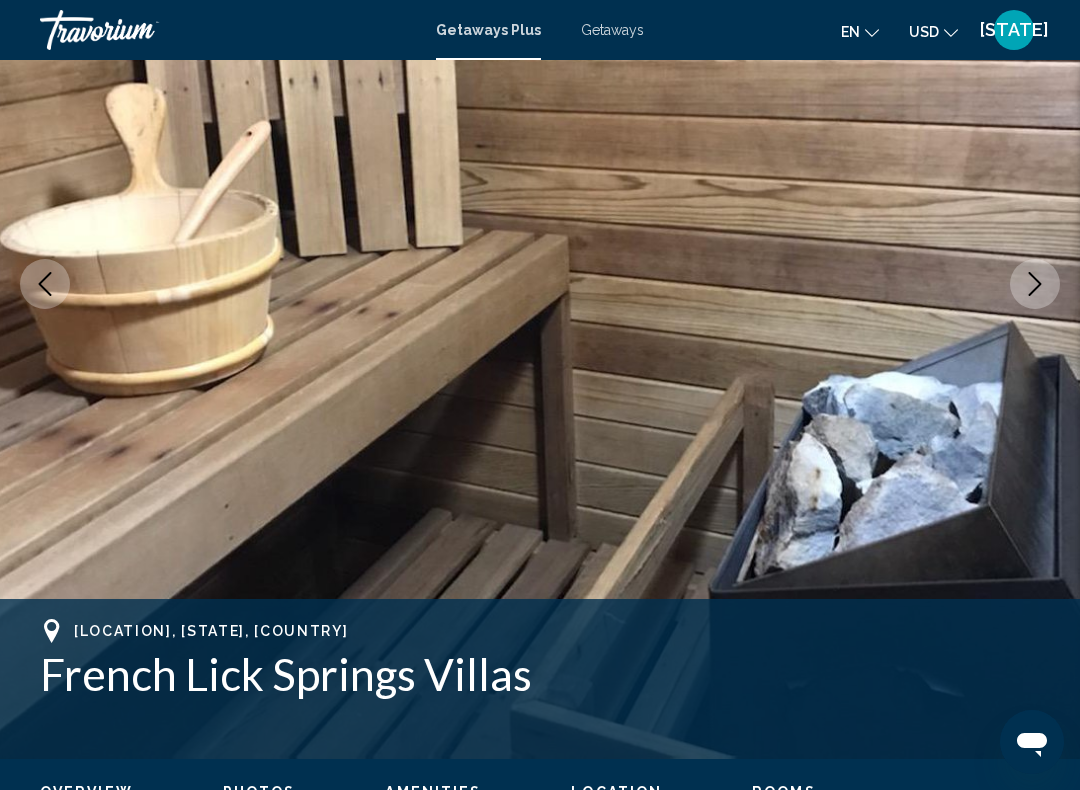 click 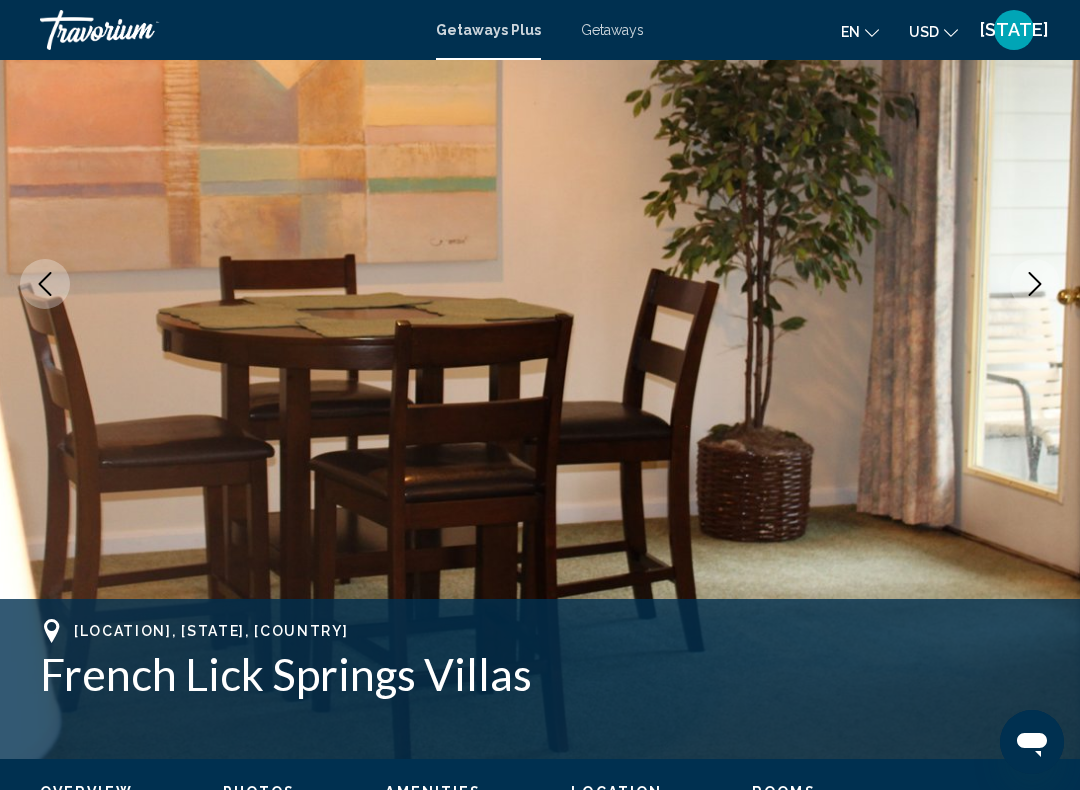 click at bounding box center [1035, 284] 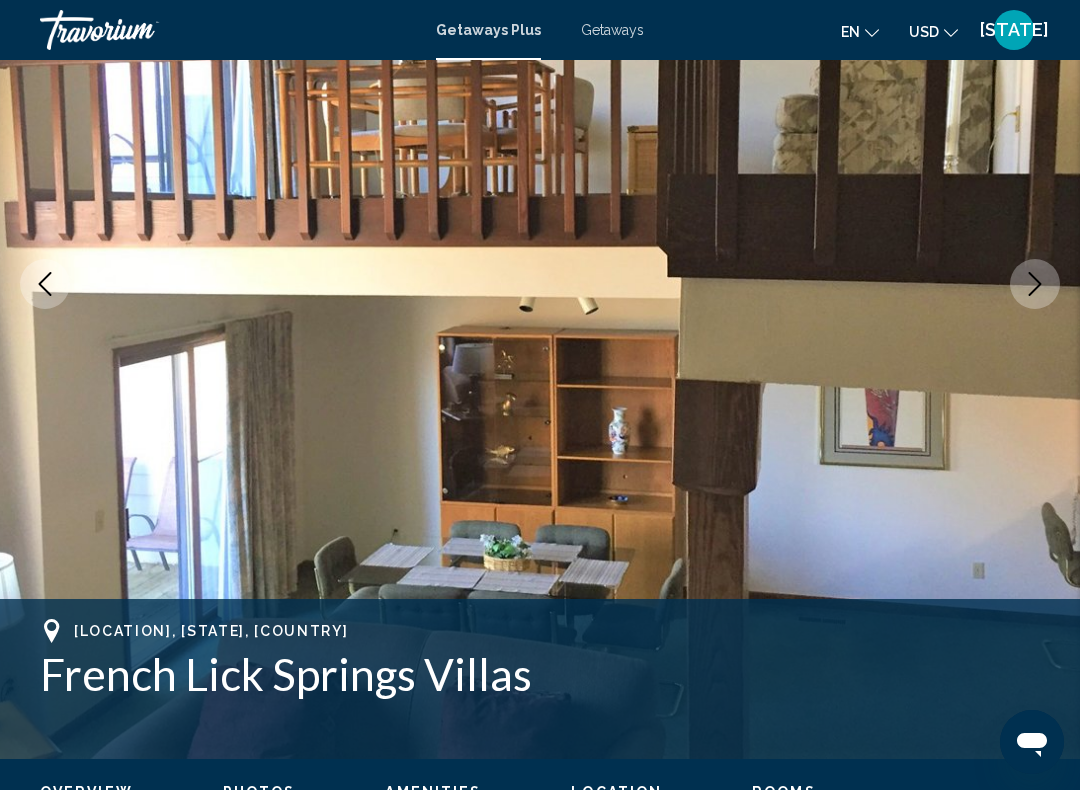 click 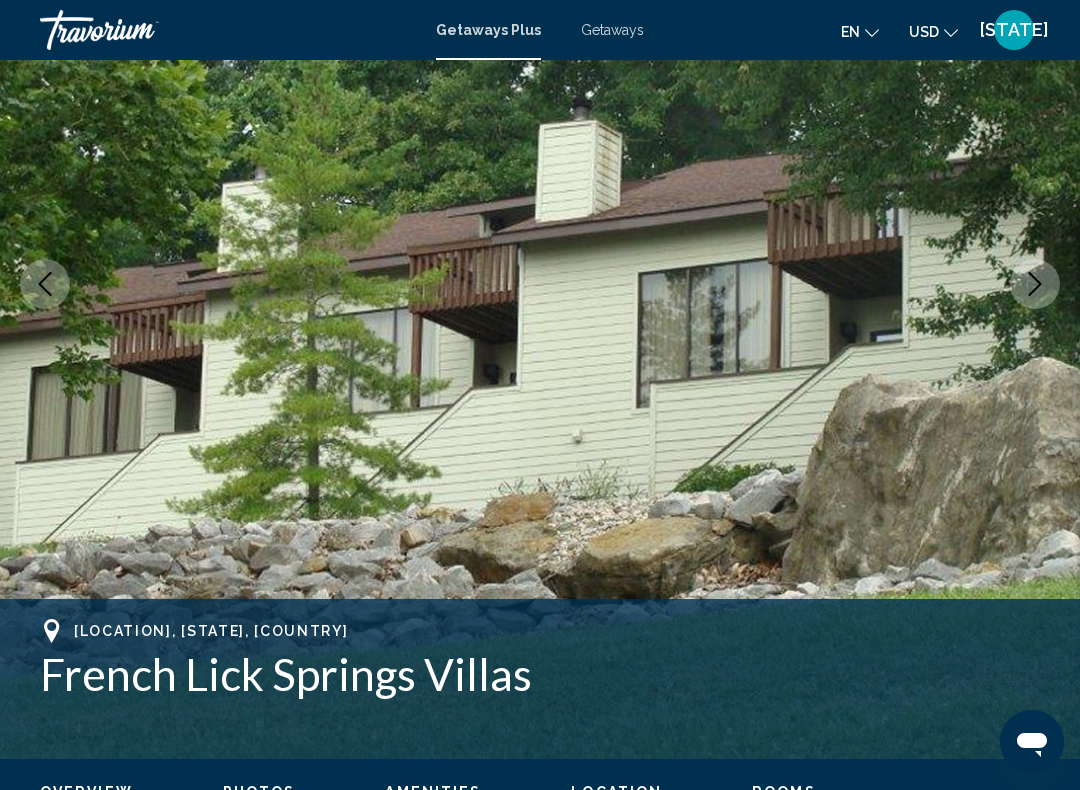 click 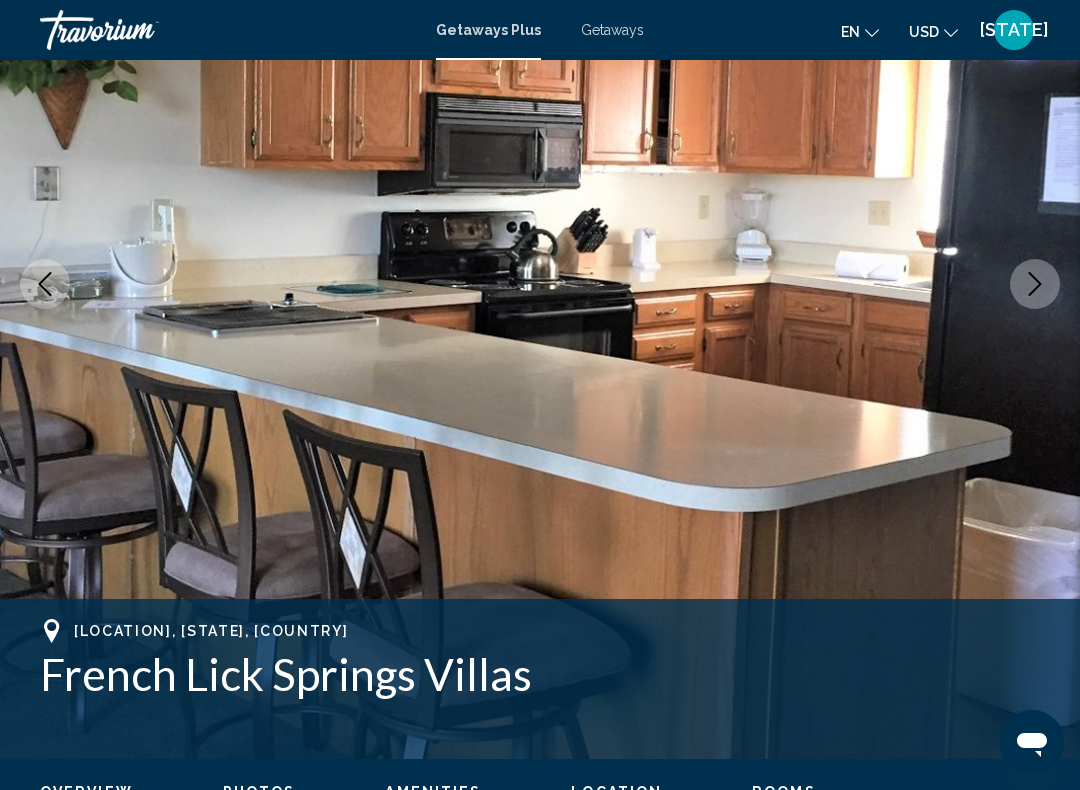 click 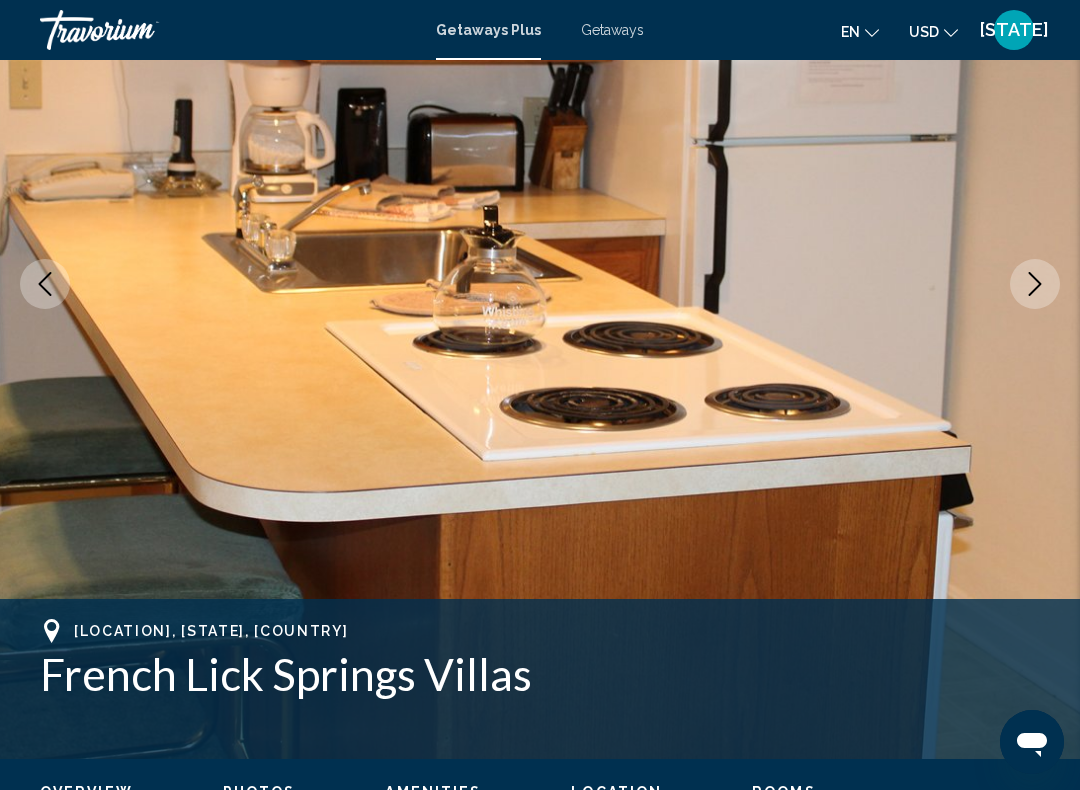 click 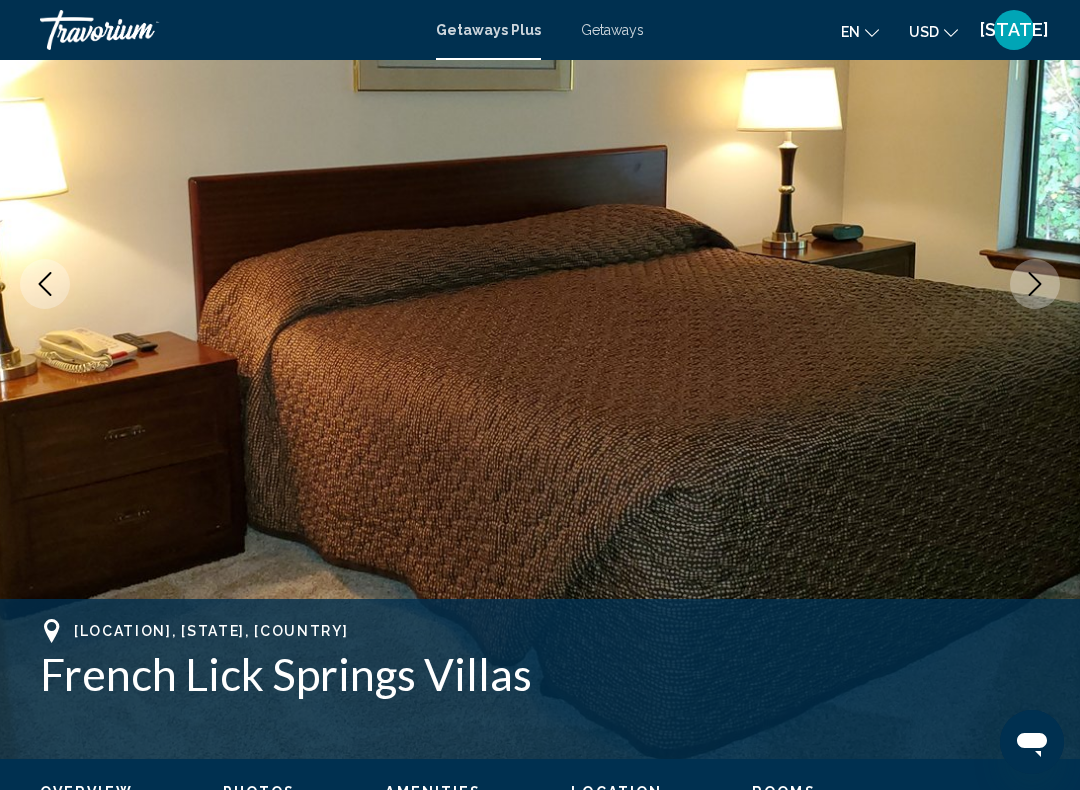 click 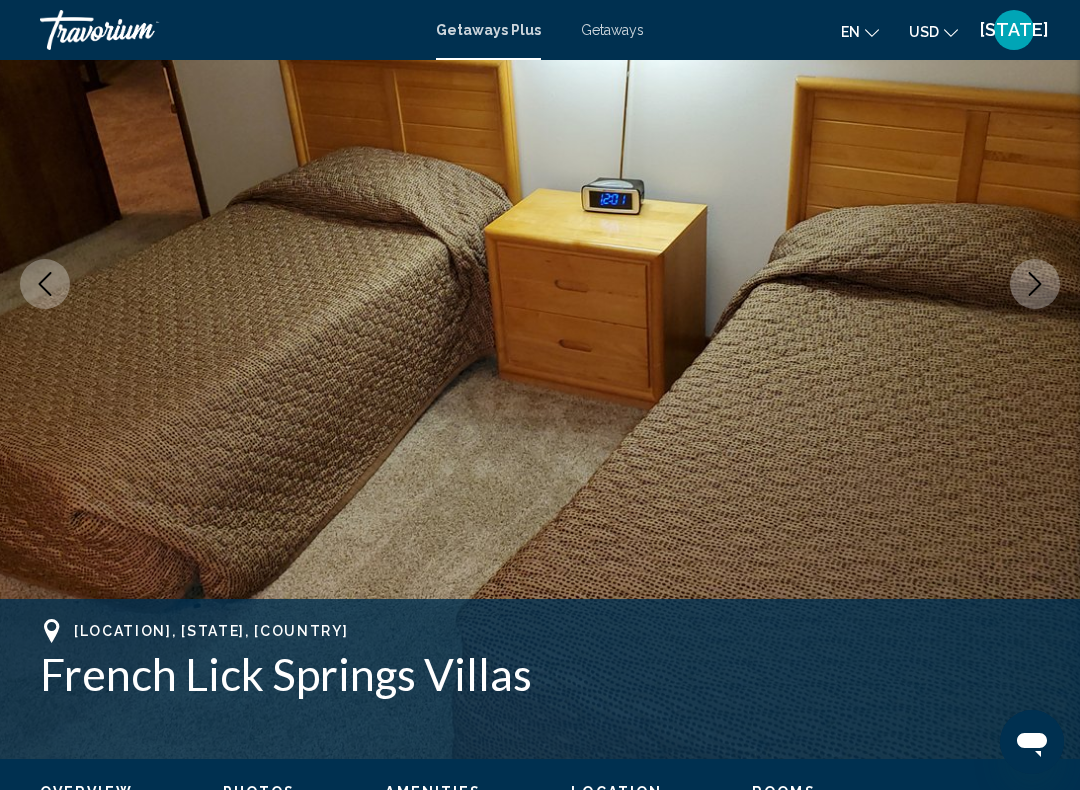 click 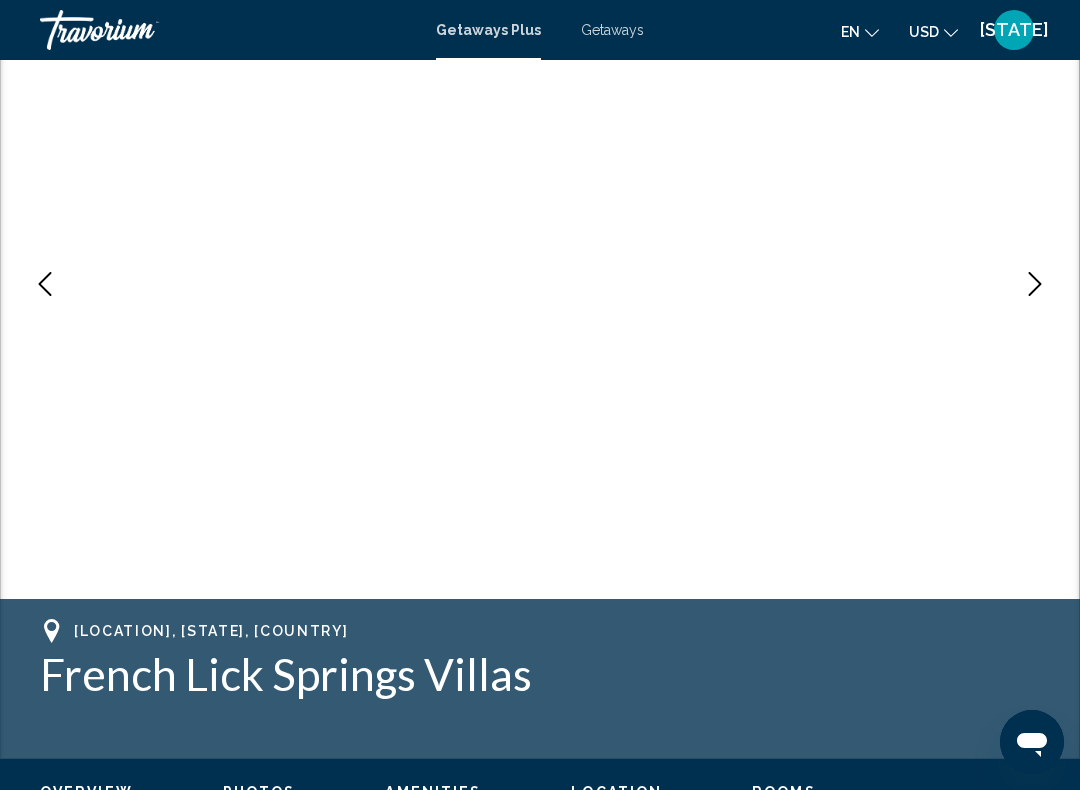 click 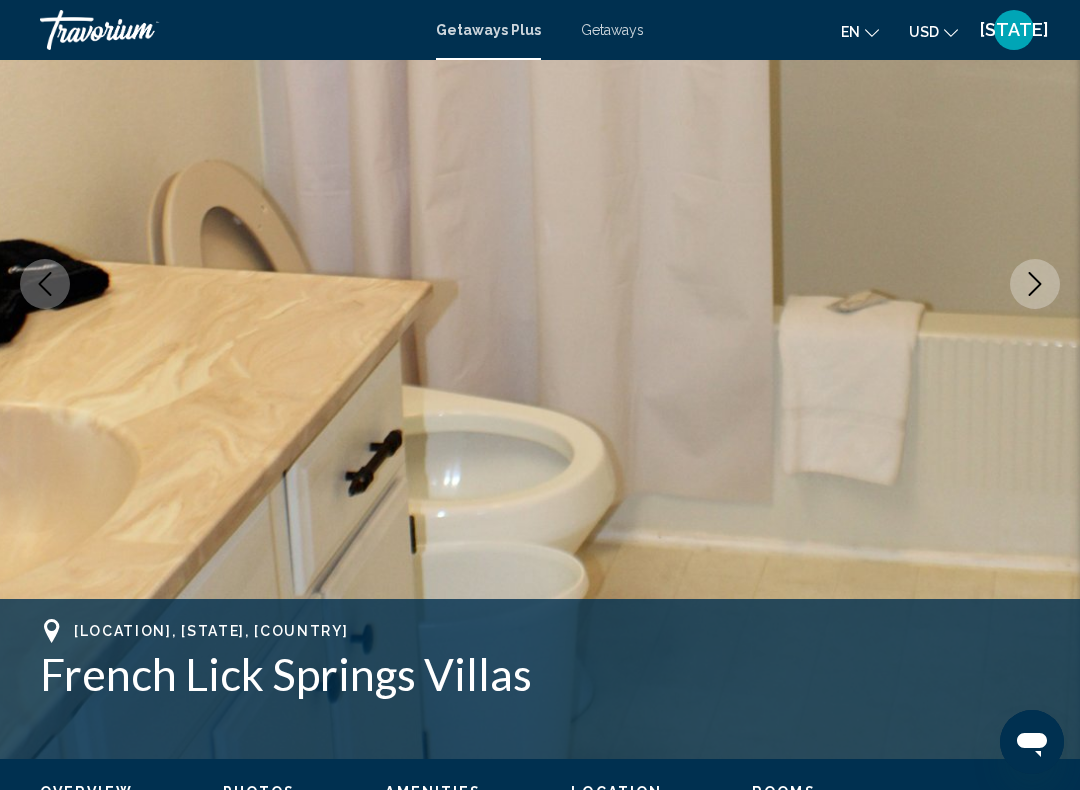 click 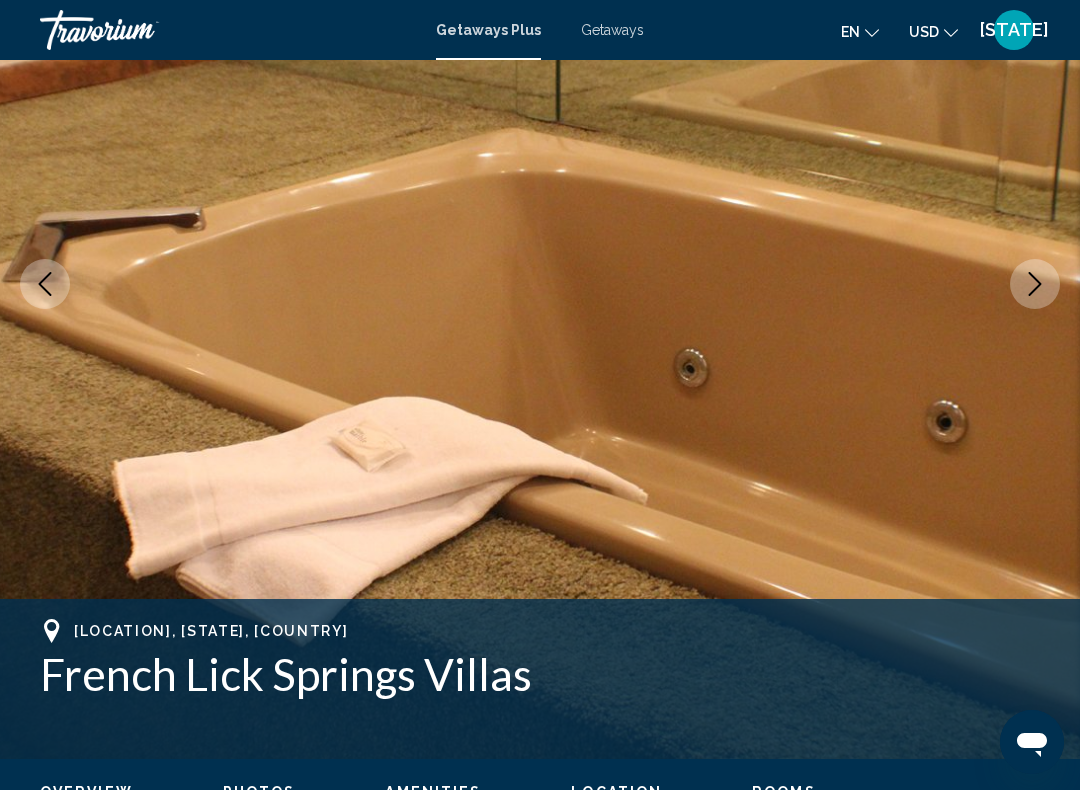 click 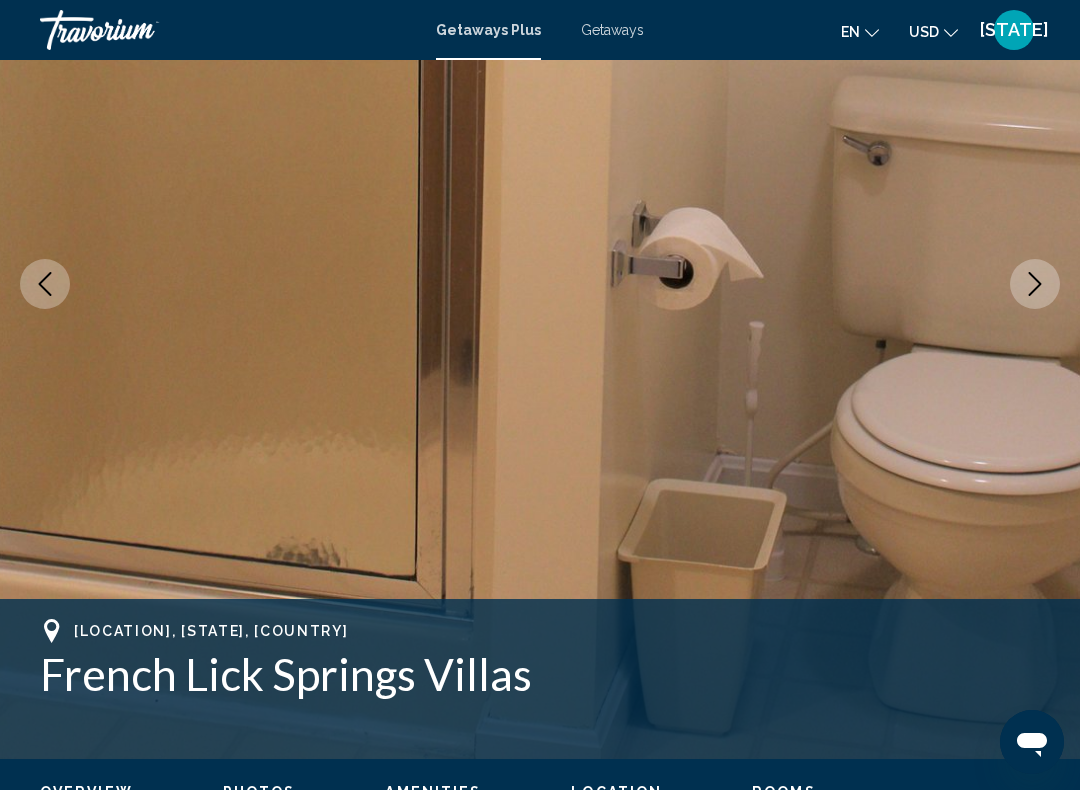 click 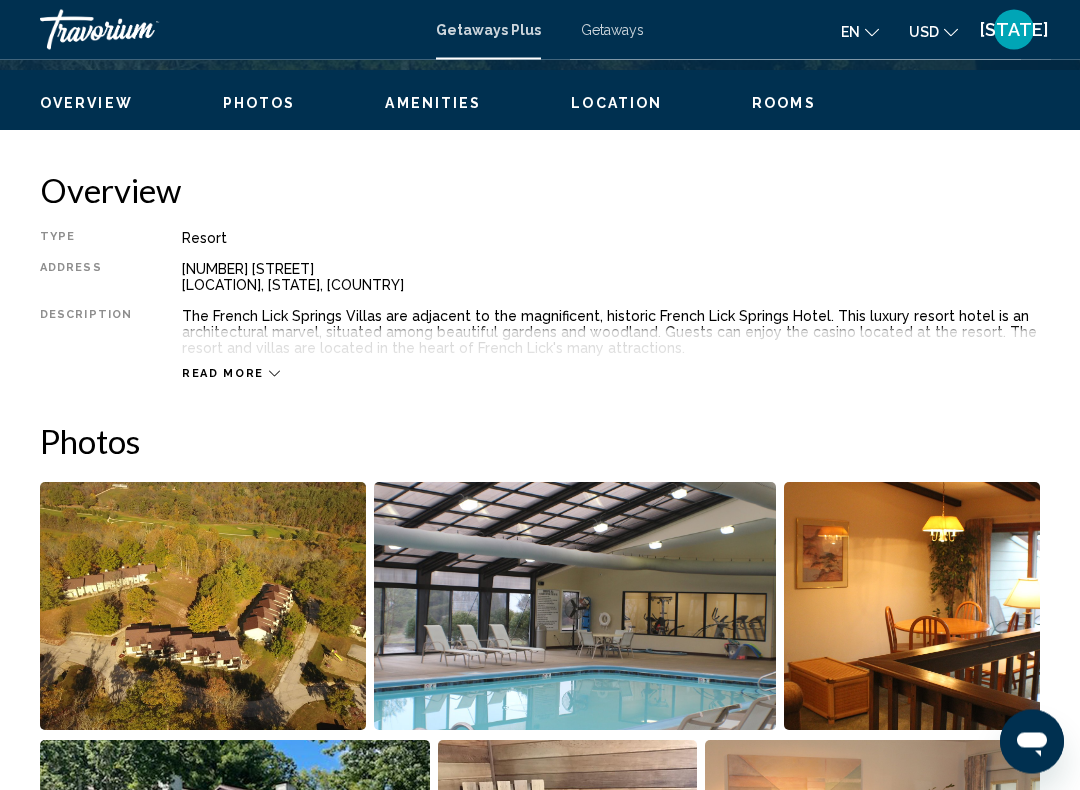 scroll, scrollTop: 940, scrollLeft: 0, axis: vertical 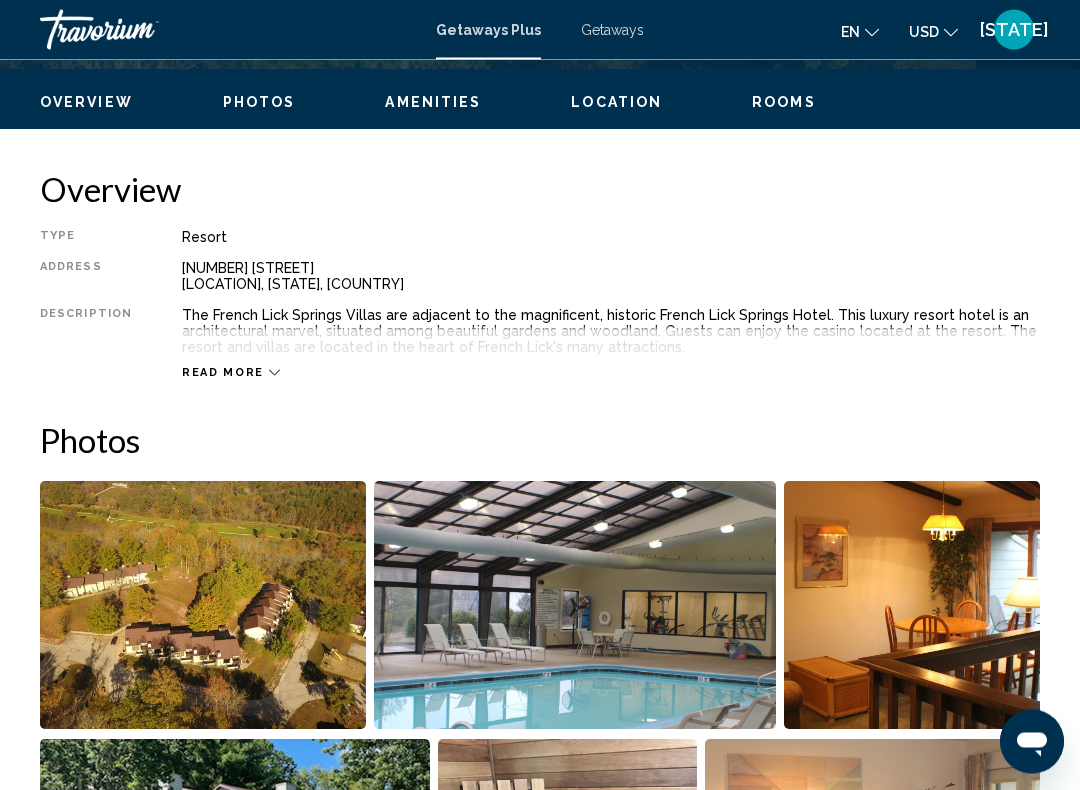 click on "Read more" at bounding box center [223, 373] 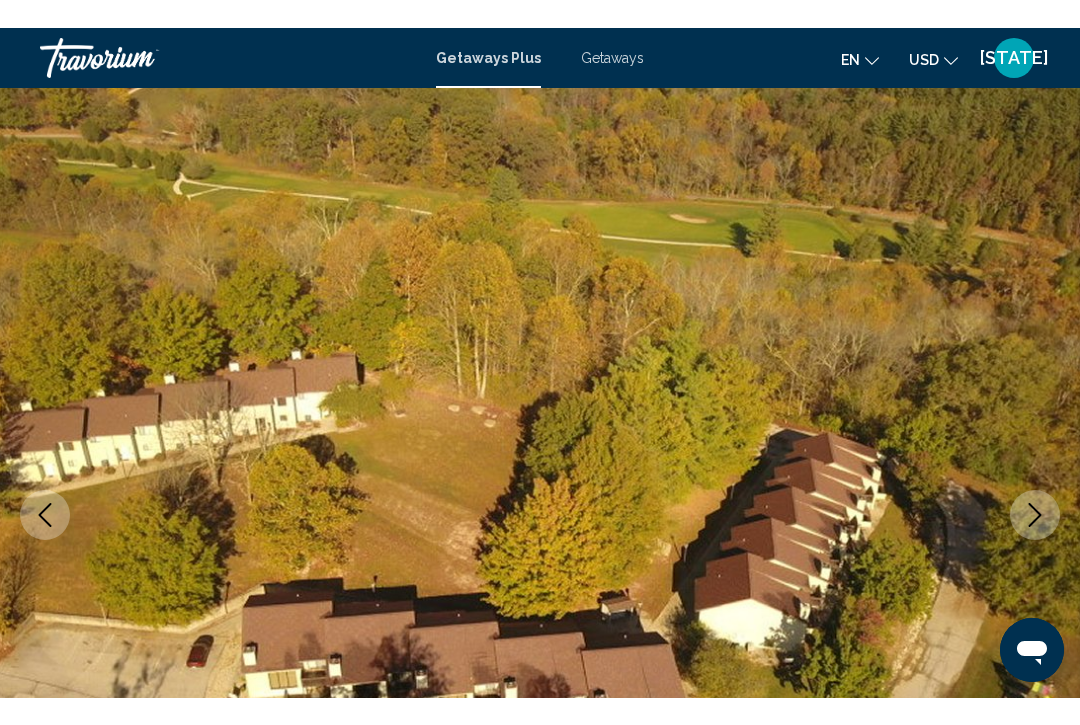 scroll, scrollTop: 0, scrollLeft: 0, axis: both 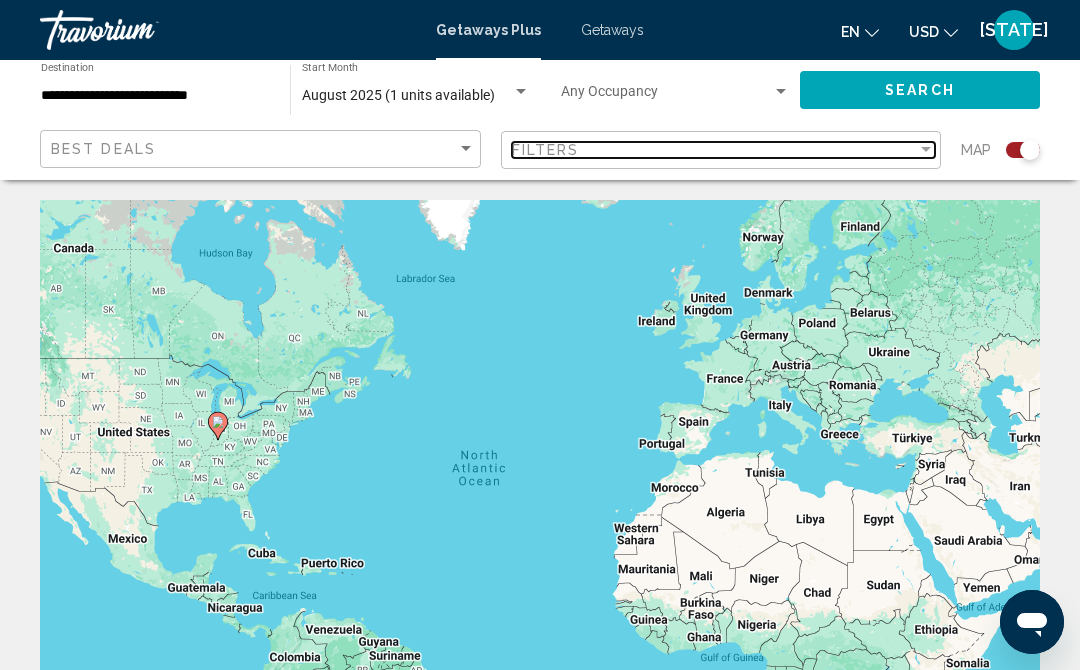 click at bounding box center (926, 150) 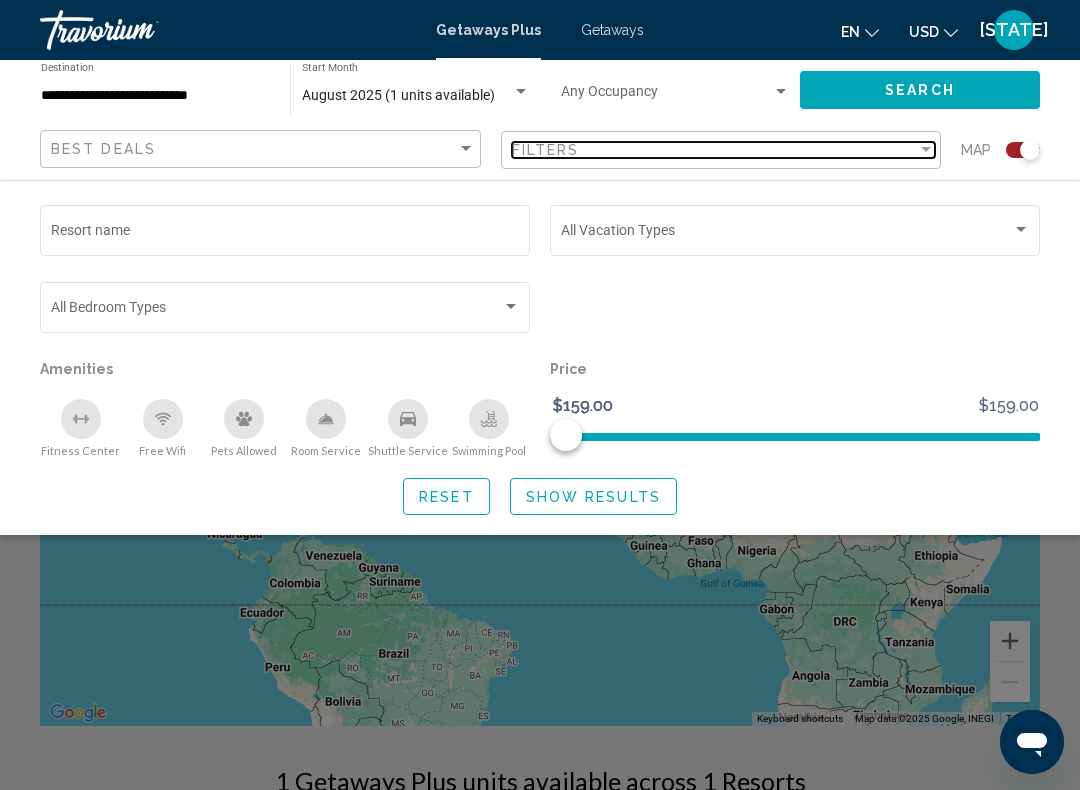 scroll, scrollTop: 76, scrollLeft: 0, axis: vertical 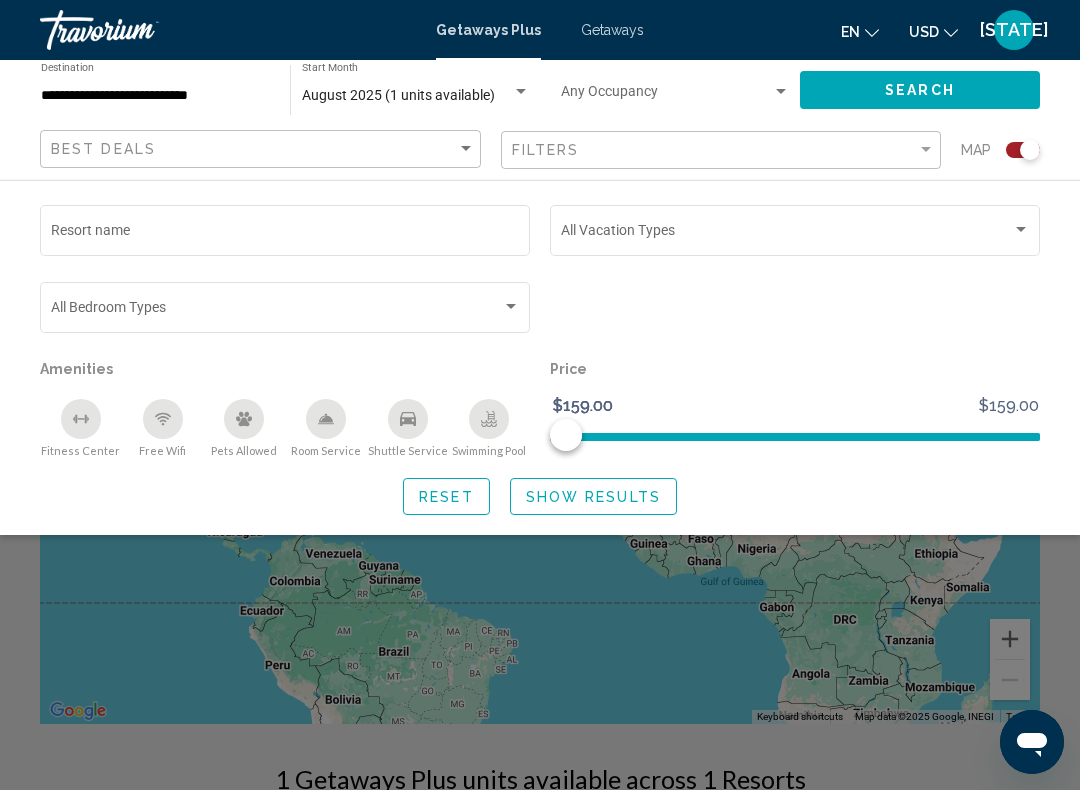 click at bounding box center [511, 307] 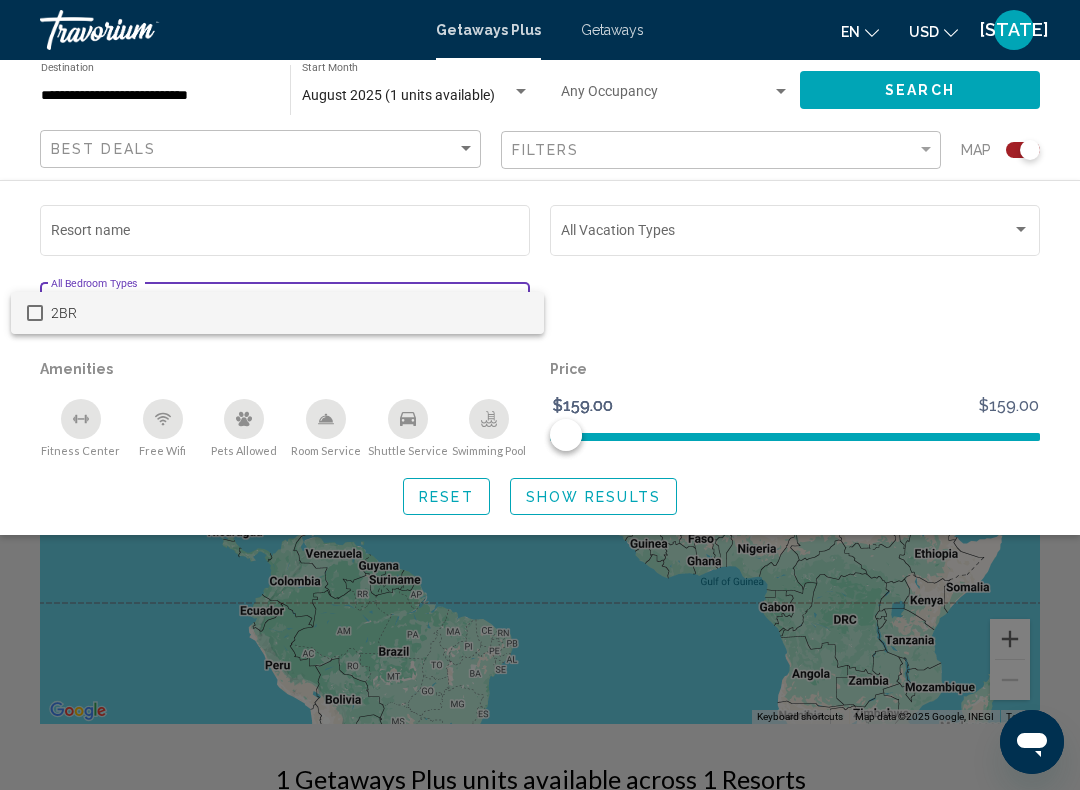 click at bounding box center [540, 395] 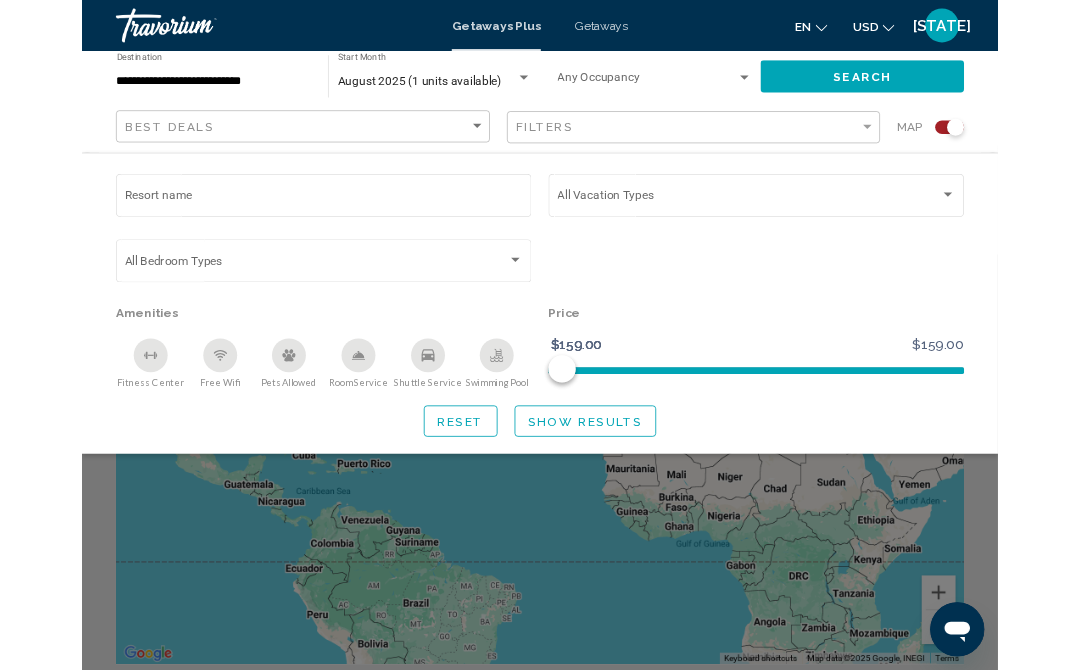 scroll, scrollTop: 0, scrollLeft: 0, axis: both 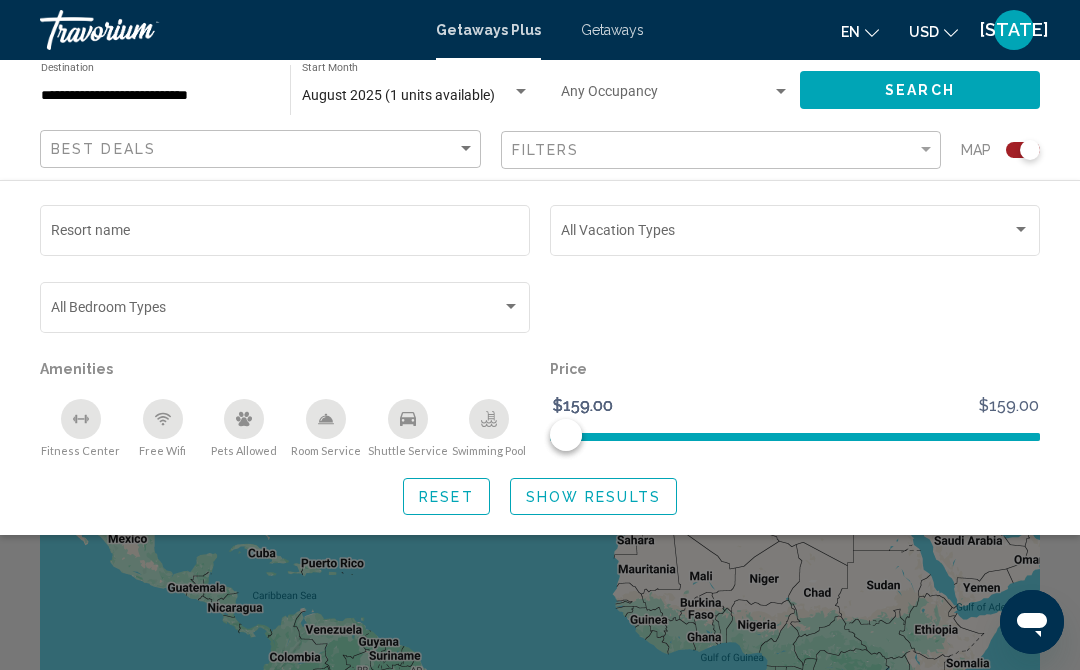 click at bounding box center (521, 91) 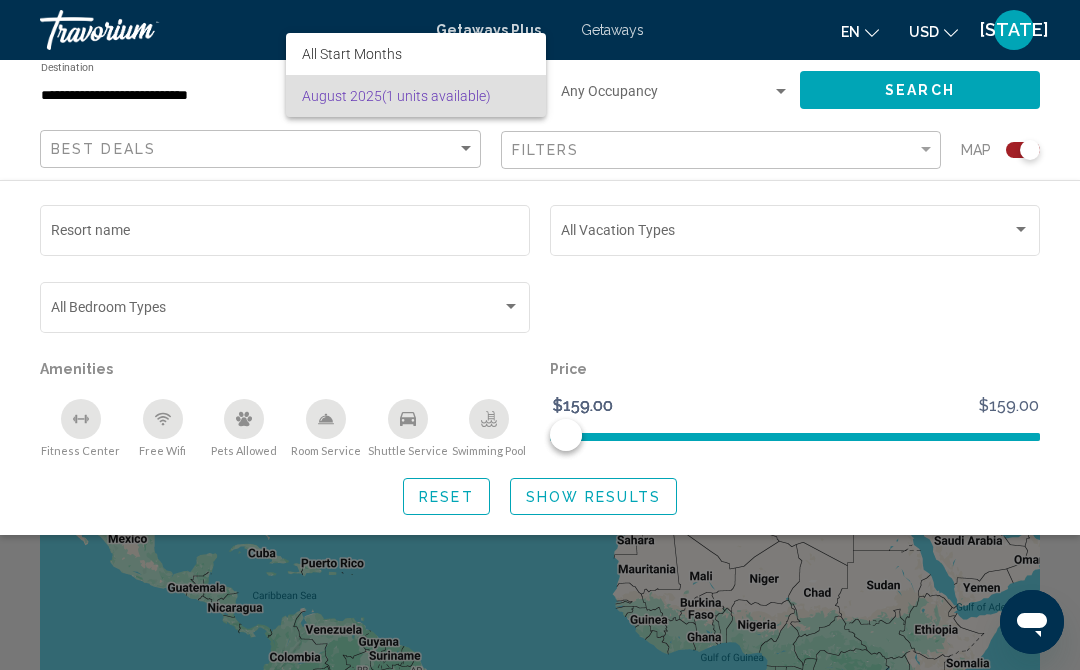 click at bounding box center (540, 335) 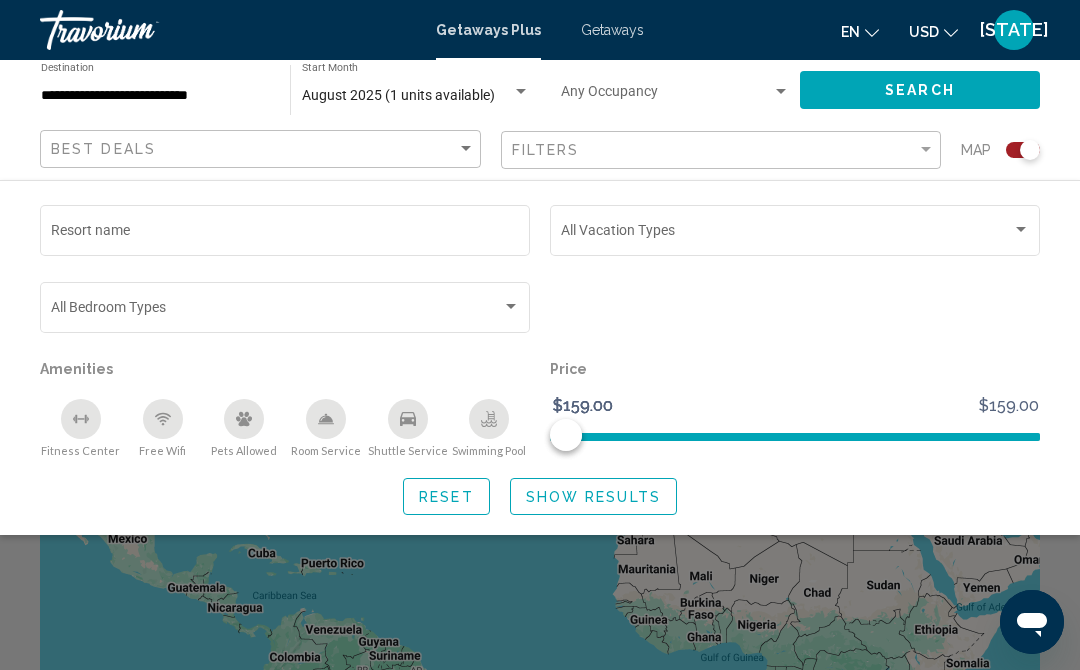 click at bounding box center (666, 96) 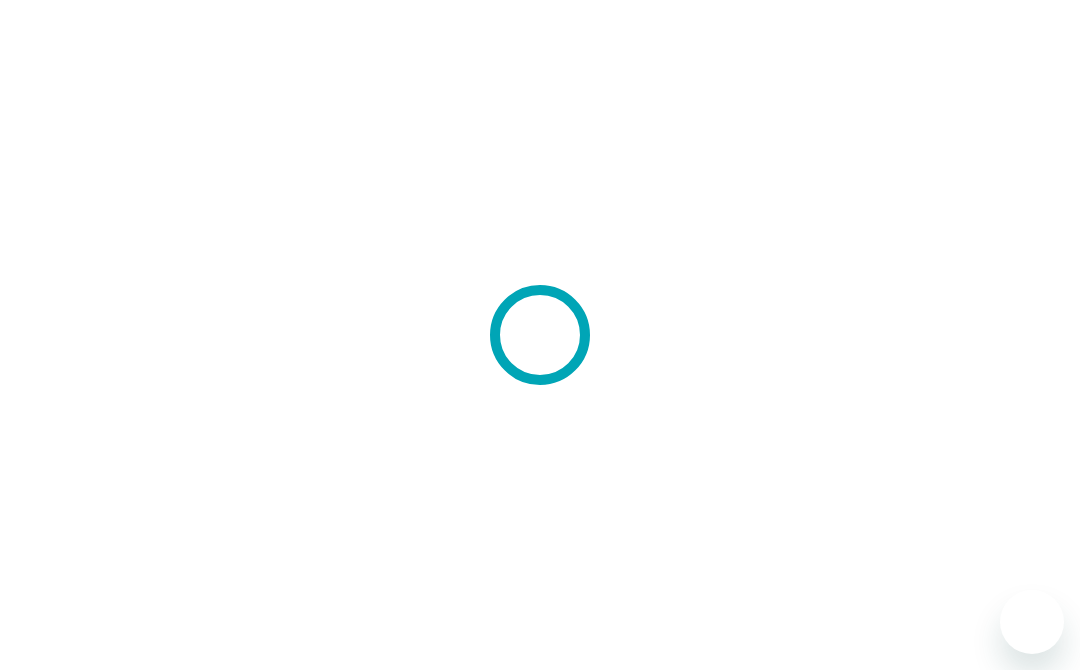 scroll, scrollTop: 0, scrollLeft: 0, axis: both 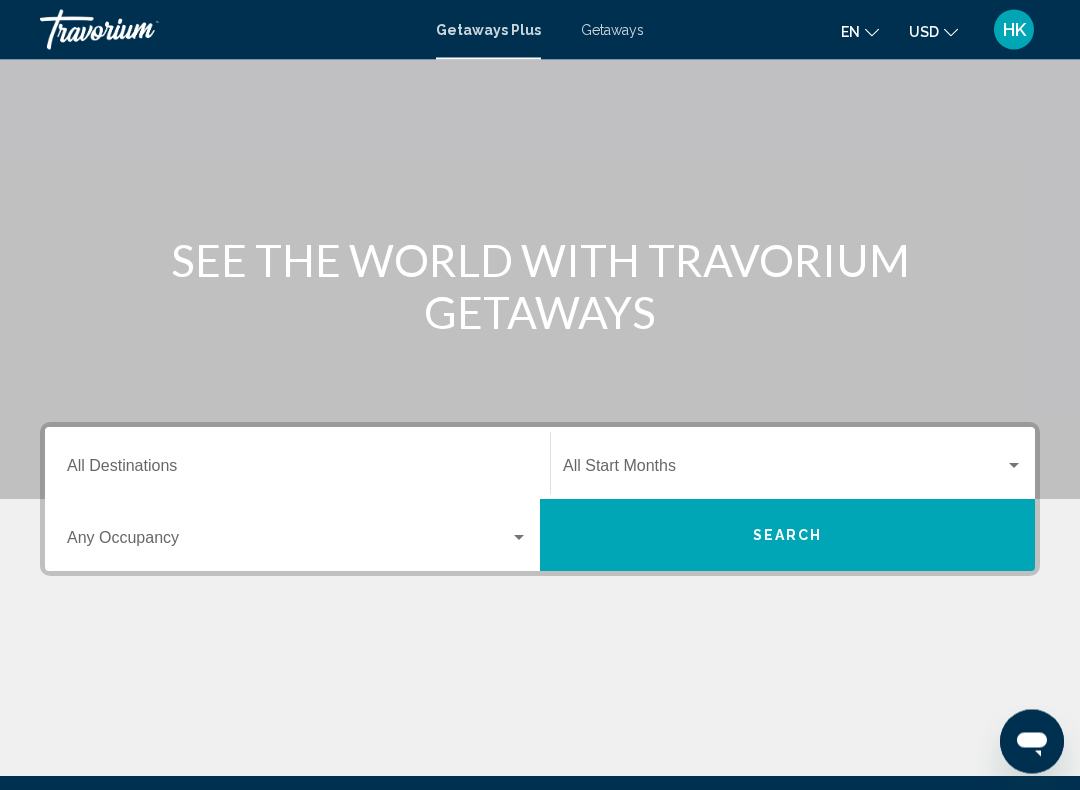 click on "Destination All Destinations" at bounding box center (297, 471) 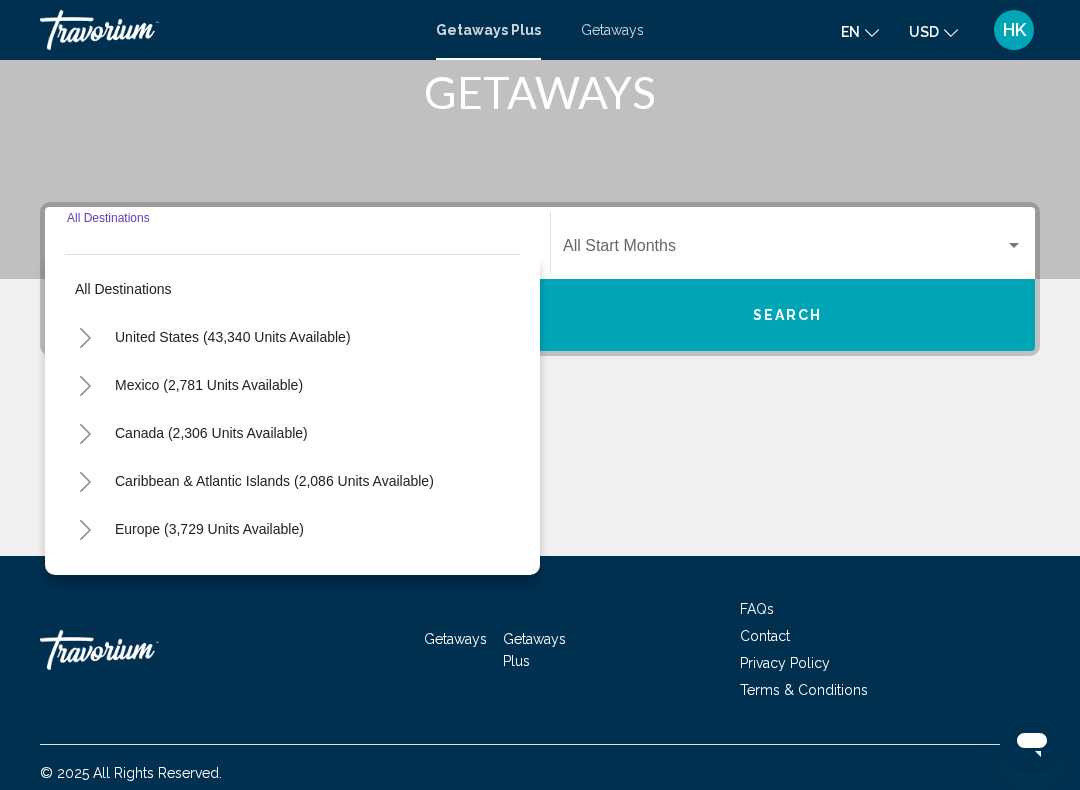scroll, scrollTop: 332, scrollLeft: 0, axis: vertical 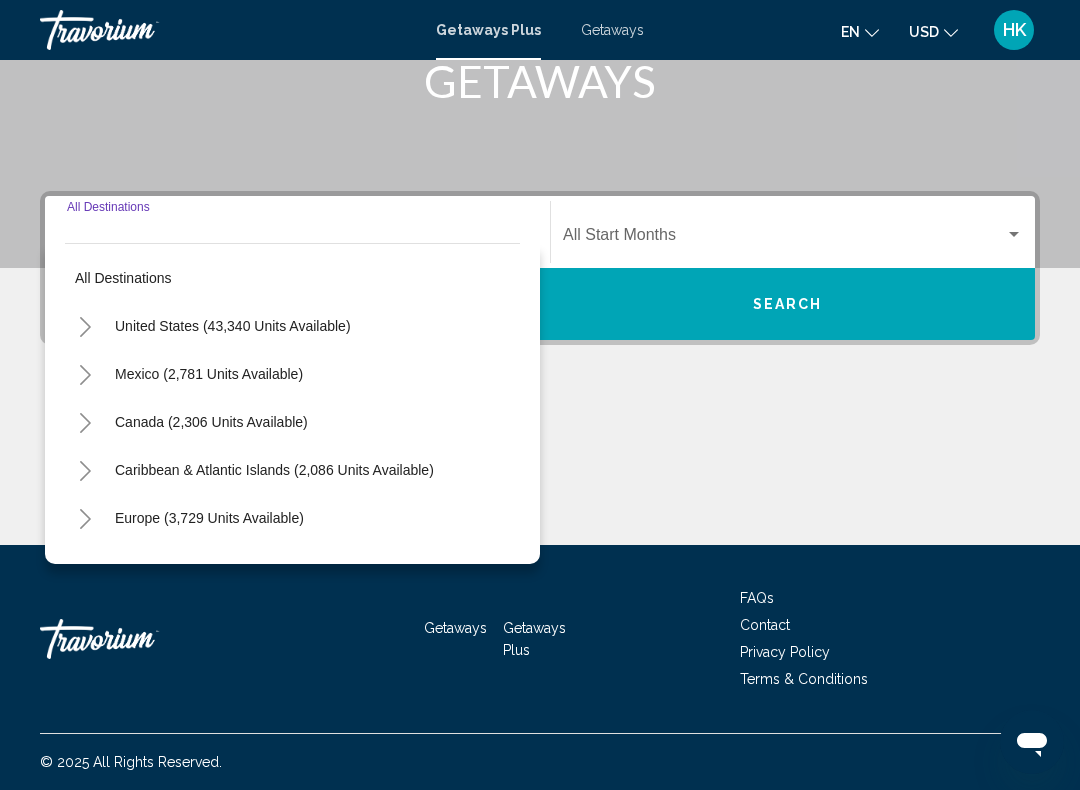 click on "United States (43,340 units available)" at bounding box center (209, 374) 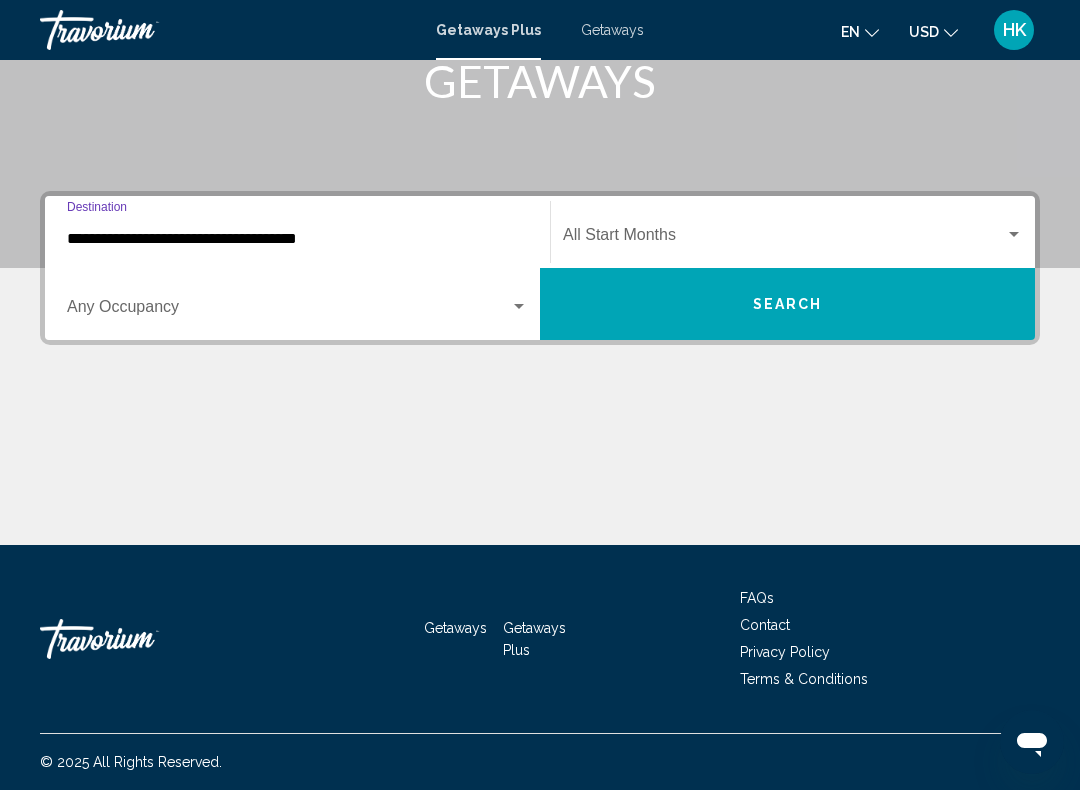 click on "**********" at bounding box center [297, 239] 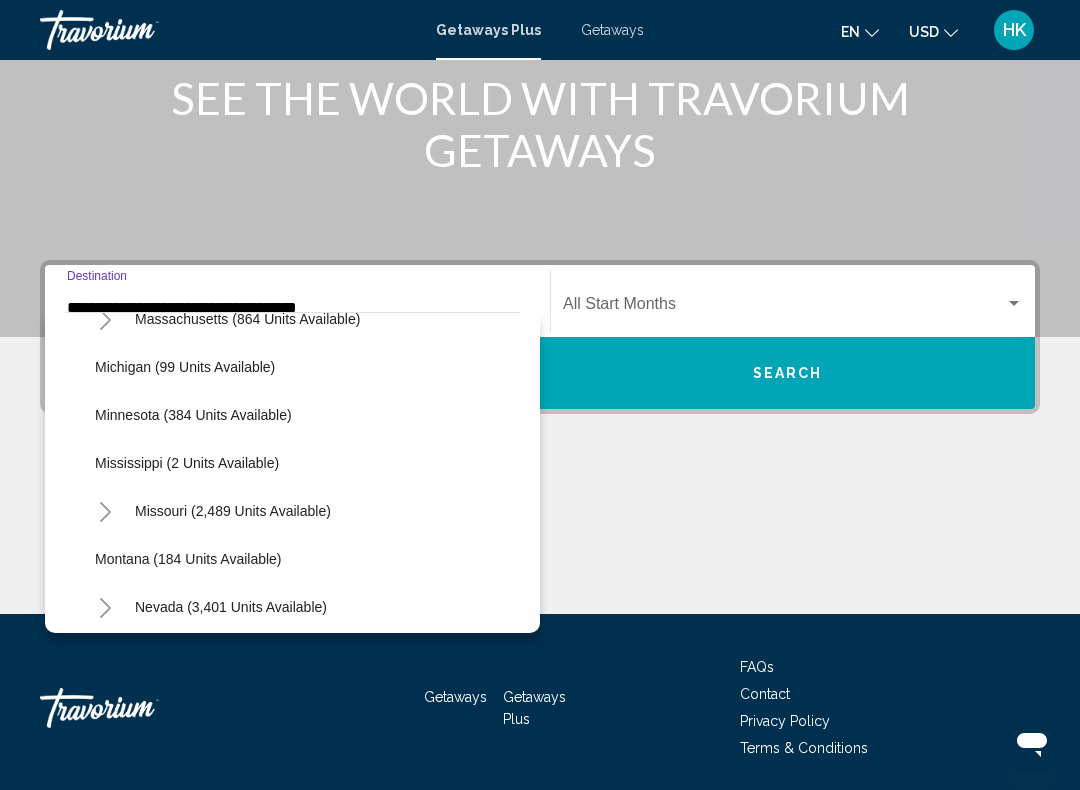 scroll, scrollTop: 856, scrollLeft: 0, axis: vertical 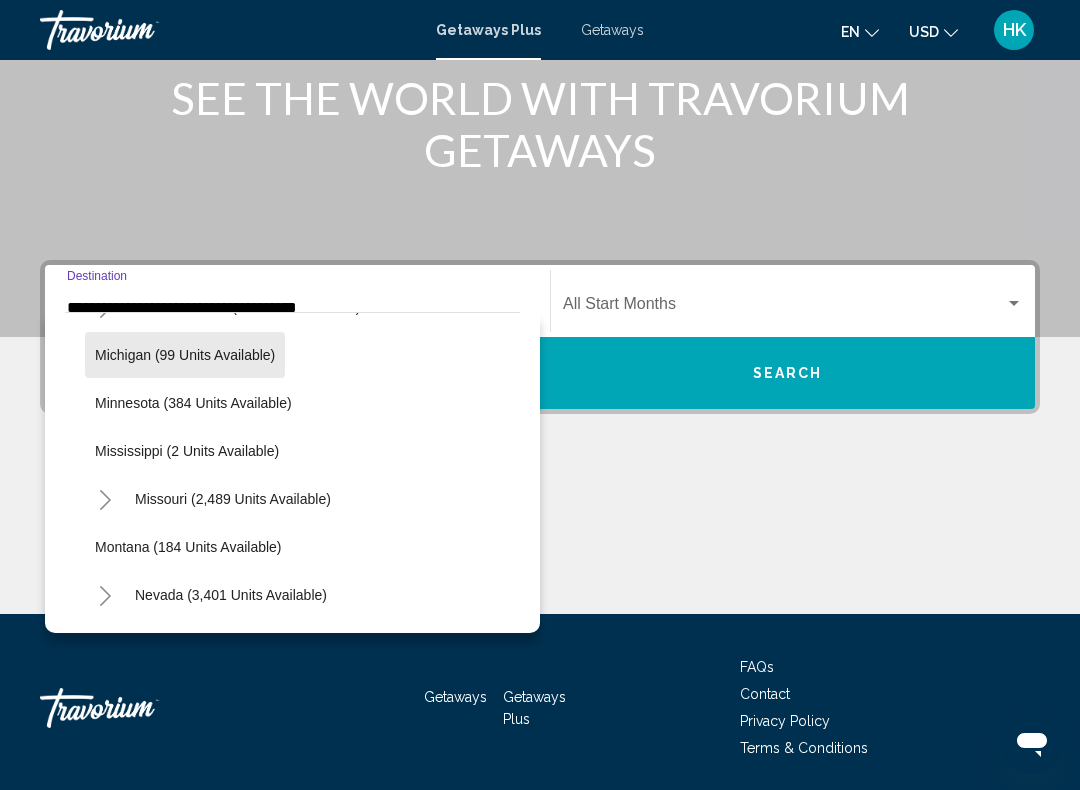 click on "Michigan (99 units available)" 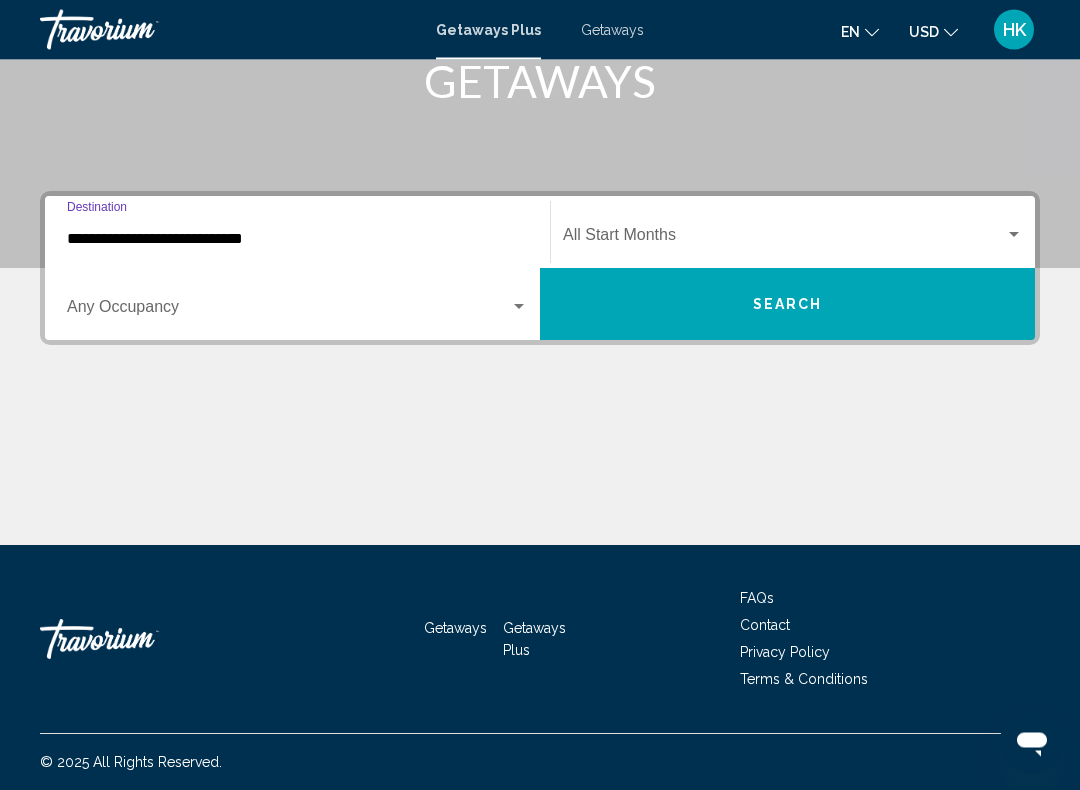 scroll, scrollTop: 332, scrollLeft: 0, axis: vertical 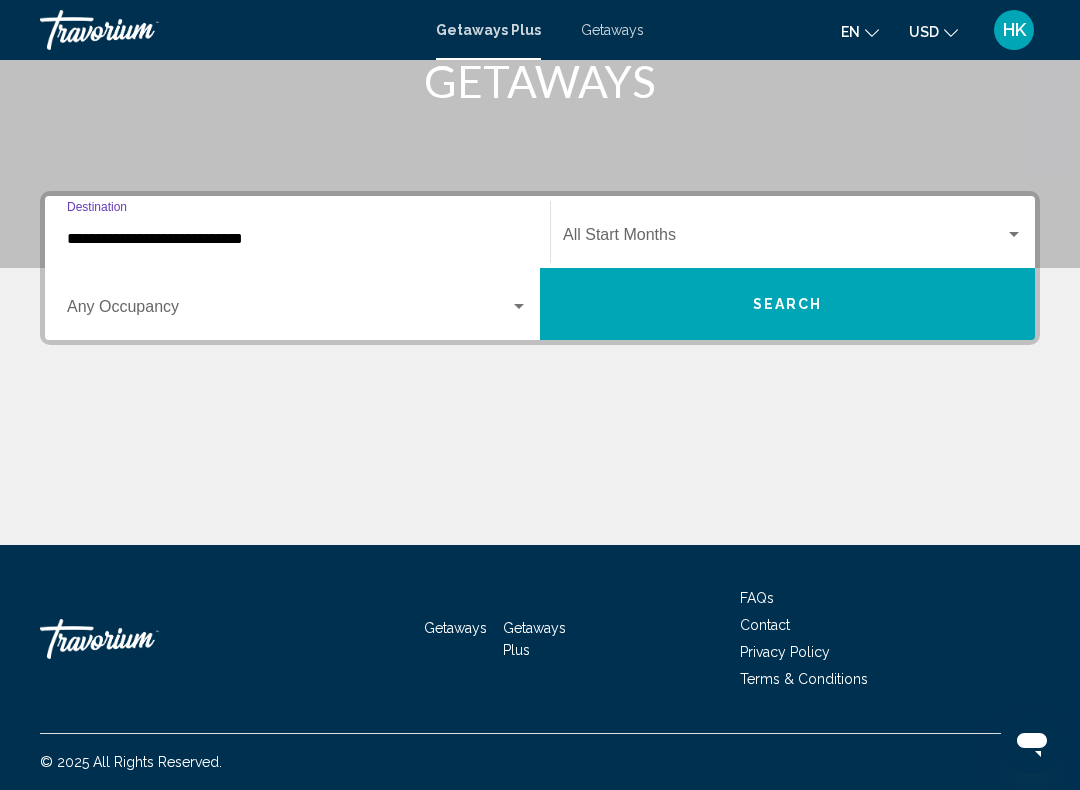 click on "Search" at bounding box center [787, 304] 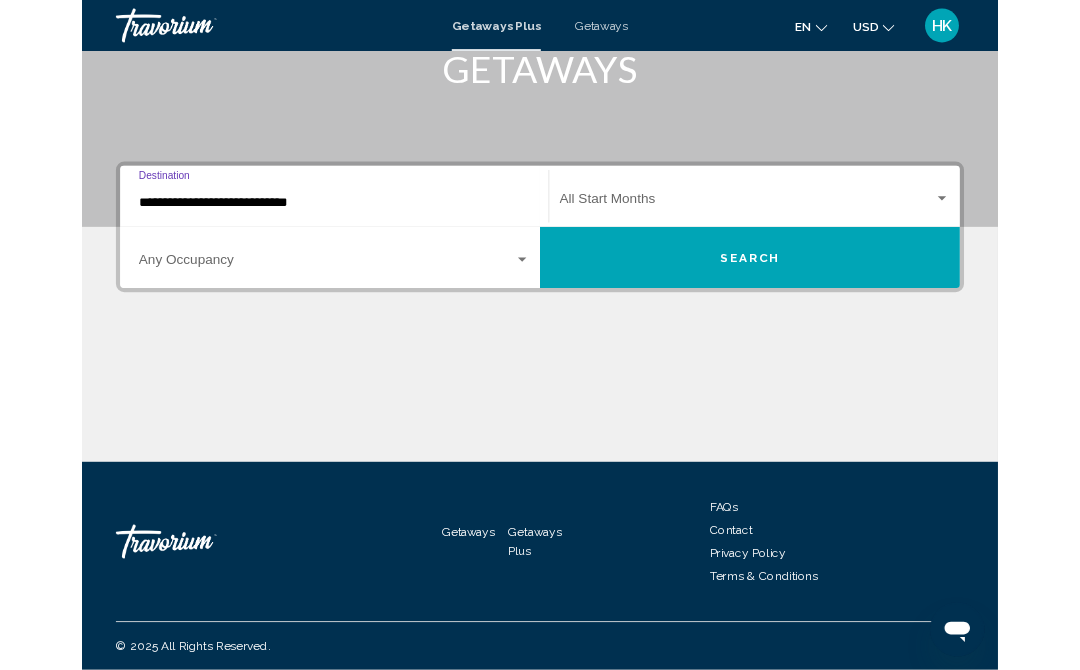 scroll, scrollTop: 0, scrollLeft: 0, axis: both 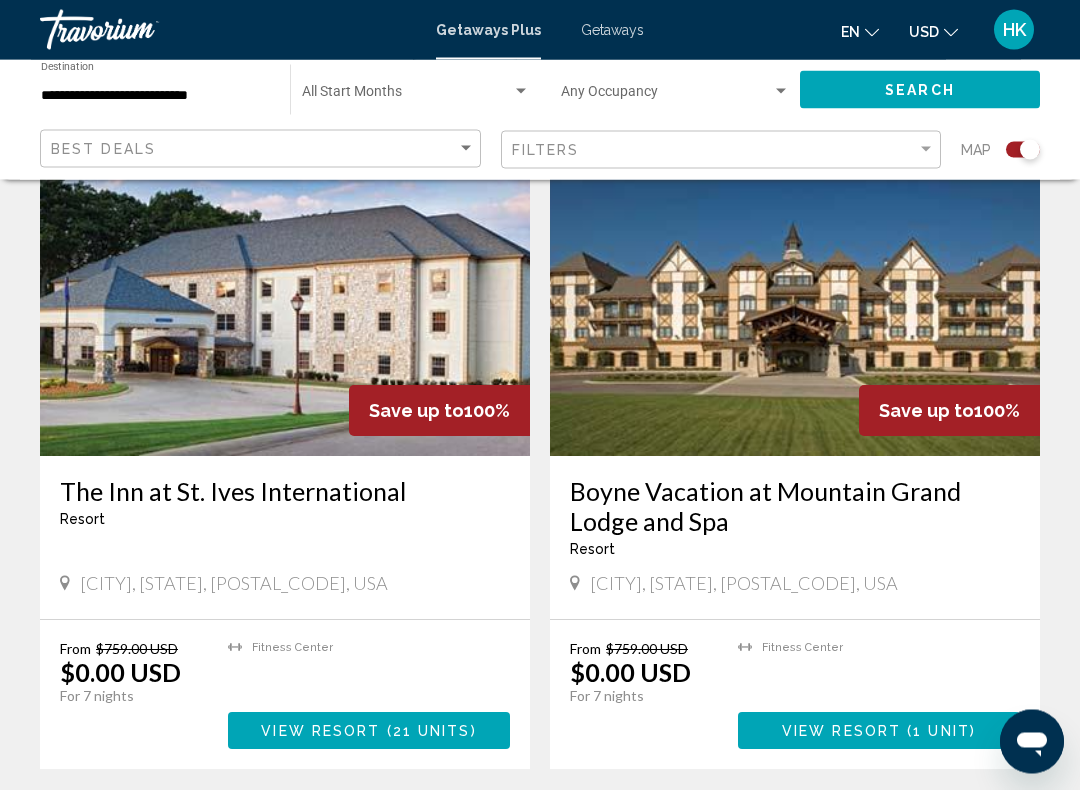 click on "Boyne Vacation at Mountain Grand Lodge and Spa" at bounding box center (795, 507) 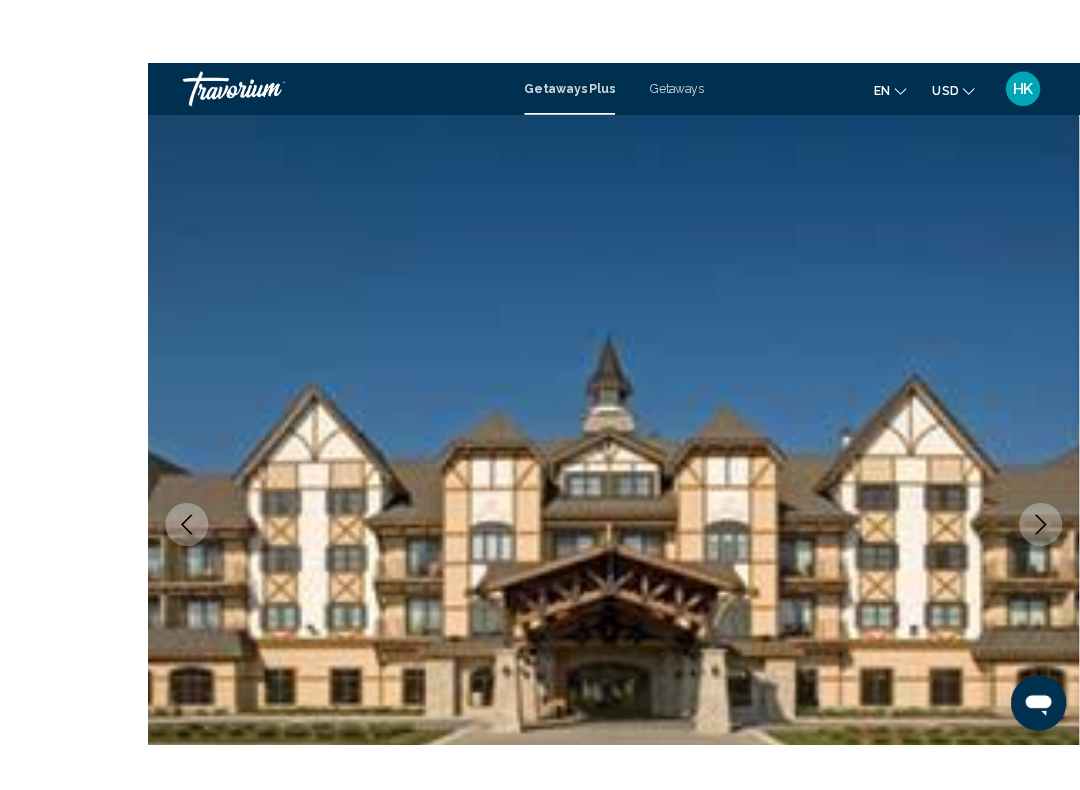 scroll, scrollTop: 85, scrollLeft: 0, axis: vertical 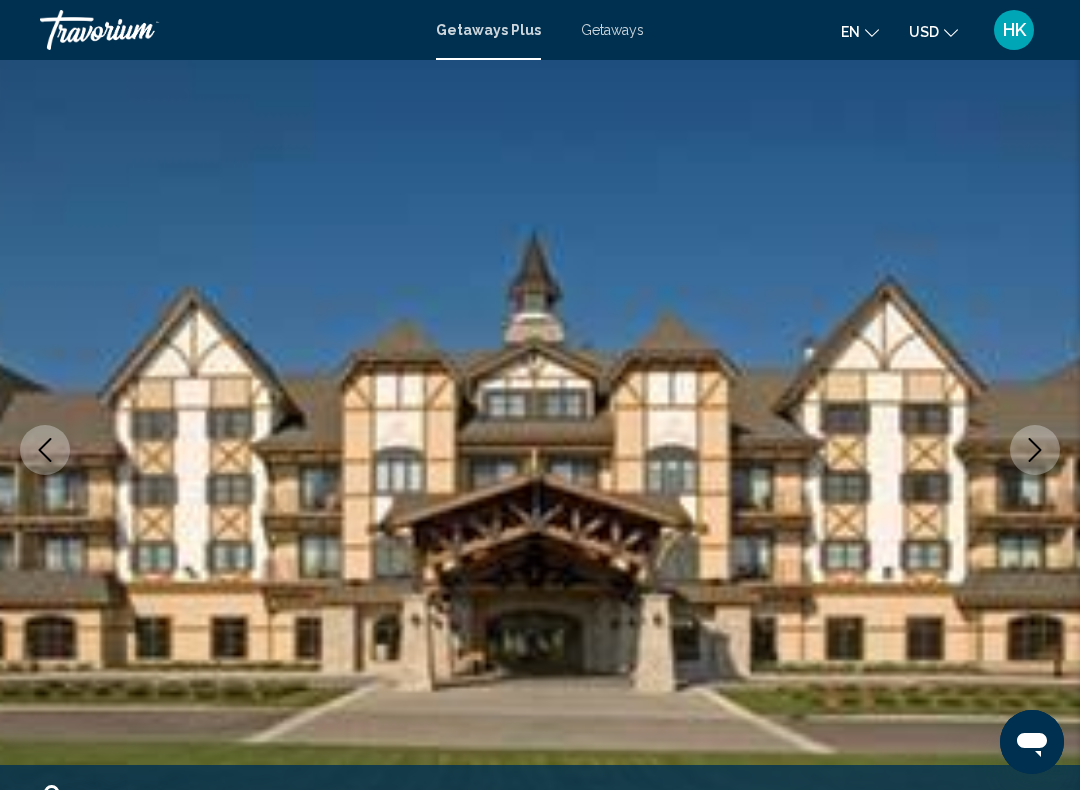 click 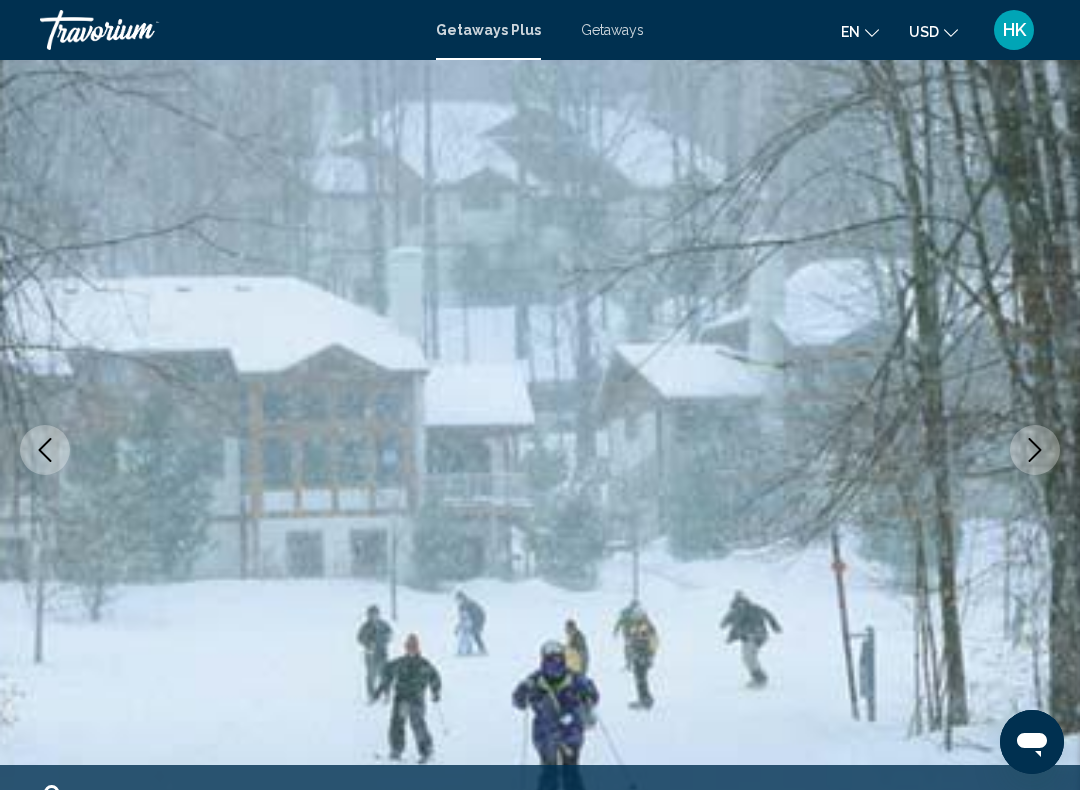 click 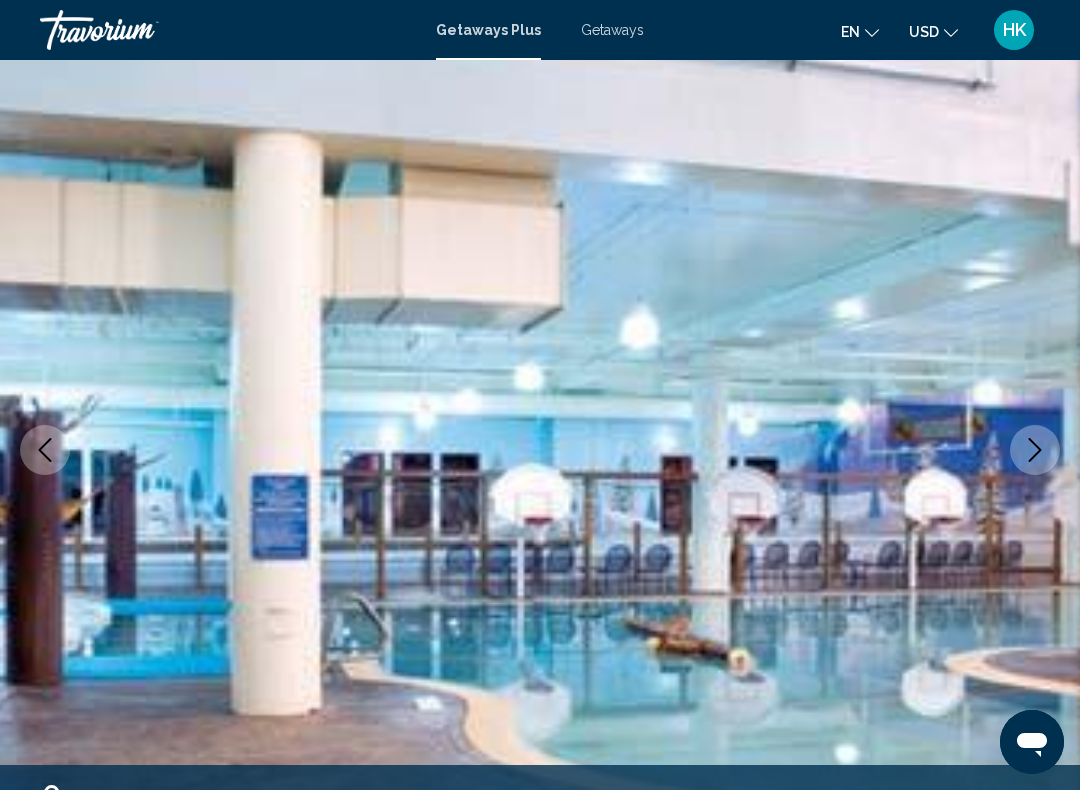 click 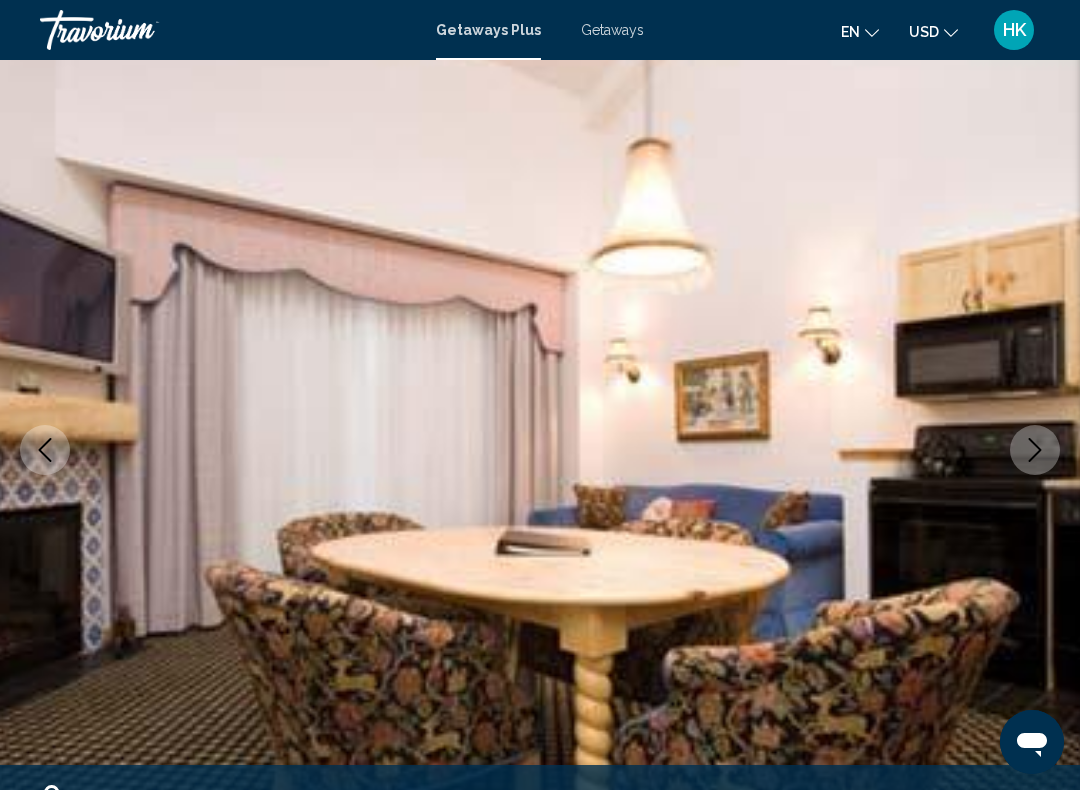 click 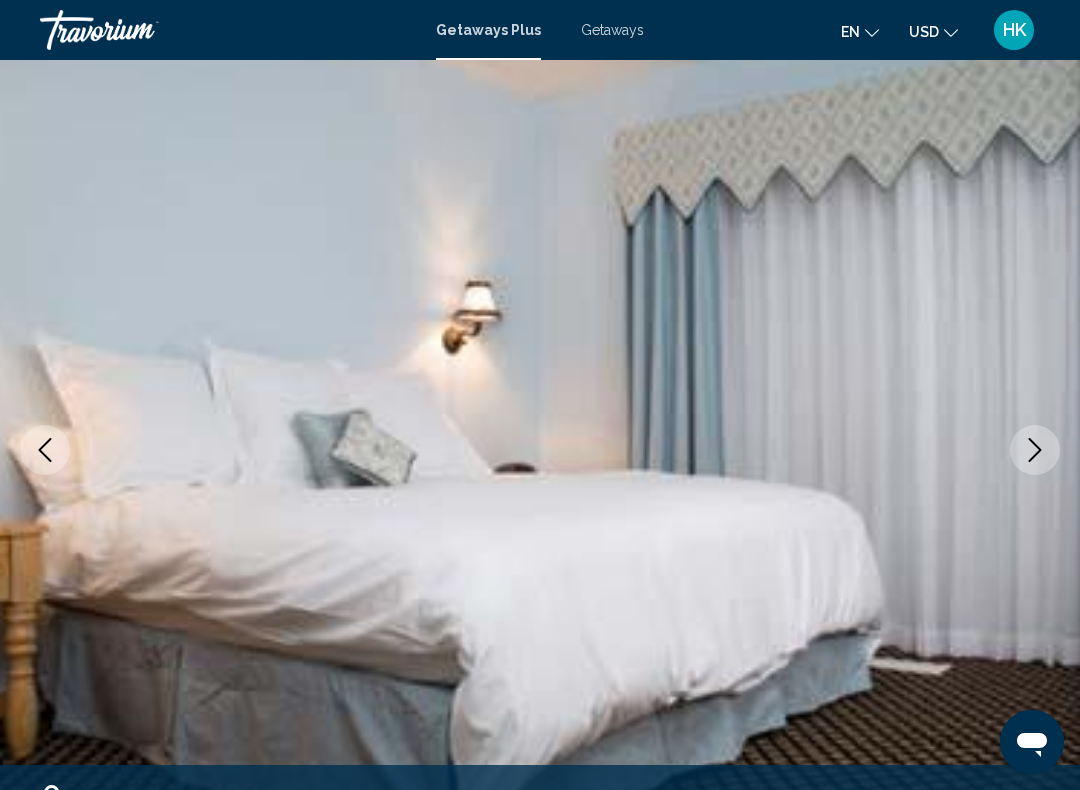 click 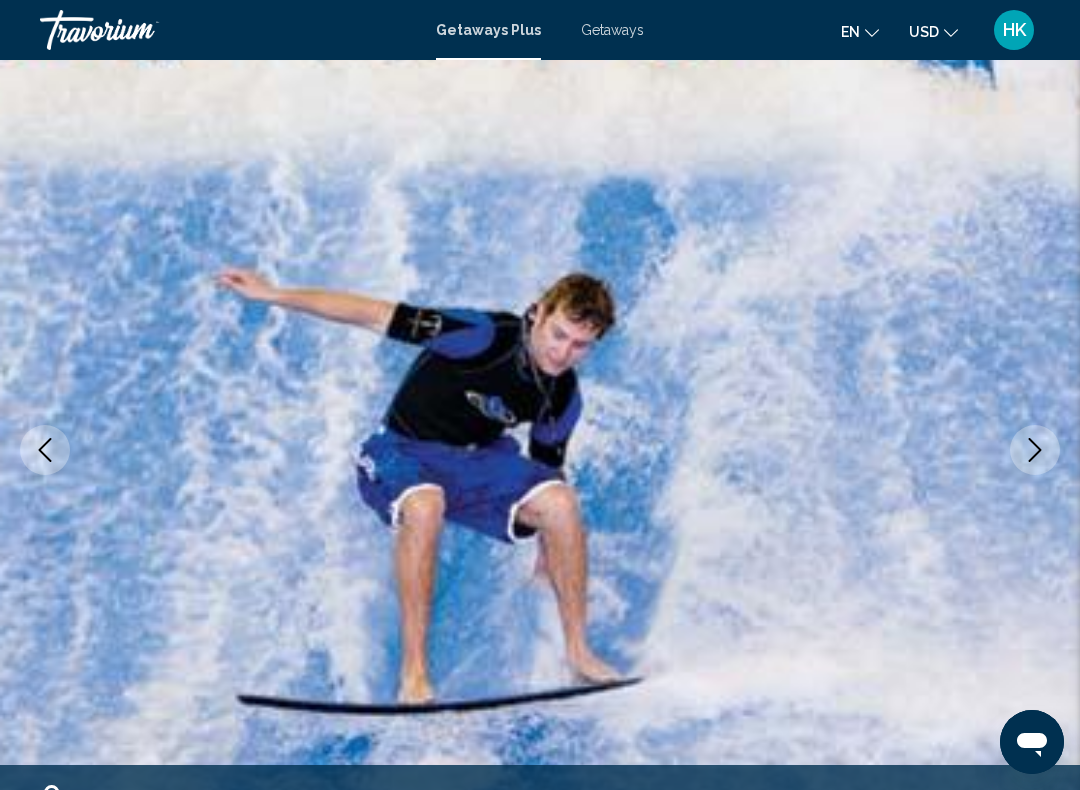 click 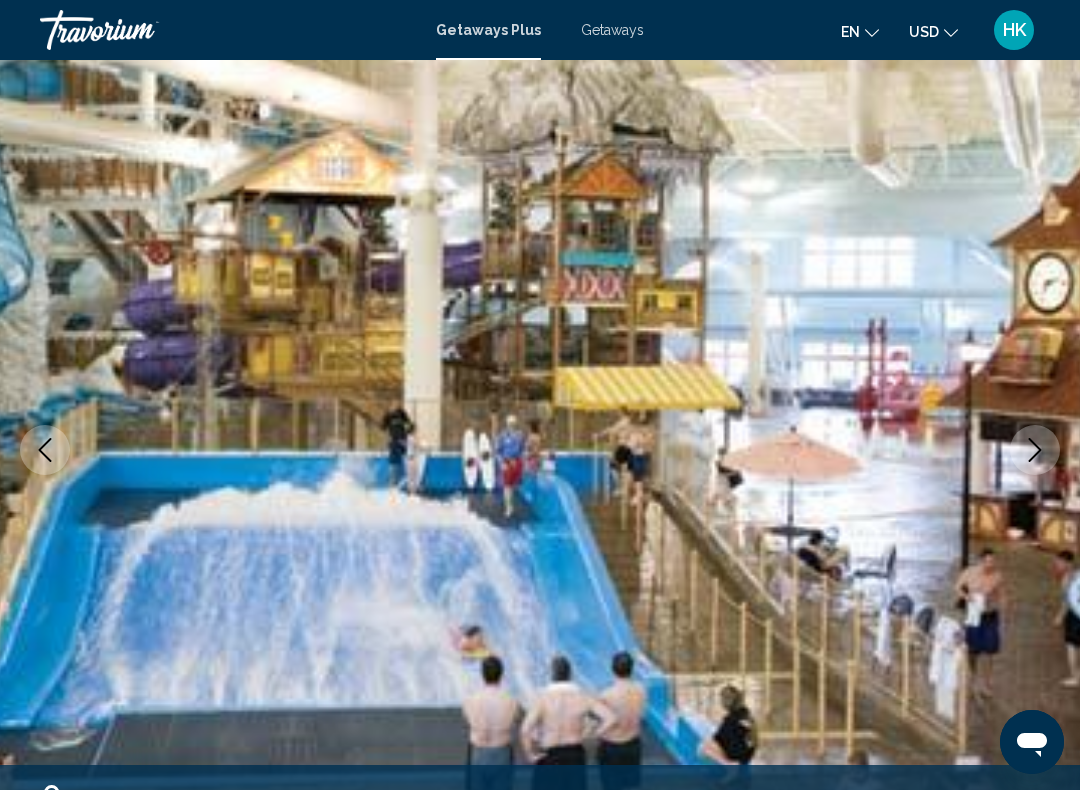 click 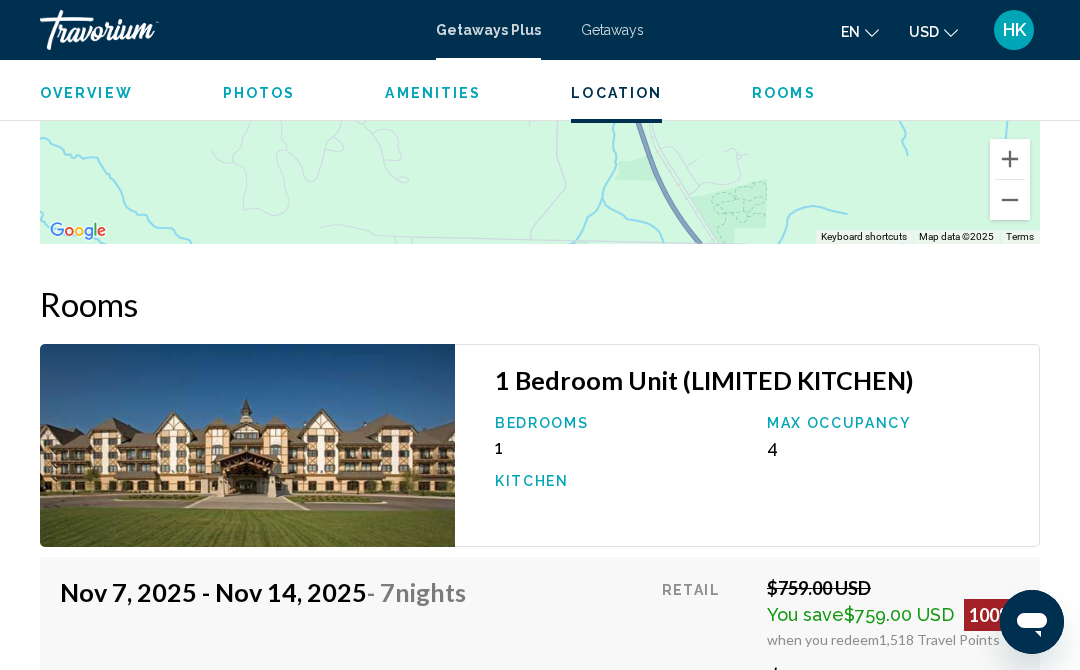 scroll, scrollTop: 3191, scrollLeft: 0, axis: vertical 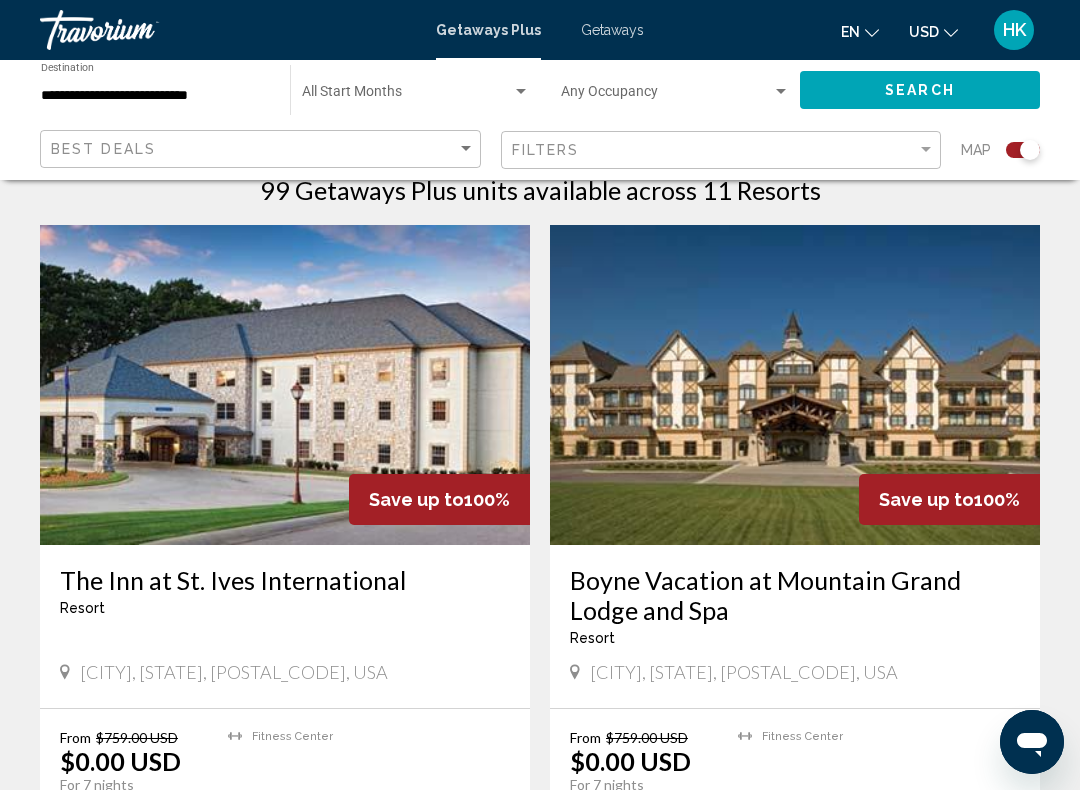 click on "The Inn at St. Ives International" at bounding box center [285, 580] 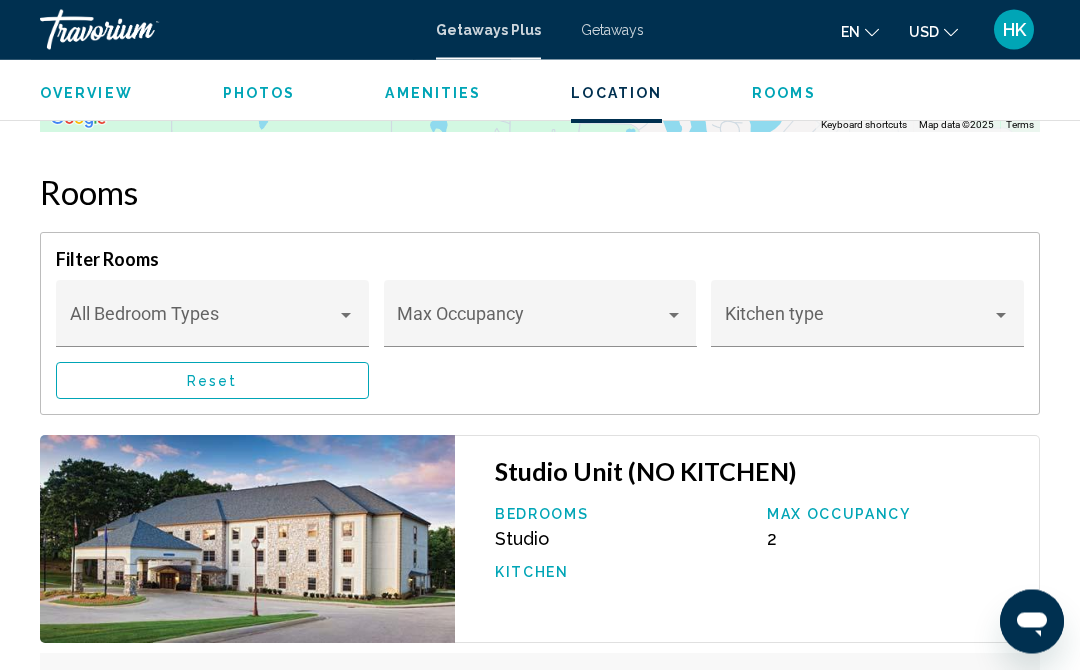 scroll, scrollTop: 3193, scrollLeft: 0, axis: vertical 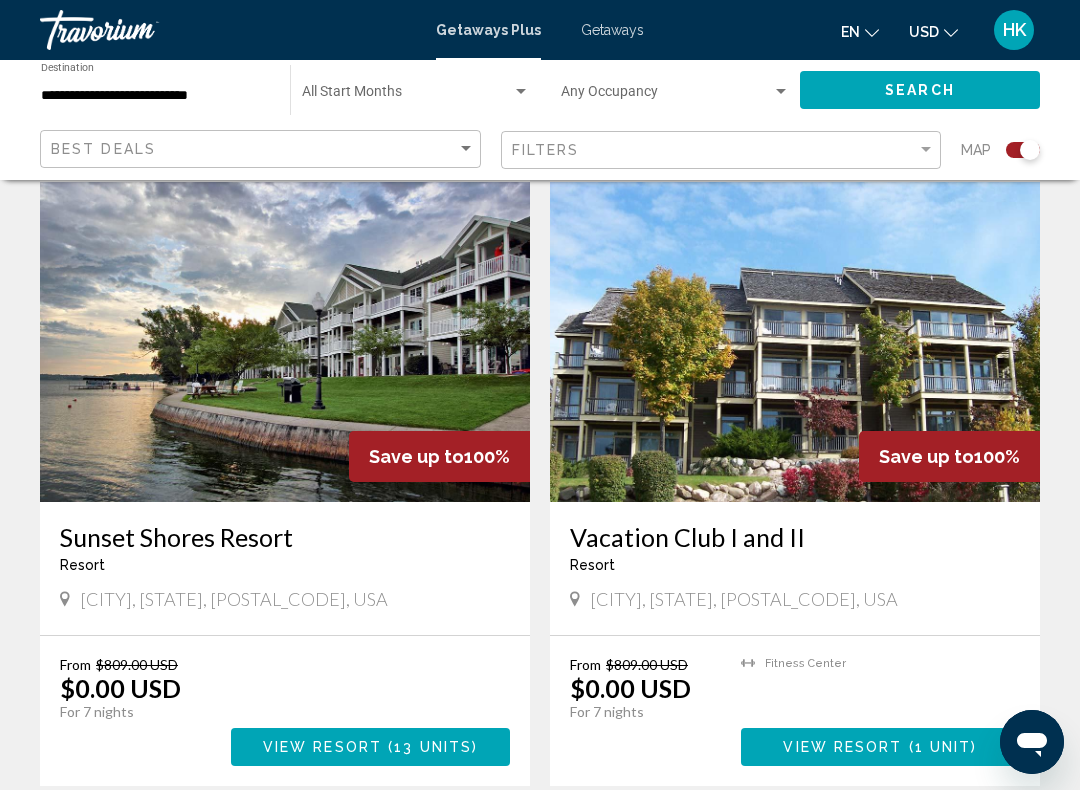 click on "Sunset Shores Resort" at bounding box center (285, 537) 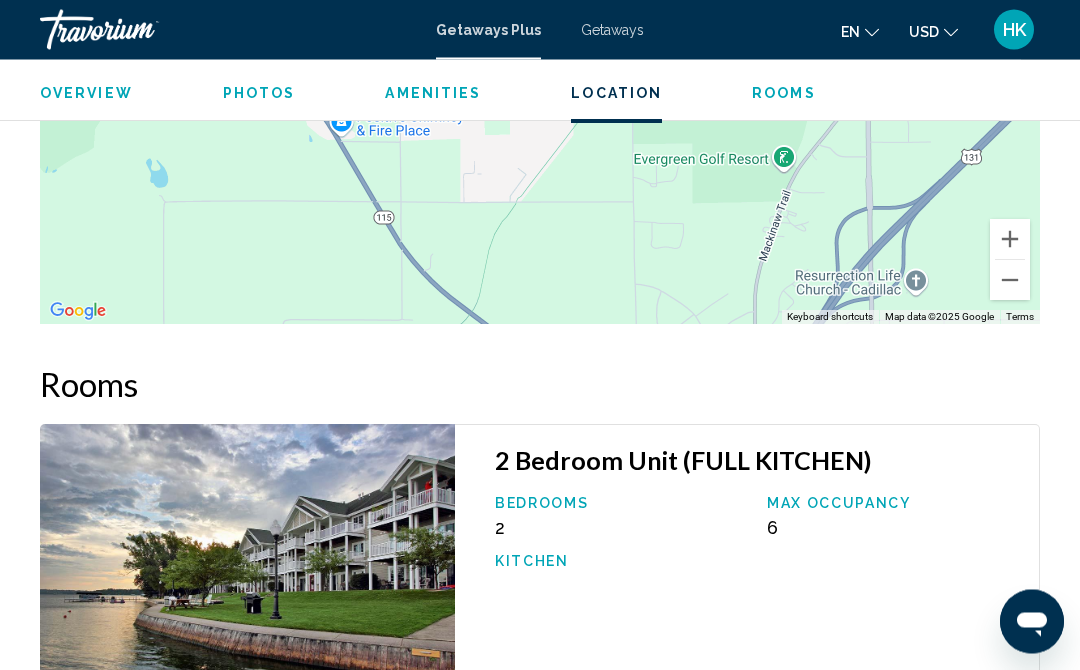 scroll, scrollTop: 3094, scrollLeft: 0, axis: vertical 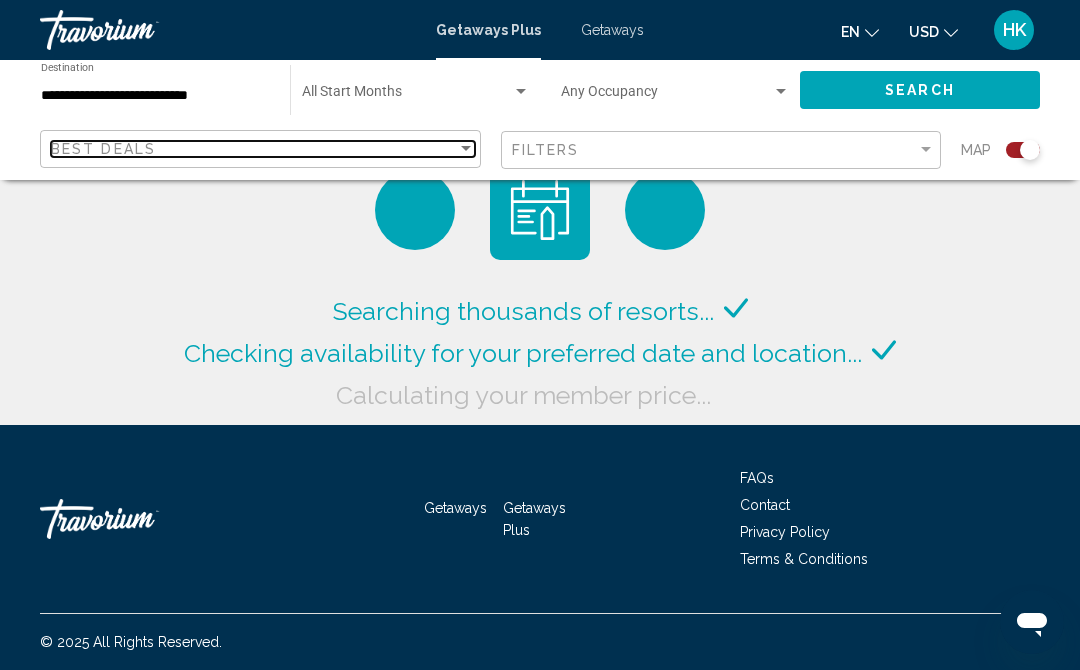 click on "Best Deals" at bounding box center [254, 149] 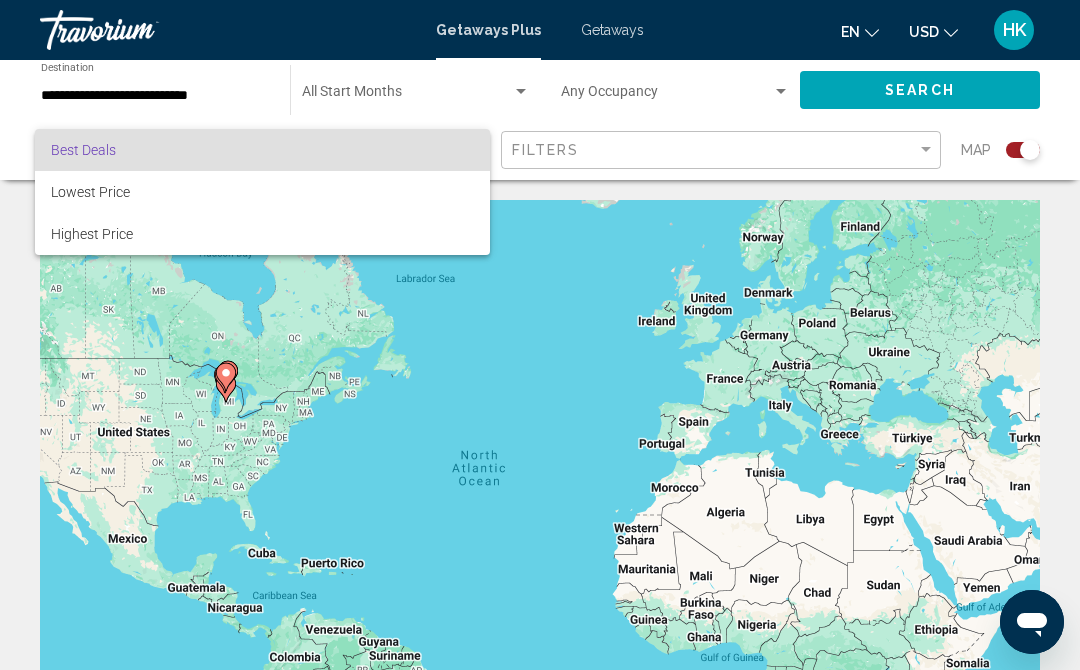 click at bounding box center (540, 335) 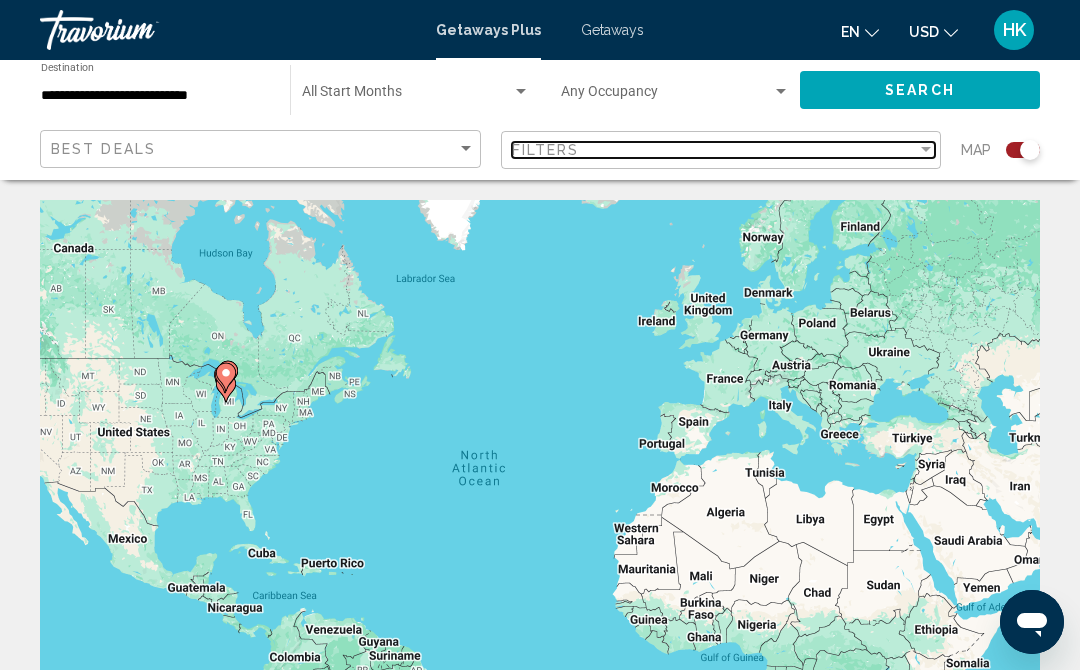 click on "Filters" at bounding box center (715, 150) 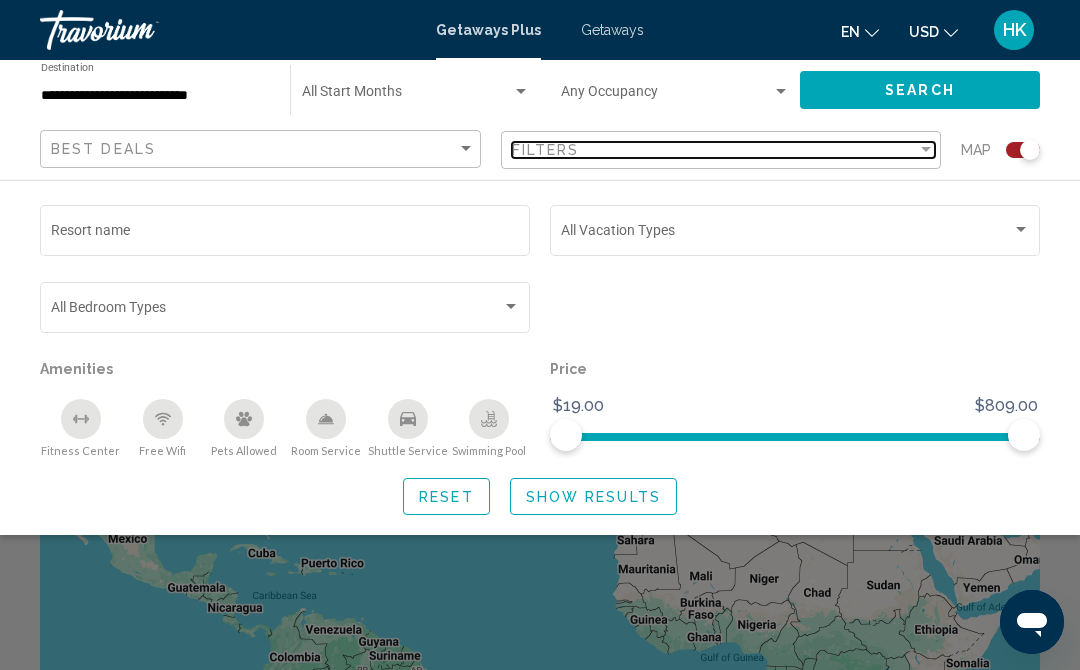 scroll, scrollTop: 7, scrollLeft: 0, axis: vertical 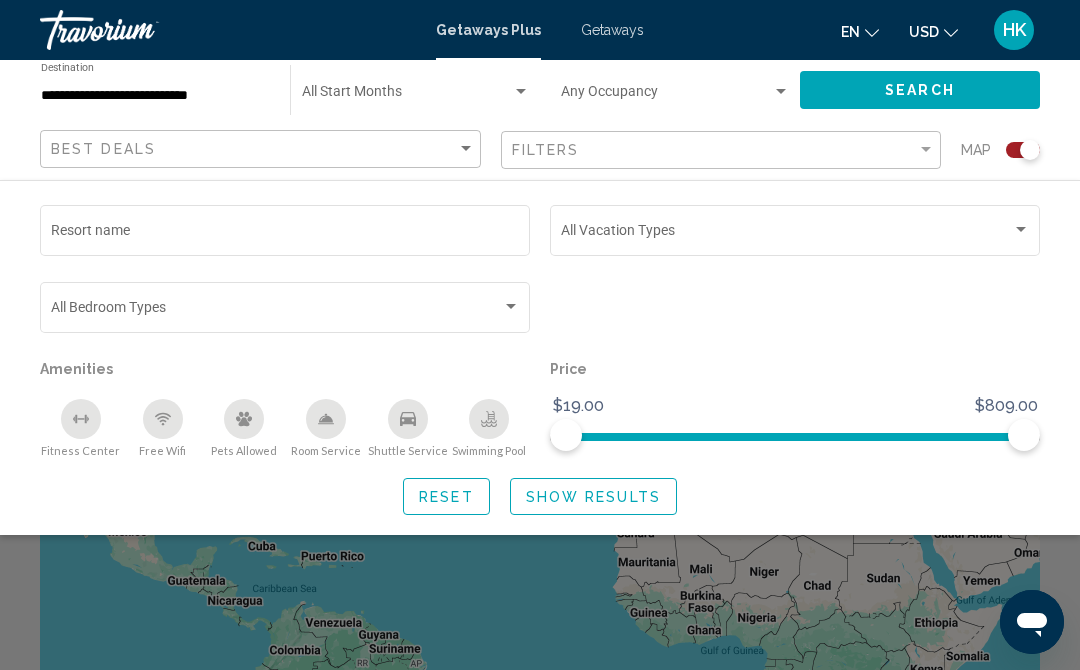 click at bounding box center [521, 92] 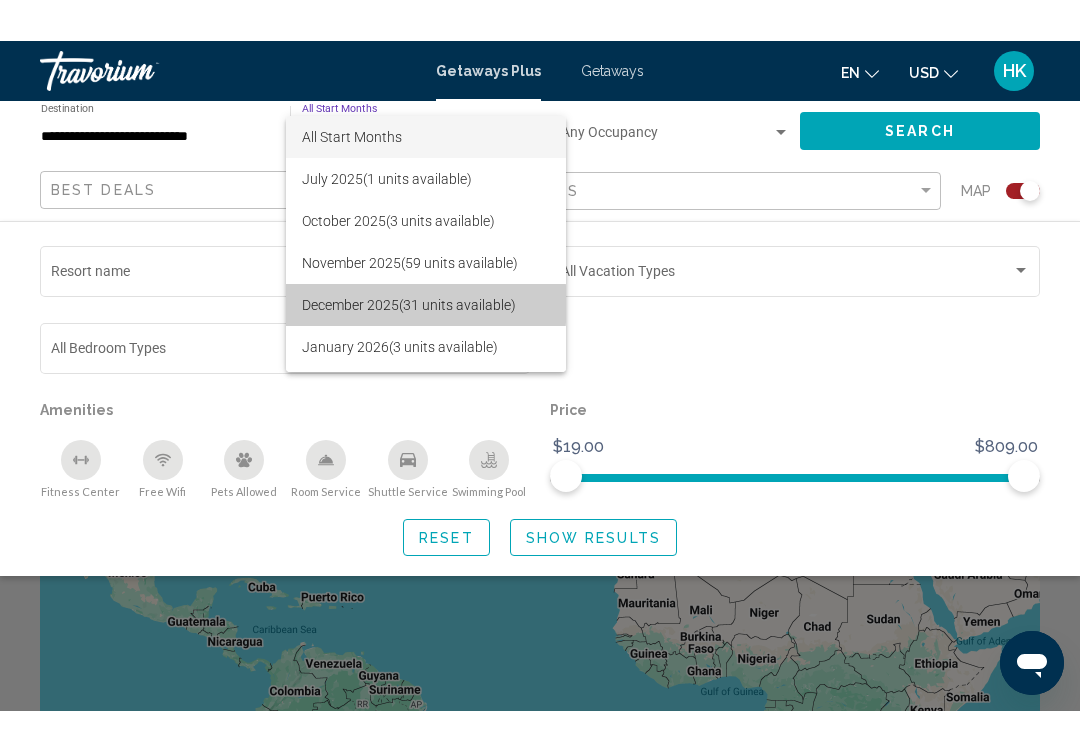 scroll, scrollTop: 0, scrollLeft: 0, axis: both 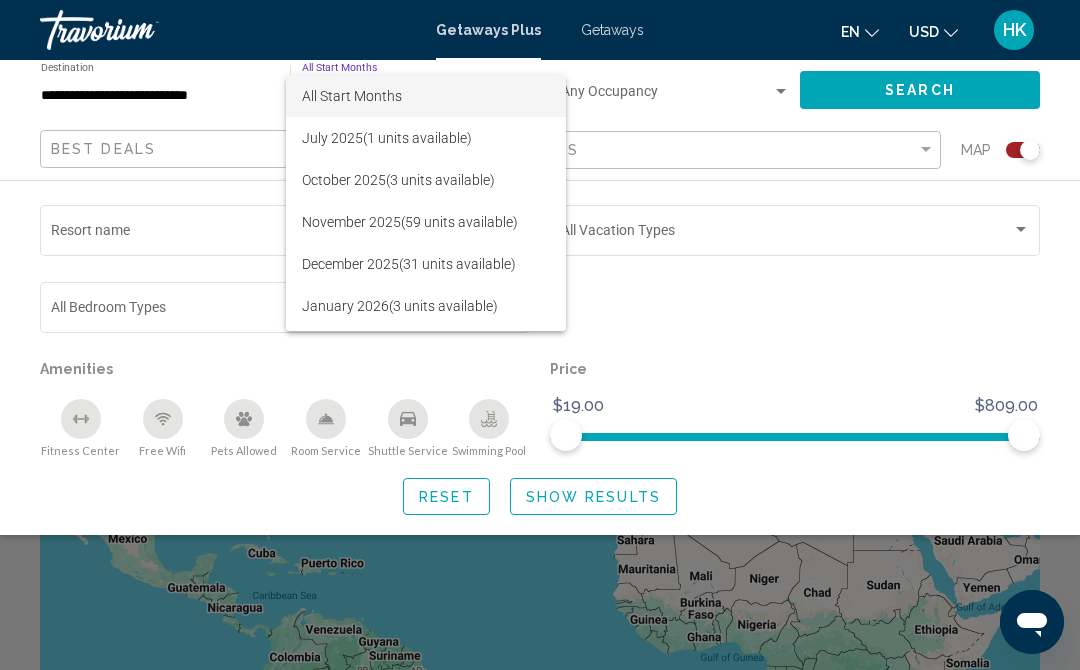 click at bounding box center (540, 335) 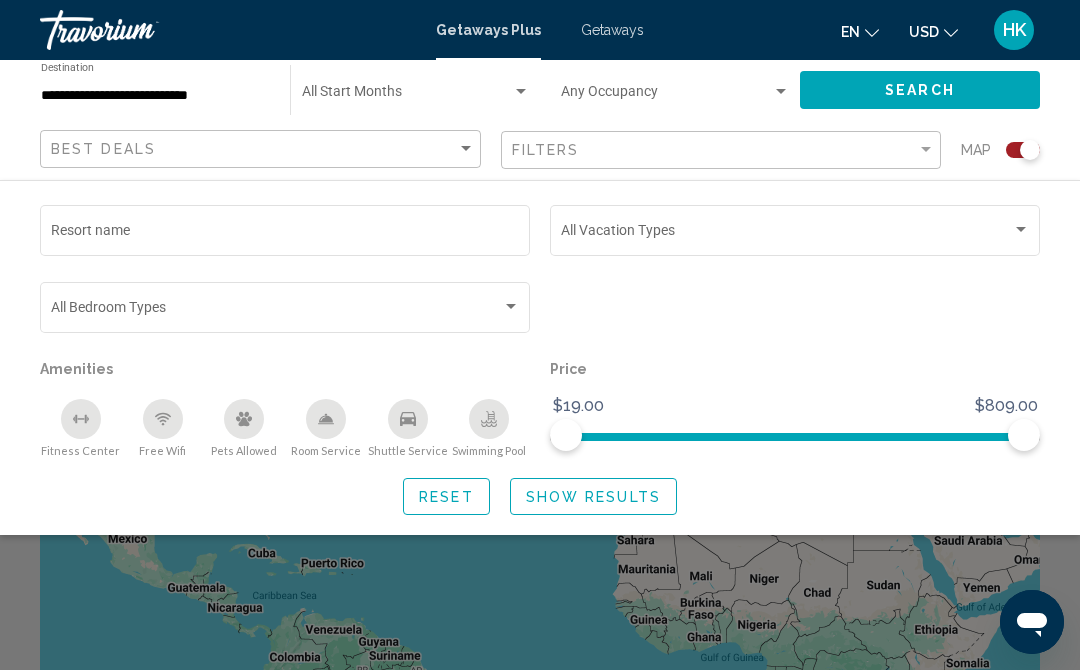 click at bounding box center [781, 92] 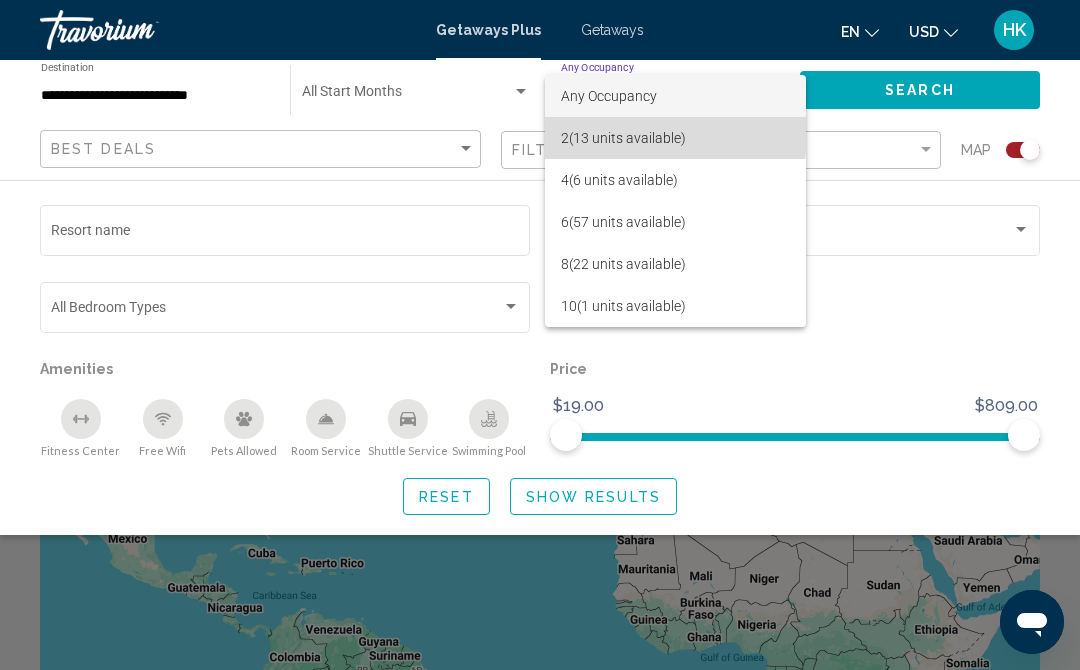click on "2 (13 units available)" at bounding box center [675, 138] 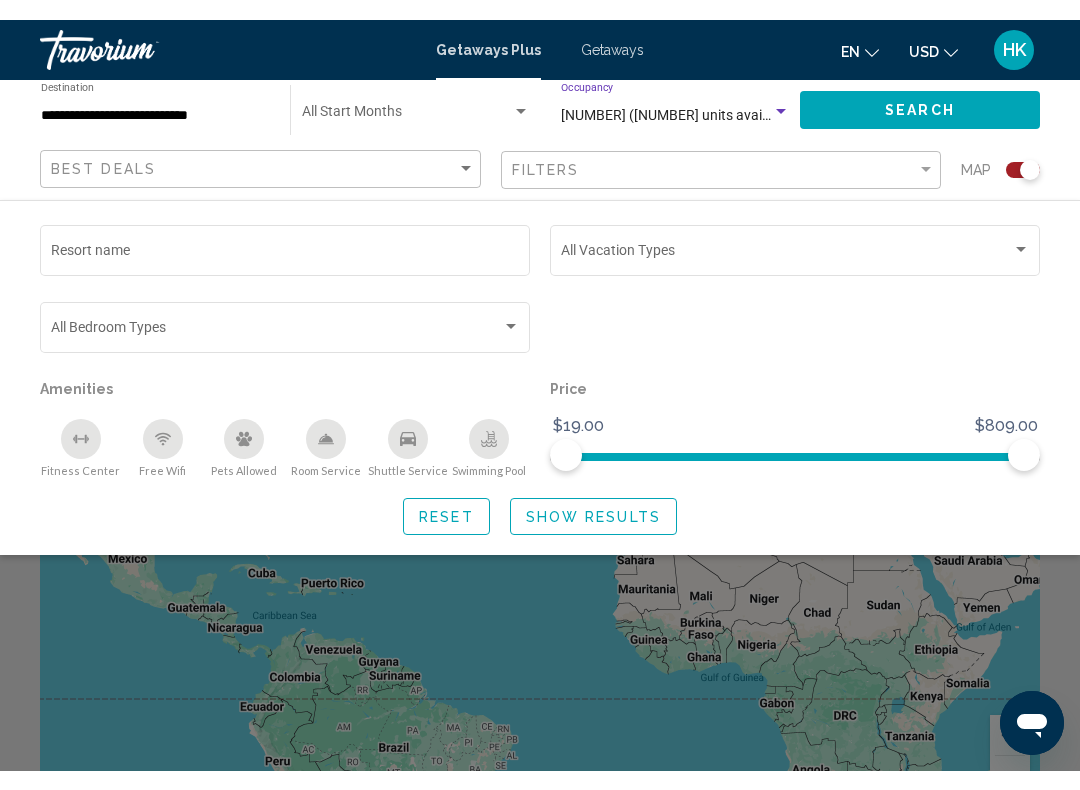 scroll, scrollTop: 49, scrollLeft: 0, axis: vertical 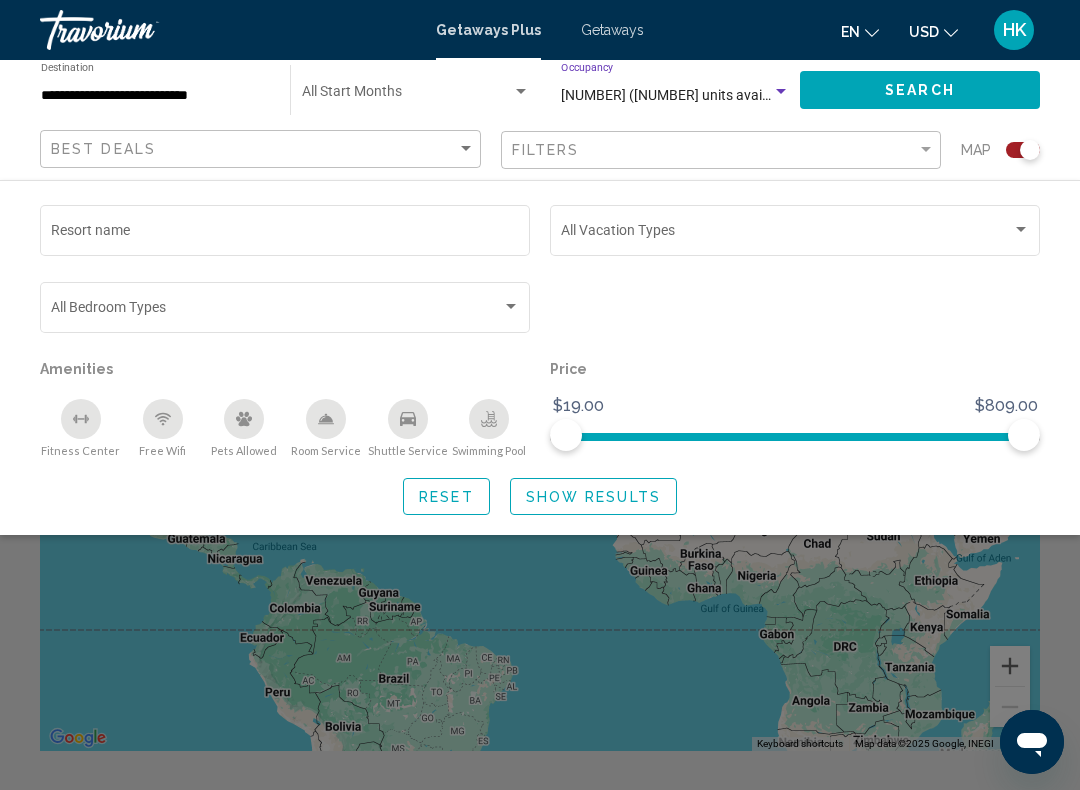click at bounding box center (795, 234) 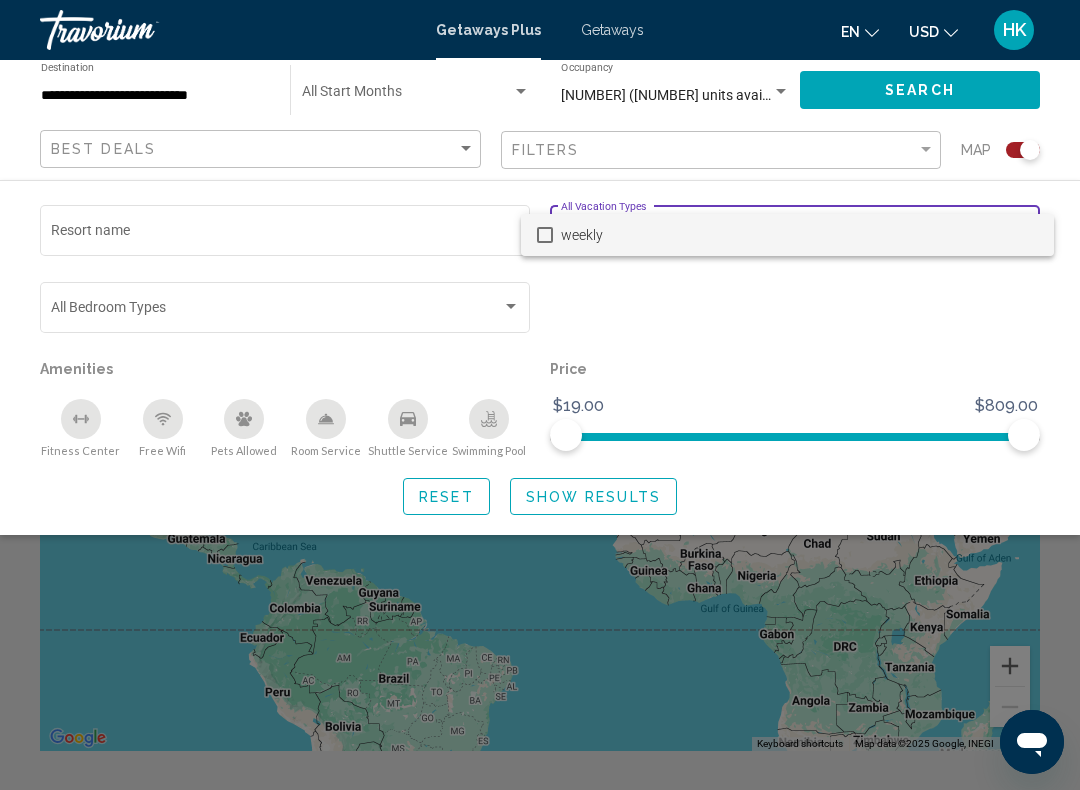 click at bounding box center [540, 395] 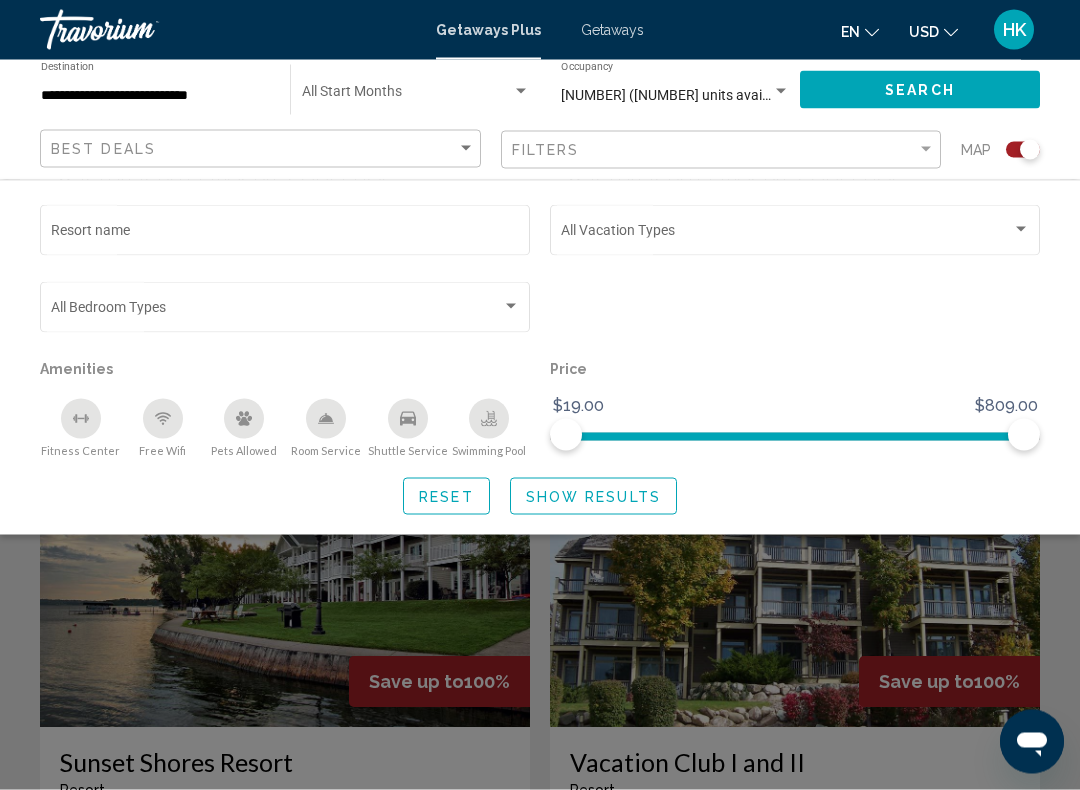 scroll, scrollTop: 1138, scrollLeft: 0, axis: vertical 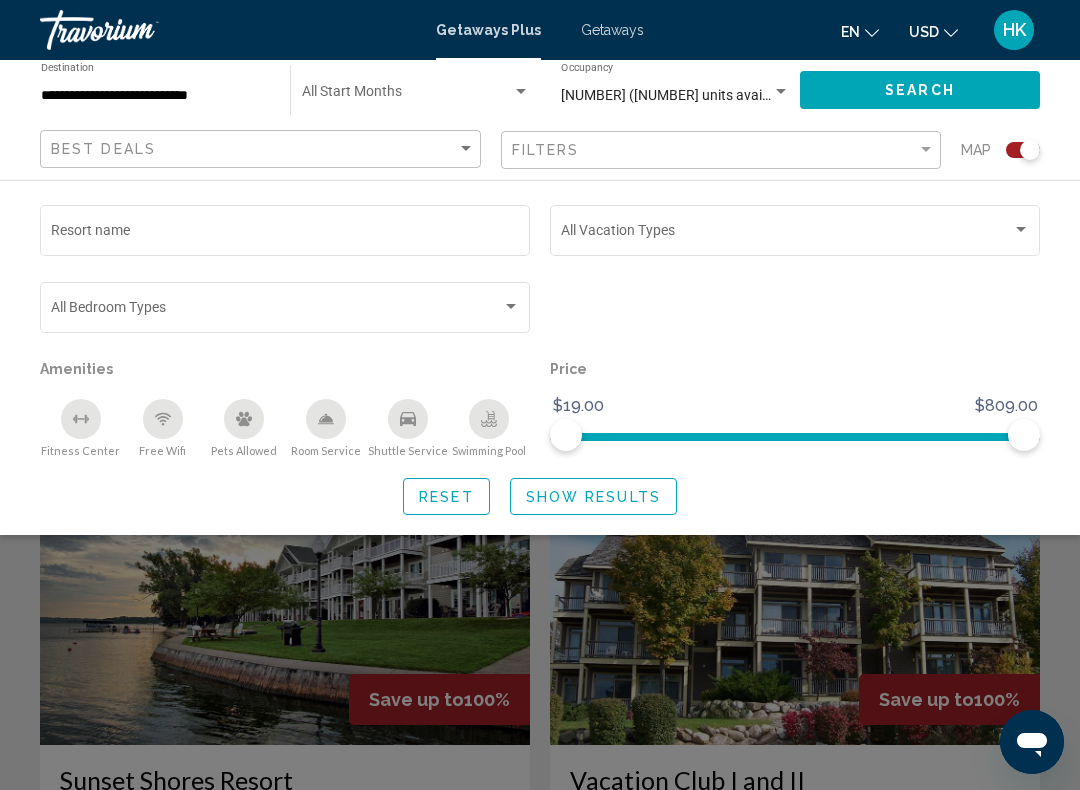 click 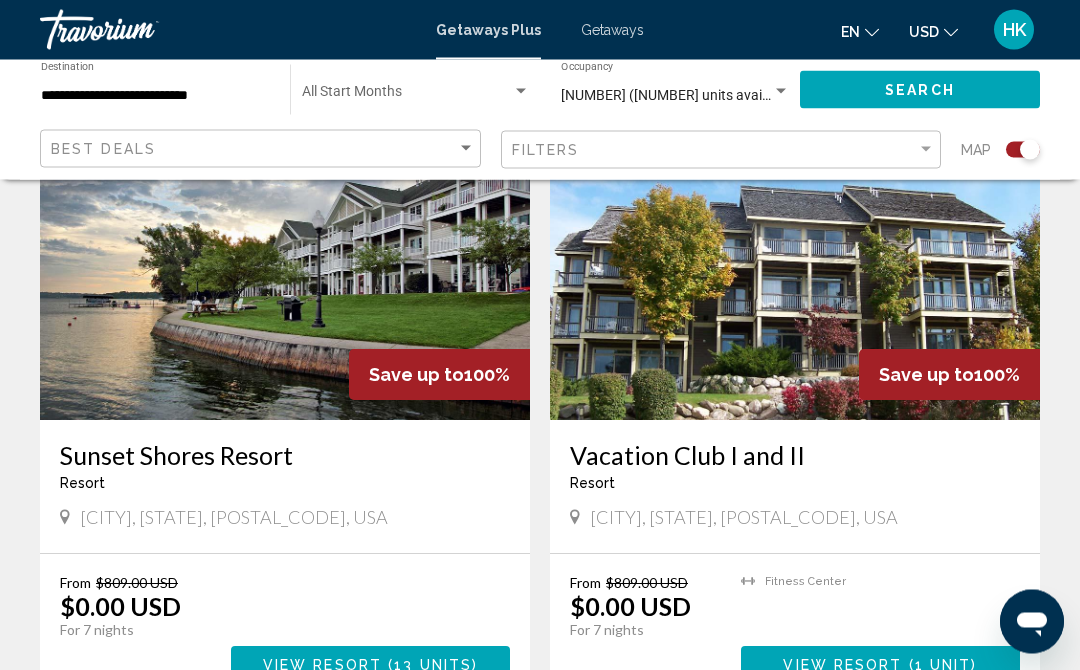 scroll, scrollTop: 1453, scrollLeft: 0, axis: vertical 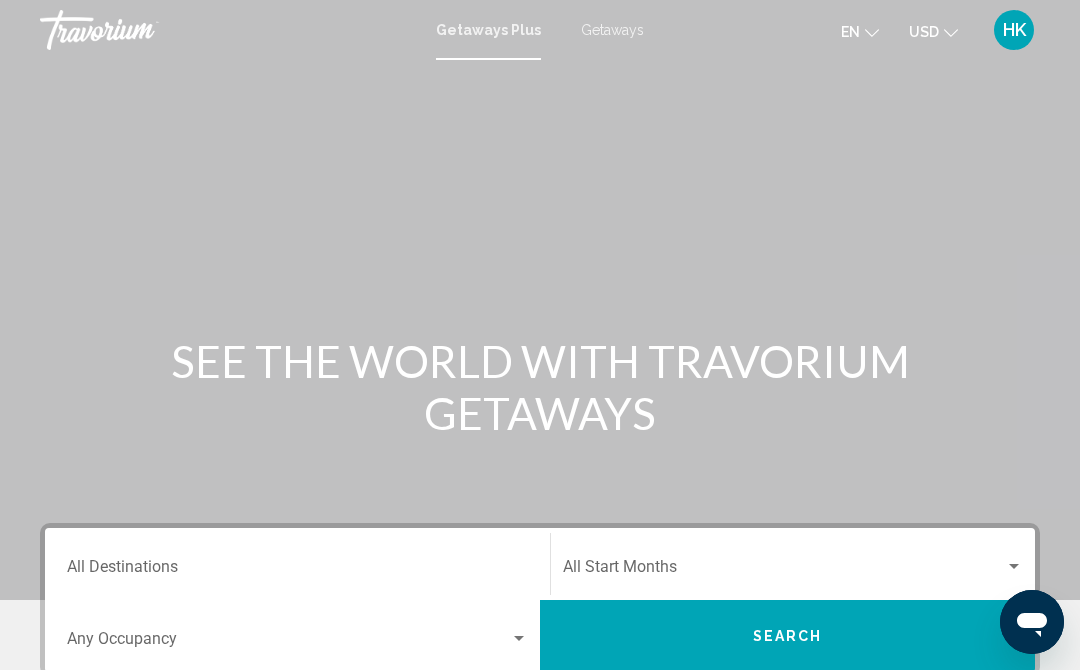 click on "Destination All Destinations" at bounding box center [297, 571] 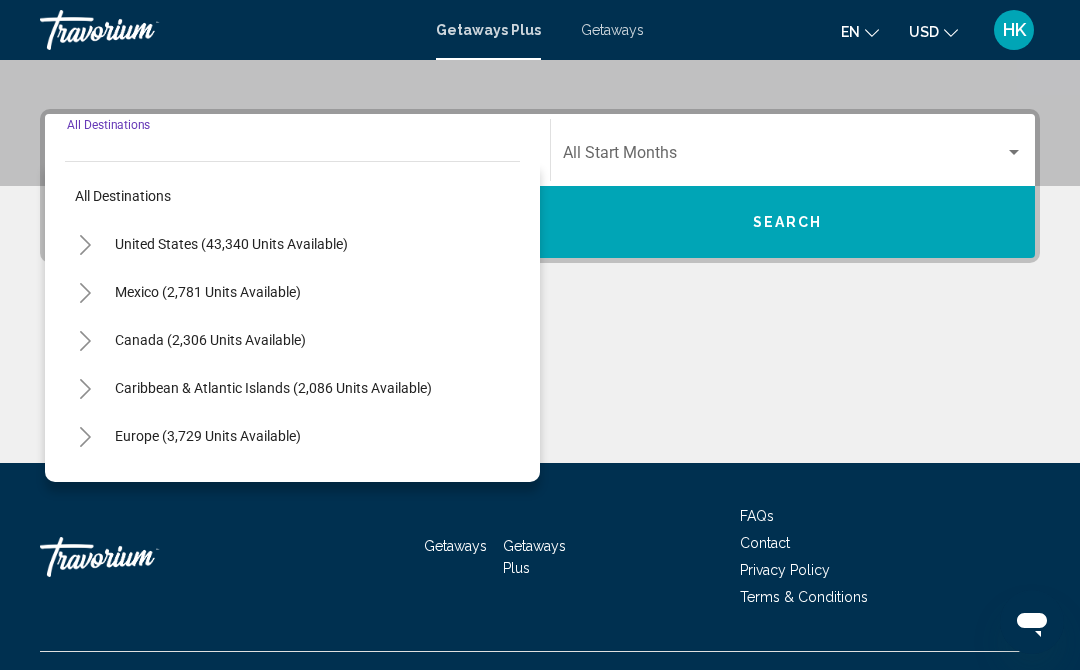 scroll, scrollTop: 452, scrollLeft: 0, axis: vertical 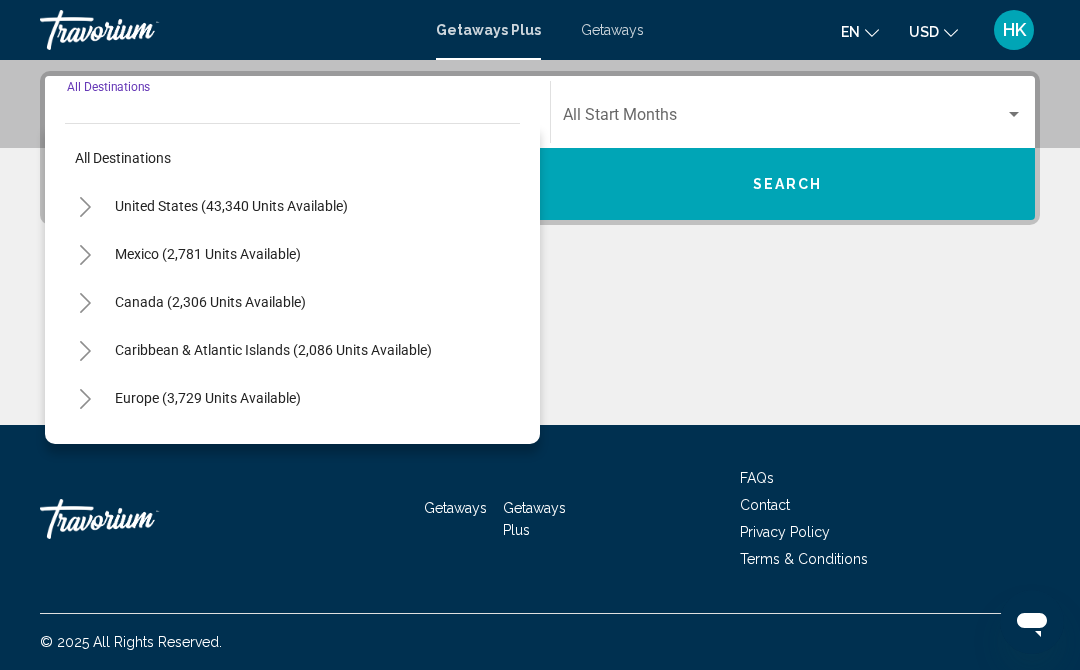 click on "United States (43,340 units available)" at bounding box center (208, 254) 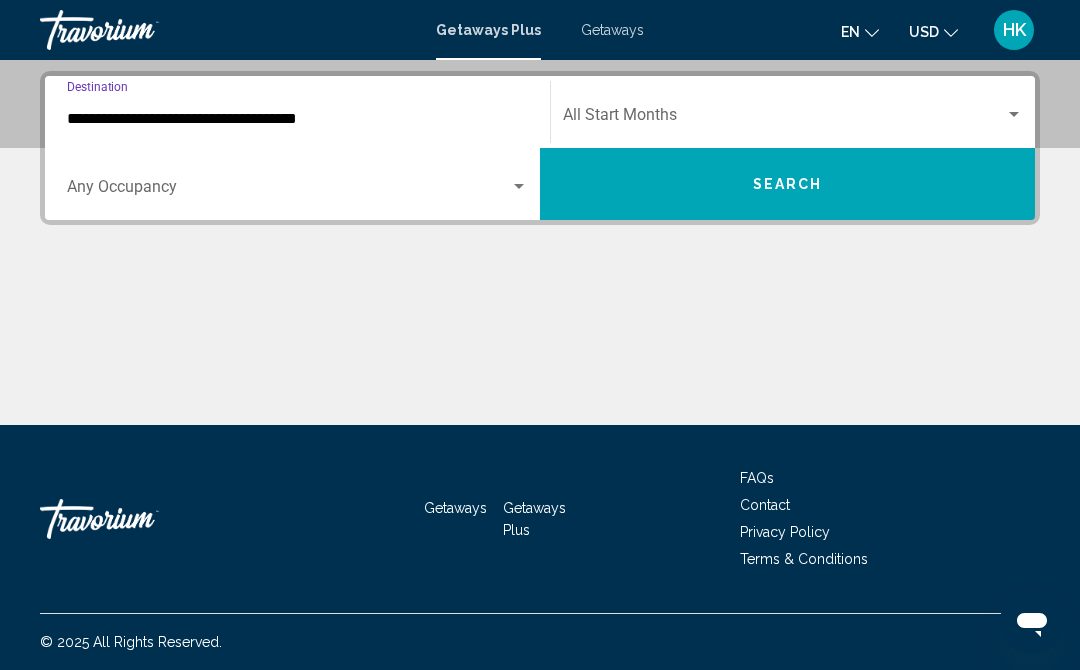 click on "**********" at bounding box center [297, 119] 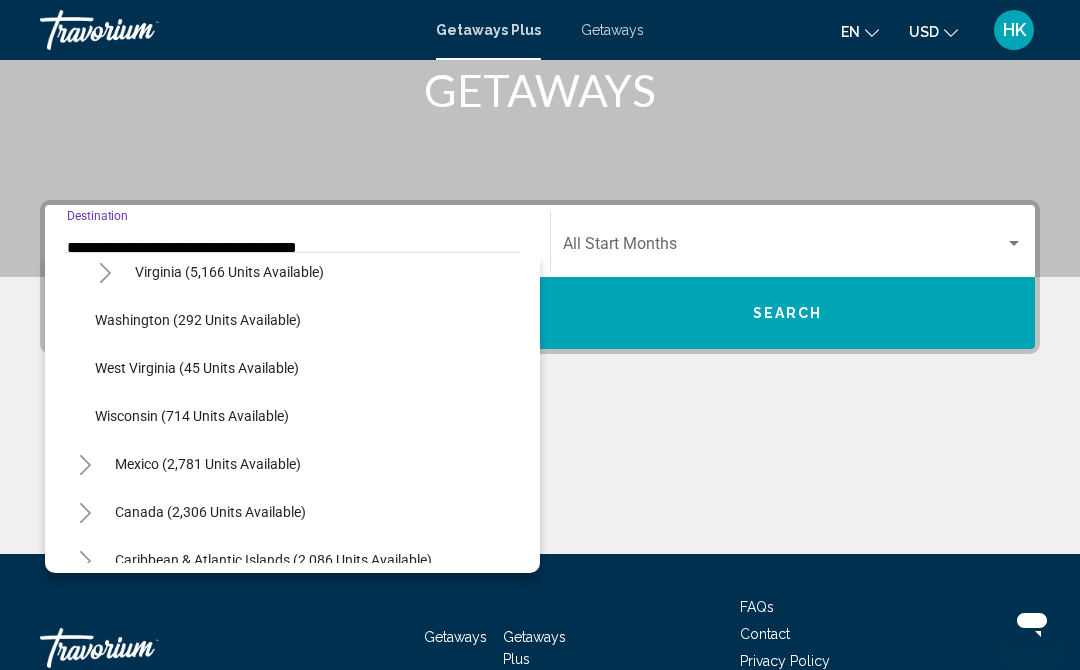 scroll, scrollTop: 1782, scrollLeft: 0, axis: vertical 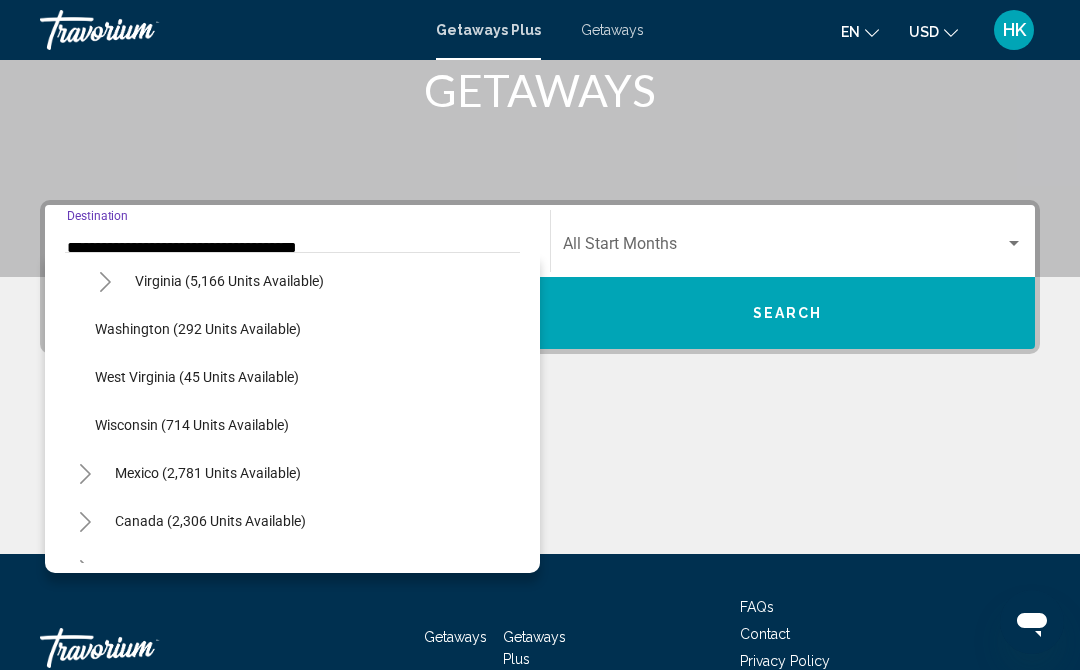 click on "Wisconsin (714 units available)" 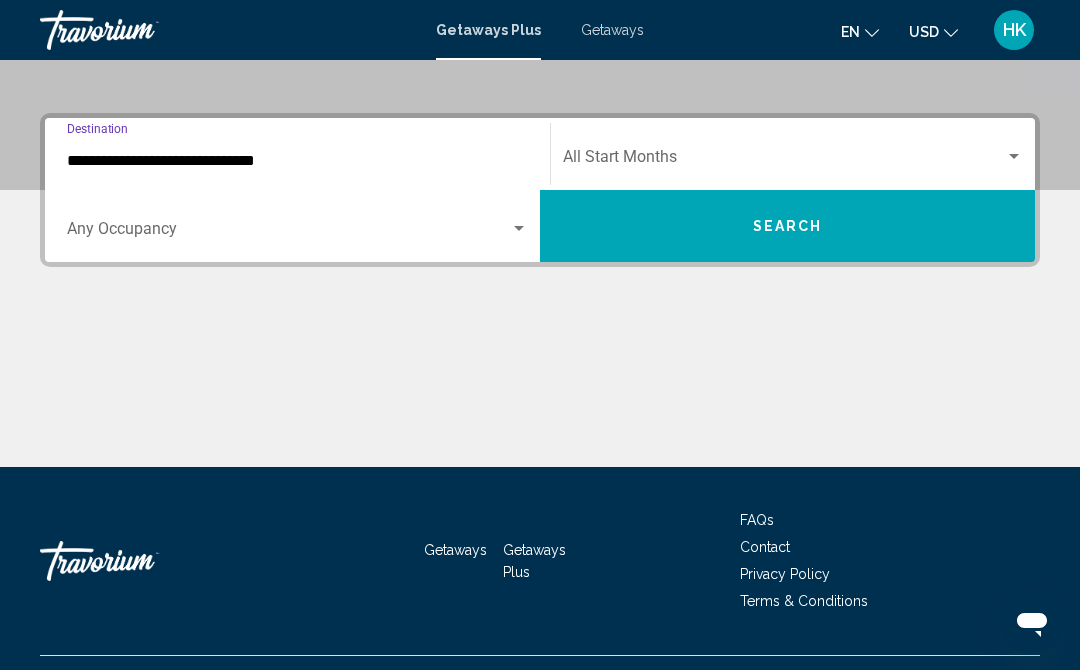 scroll, scrollTop: 452, scrollLeft: 0, axis: vertical 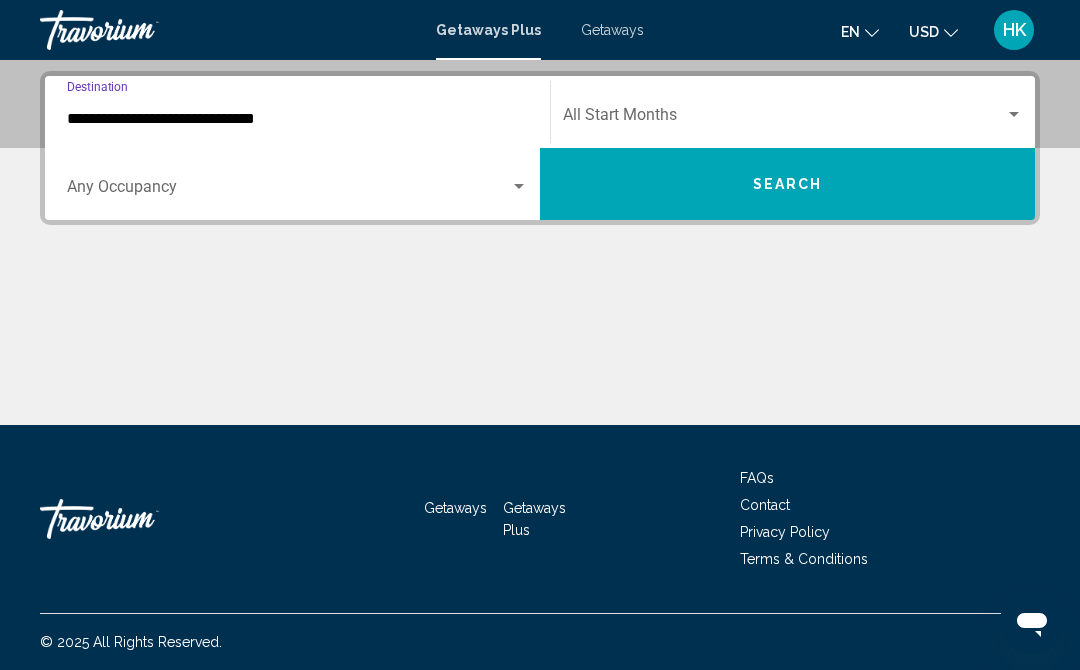click on "Search" at bounding box center [787, 184] 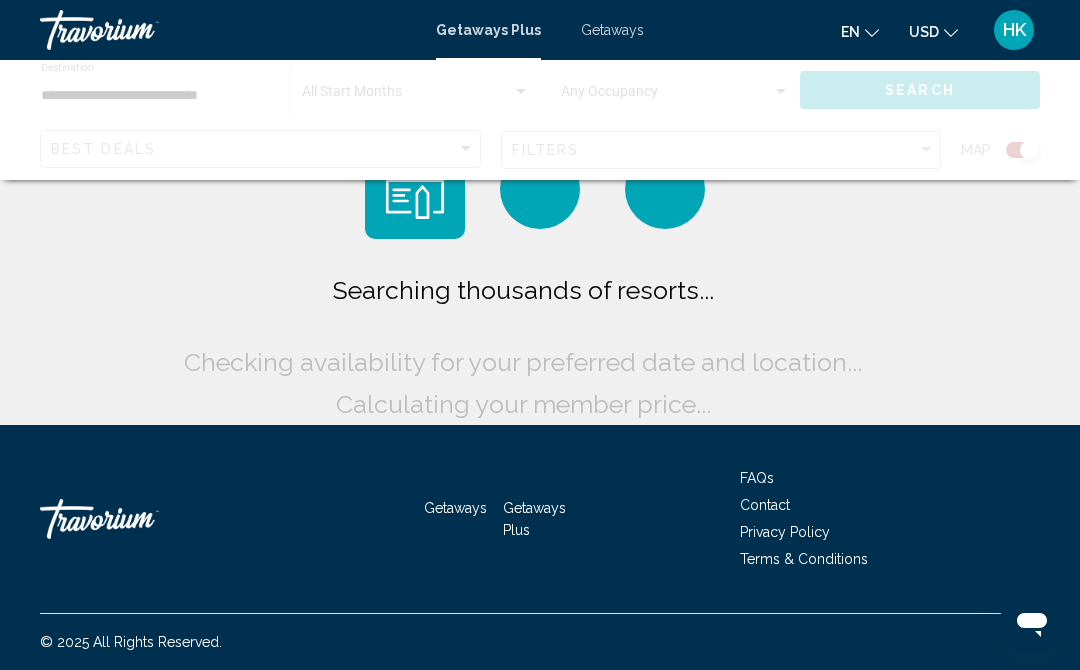 scroll, scrollTop: 0, scrollLeft: 0, axis: both 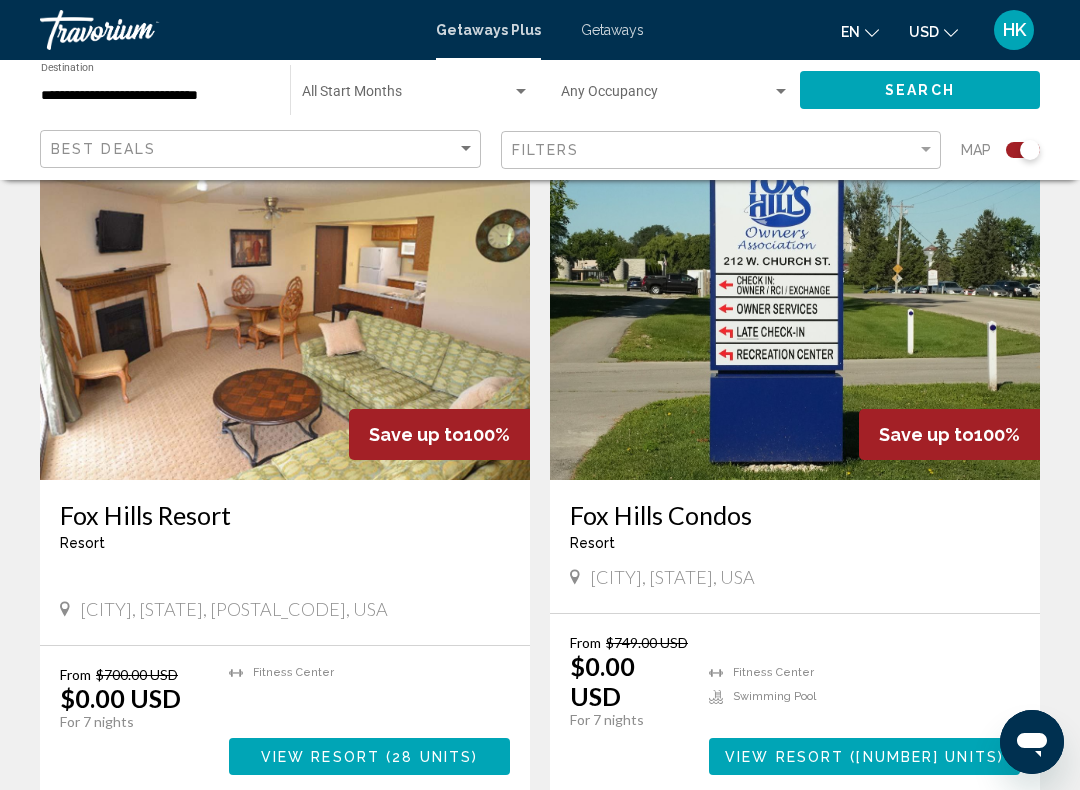 click on "Fox Hills Resort" at bounding box center [285, 515] 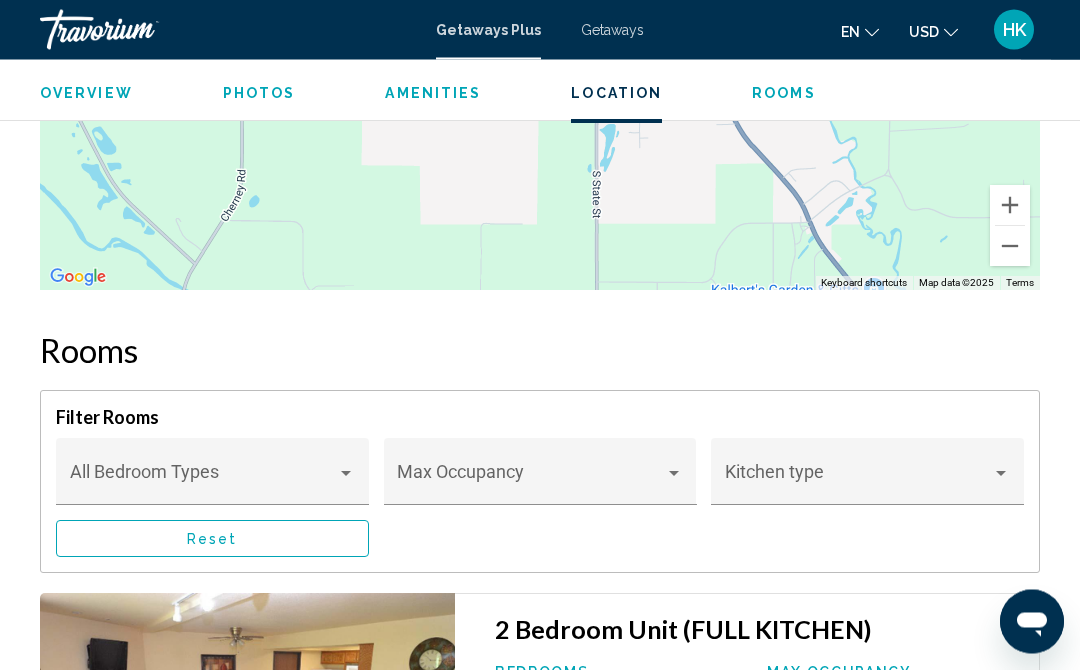 scroll, scrollTop: 3230, scrollLeft: 0, axis: vertical 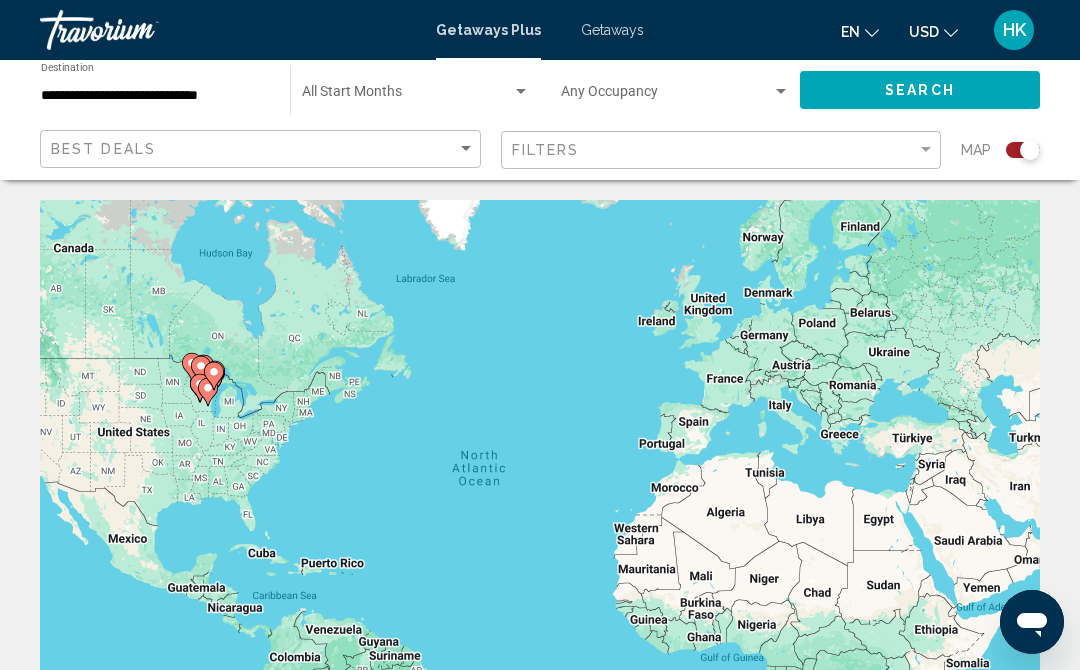 click at bounding box center [521, 92] 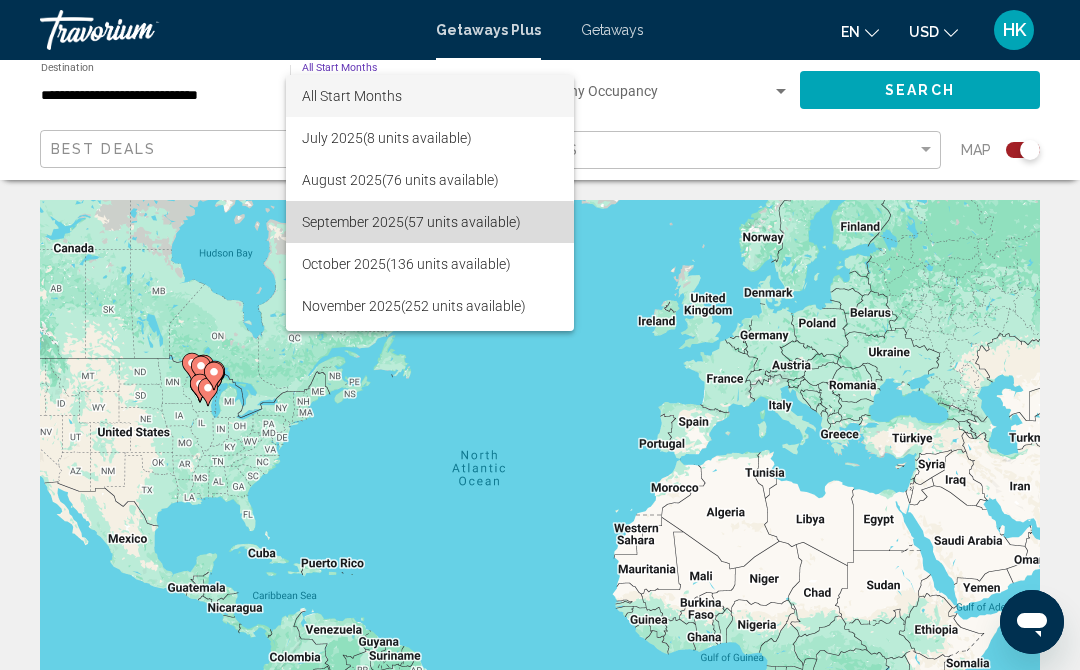 click on "[MONTH] 2025  (57 units available)" at bounding box center [430, 222] 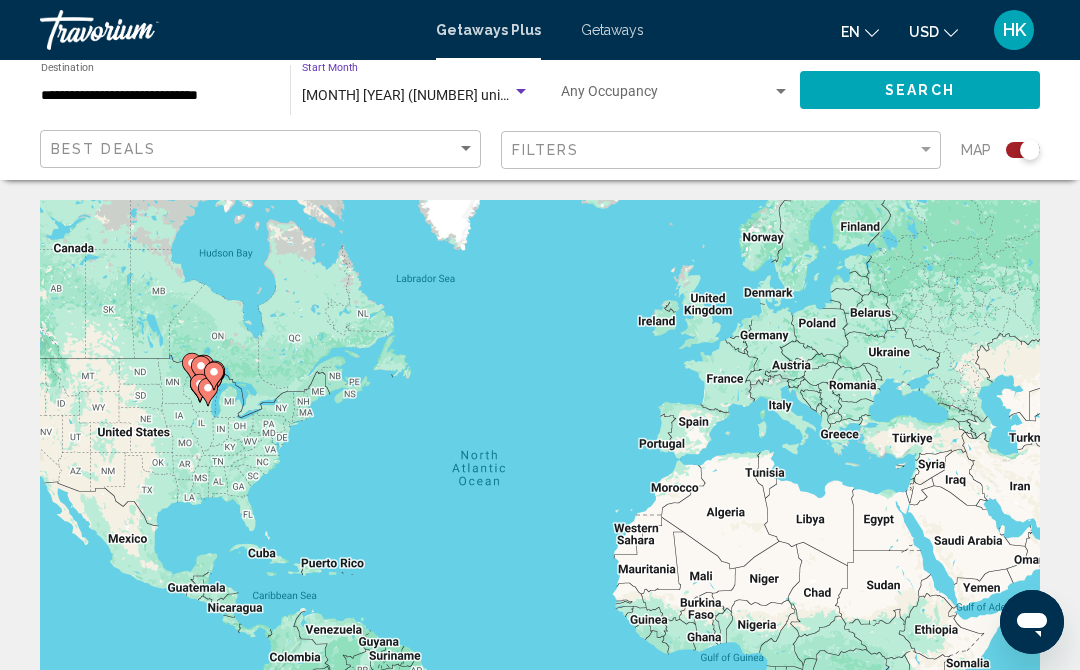 click on "Search" 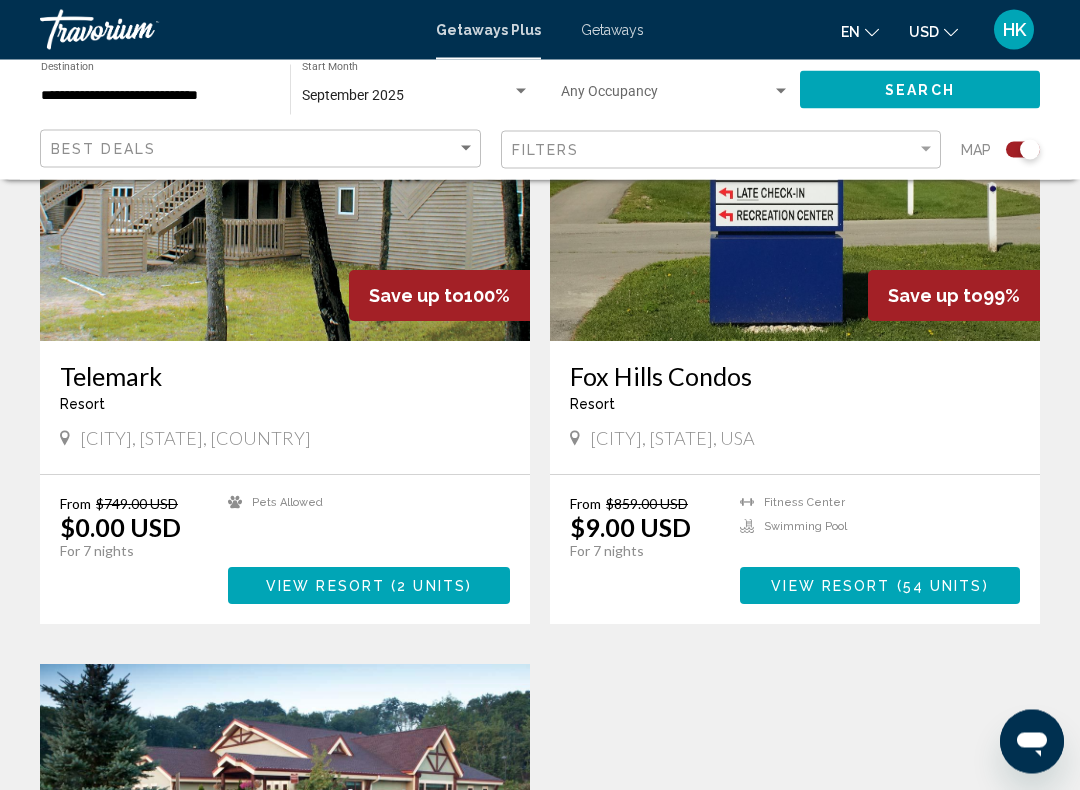 scroll, scrollTop: 869, scrollLeft: 0, axis: vertical 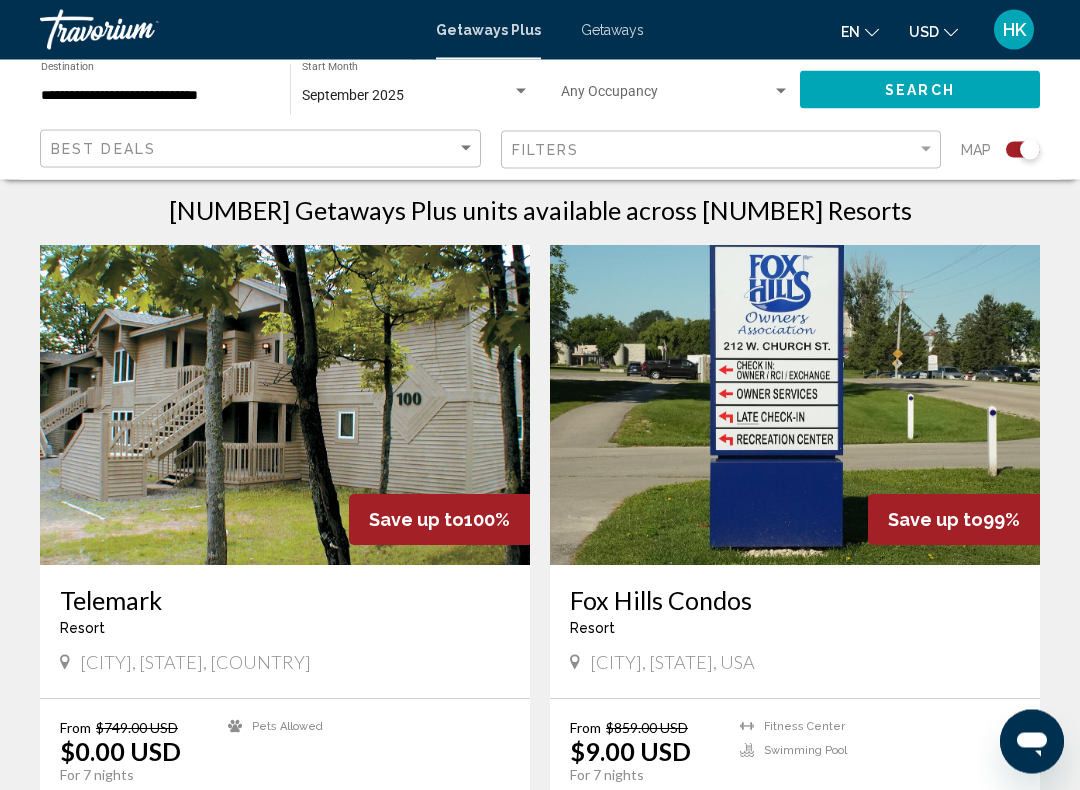 click on "Telemark" at bounding box center (285, 601) 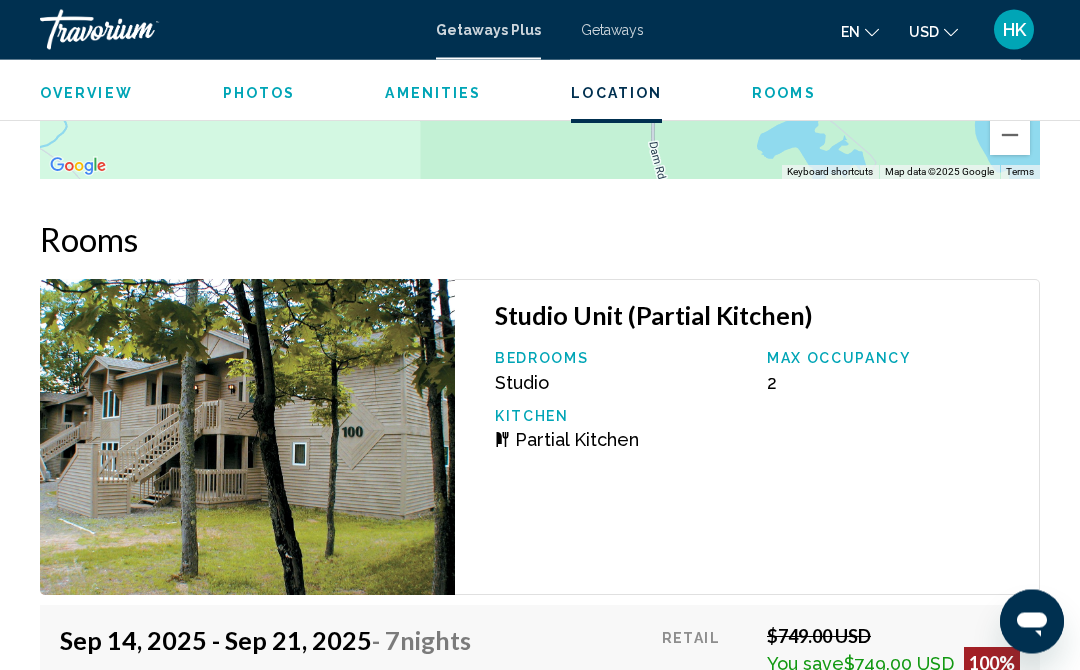 scroll, scrollTop: 3644, scrollLeft: 0, axis: vertical 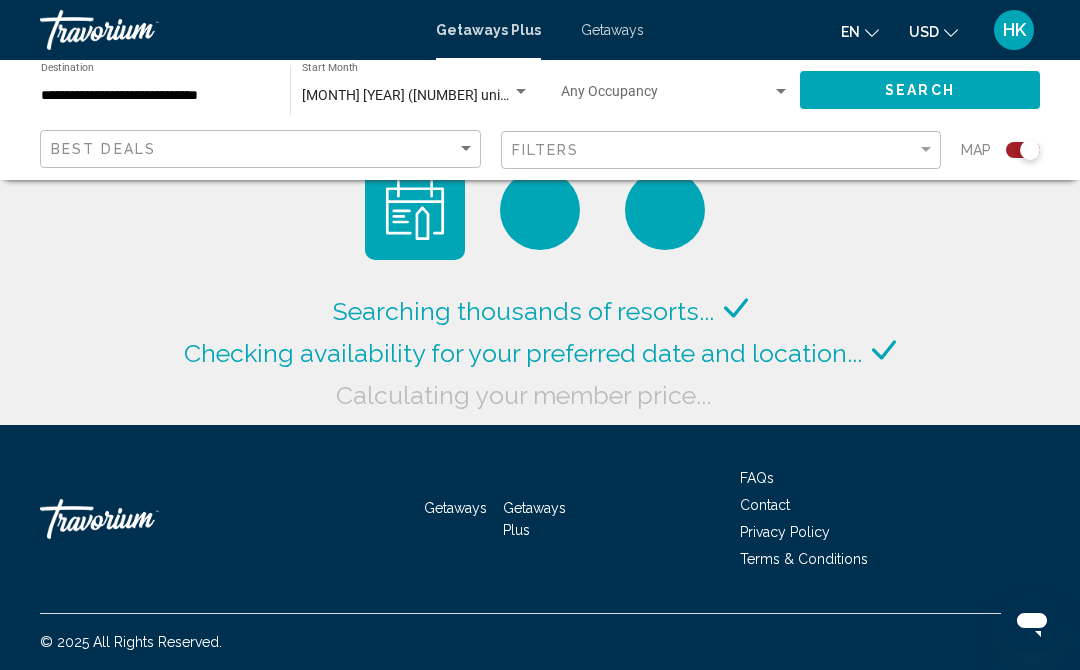 click on "[MONTH] [YEAR] ([NUMBER] units available)" at bounding box center (407, 96) 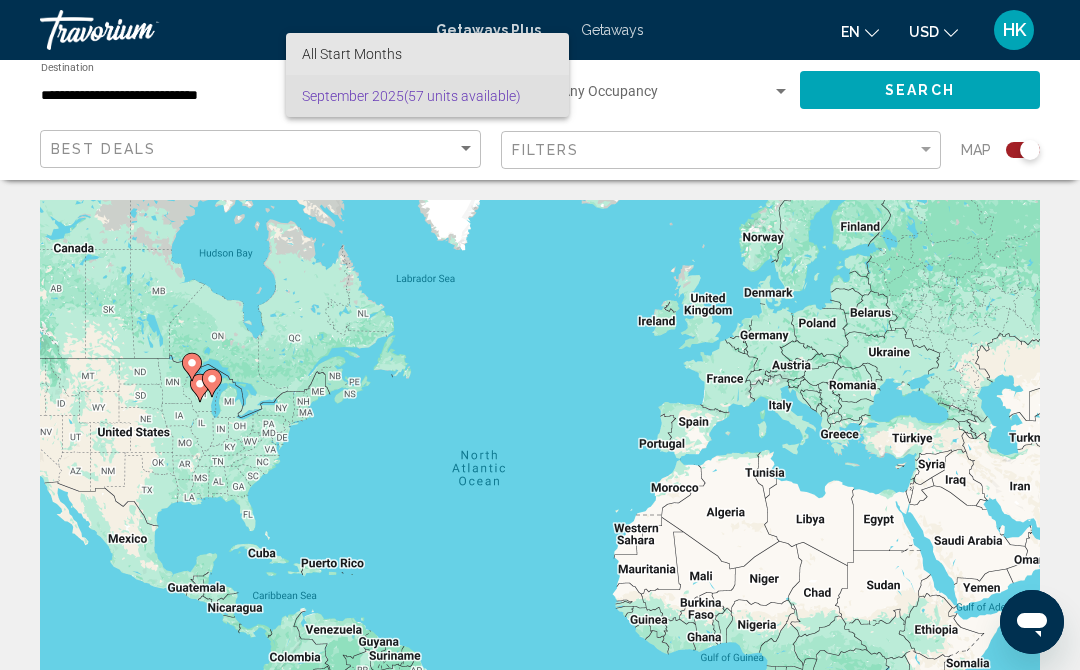 click on "All Start Months" at bounding box center (427, 54) 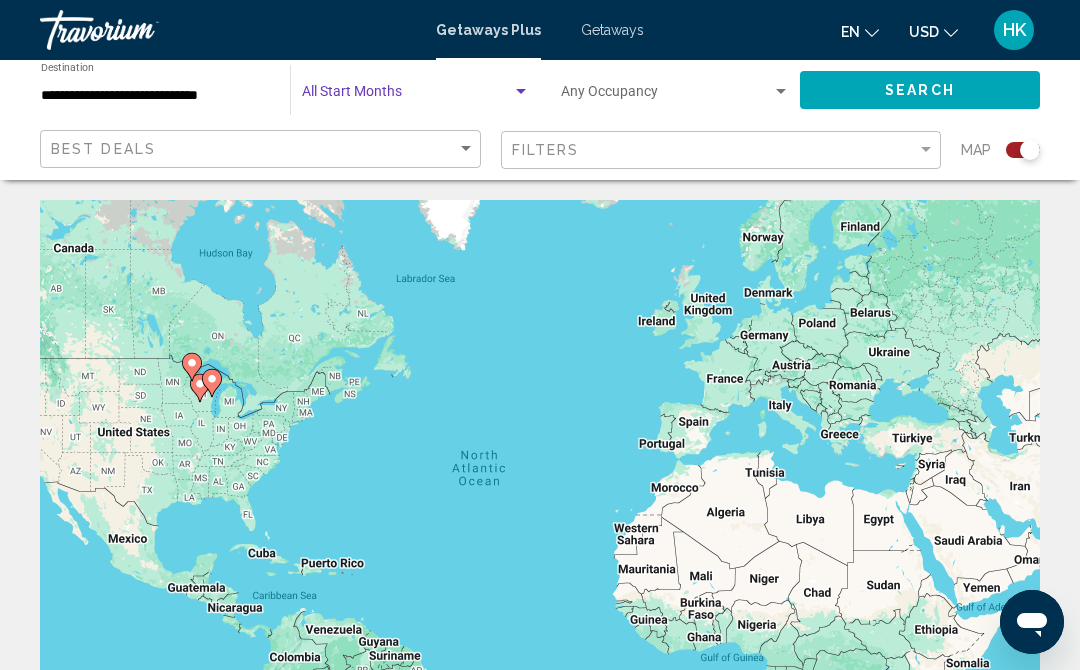 click at bounding box center [416, 96] 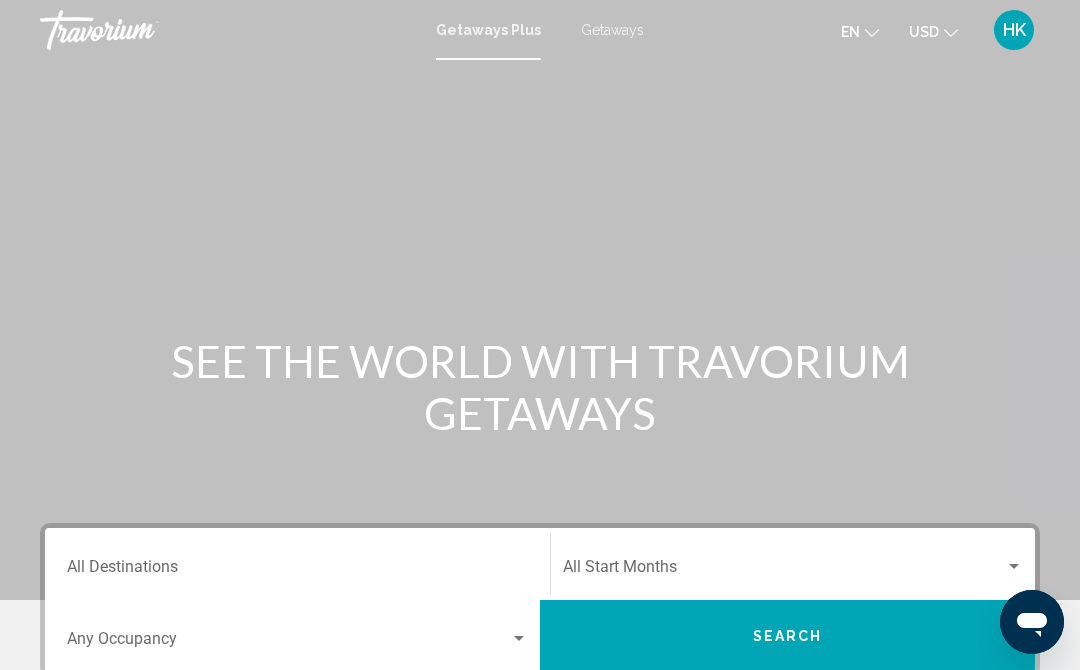 click on "Destination All Destinations" at bounding box center (297, 571) 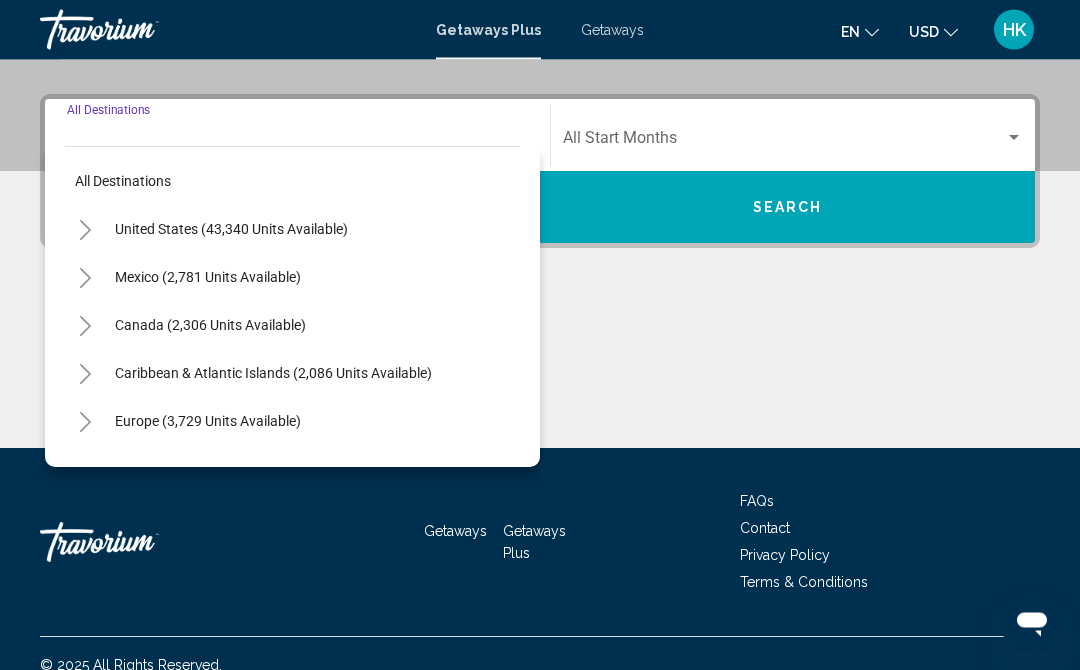 scroll, scrollTop: 452, scrollLeft: 0, axis: vertical 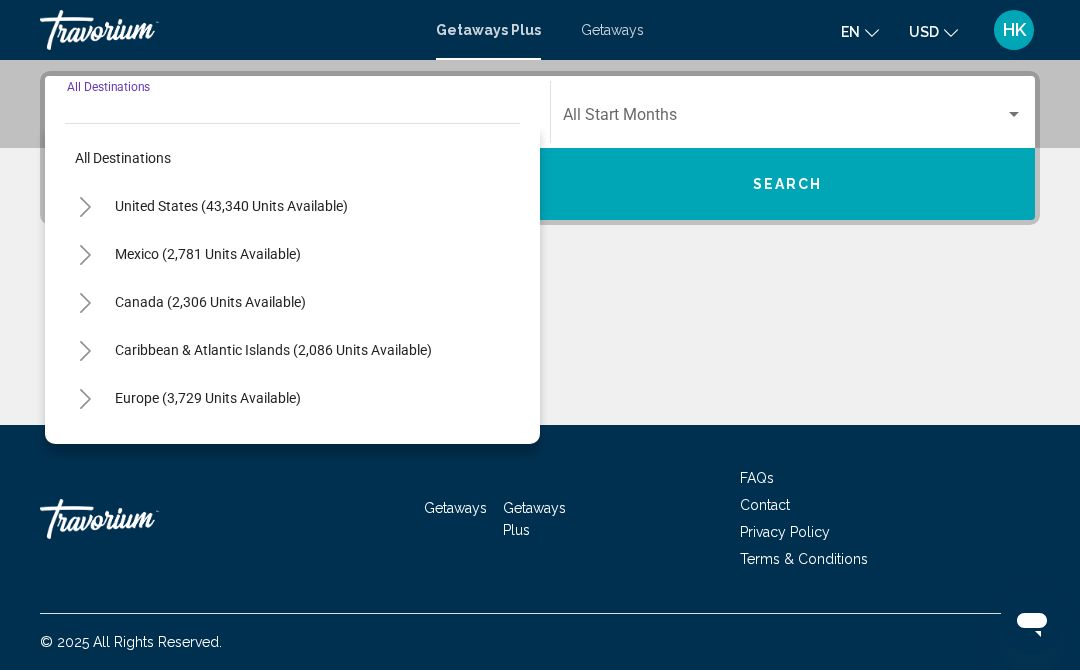 click on "United States (43,340 units available)" at bounding box center [208, 254] 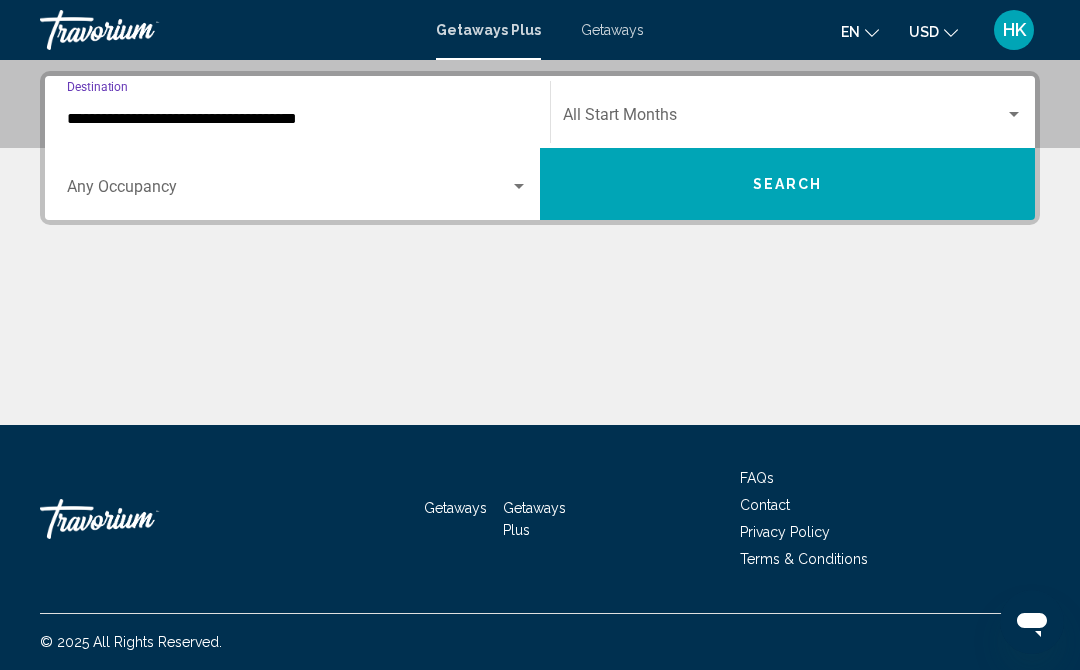 click on "**********" at bounding box center [297, 119] 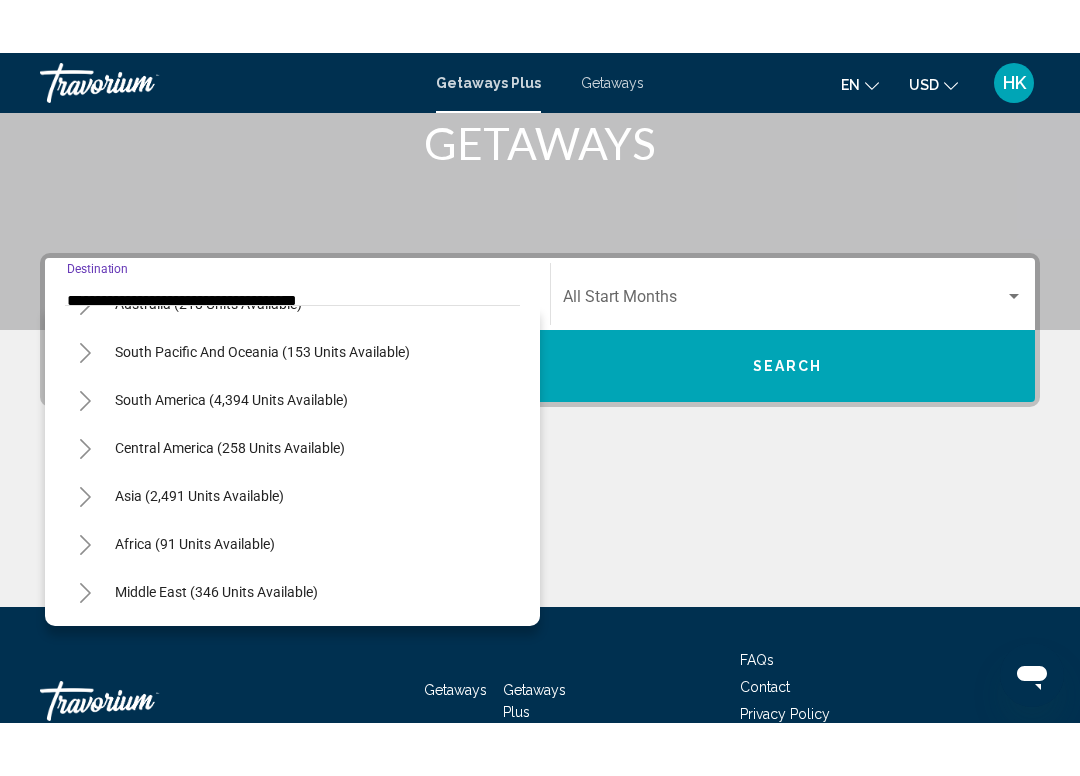 scroll, scrollTop: 2196, scrollLeft: 0, axis: vertical 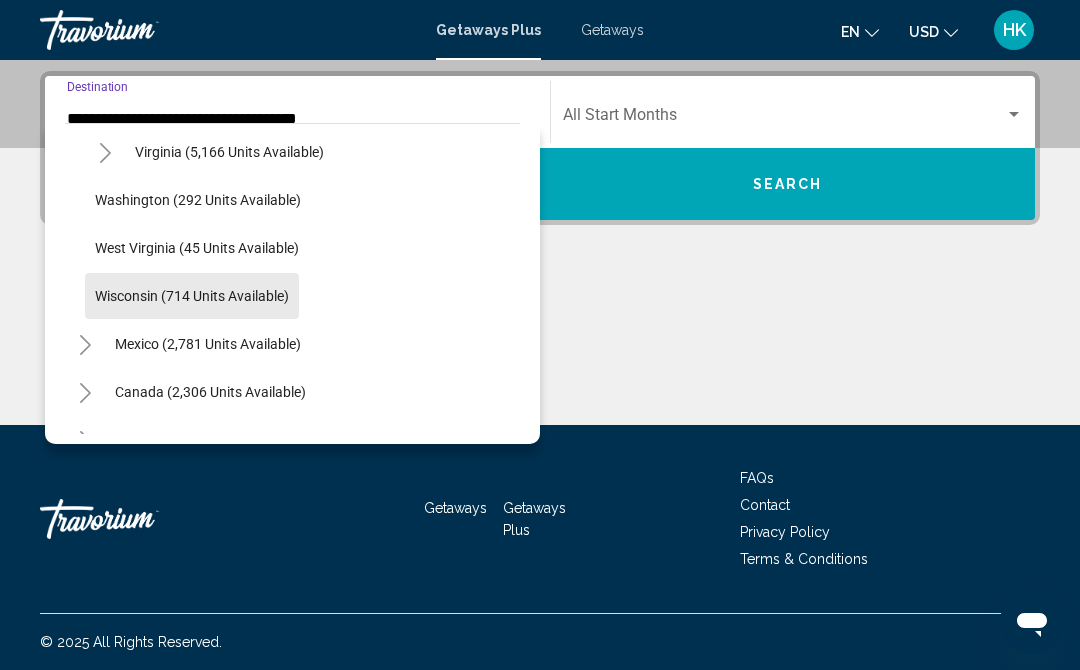 click on "Wisconsin (714 units available)" 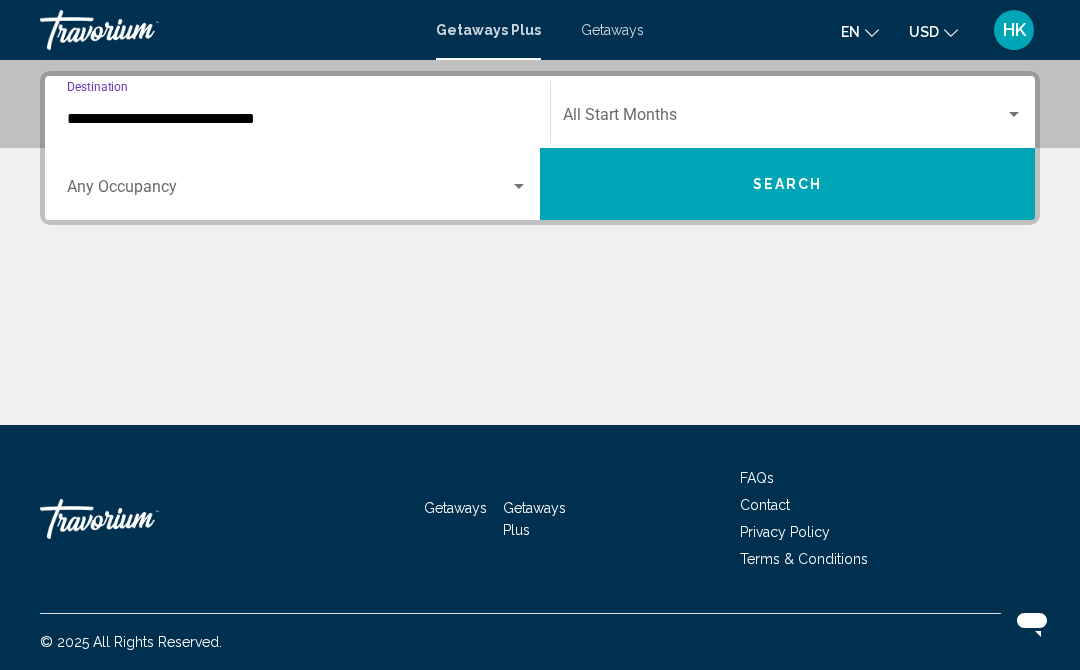 click on "Search" at bounding box center [787, 184] 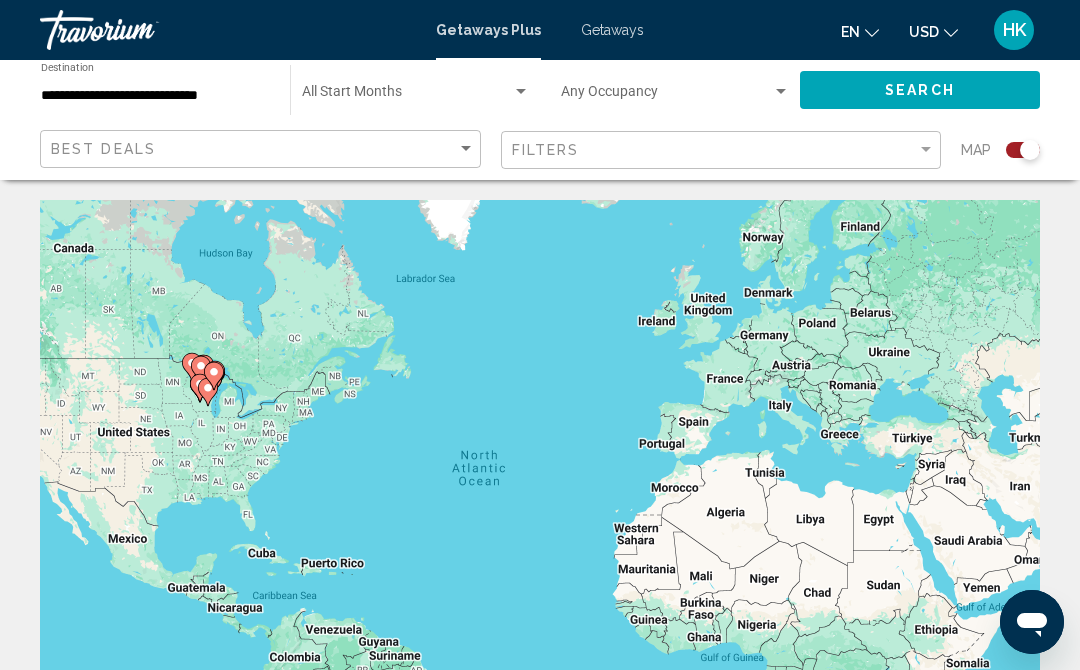 click on "Start Month All Start Months" 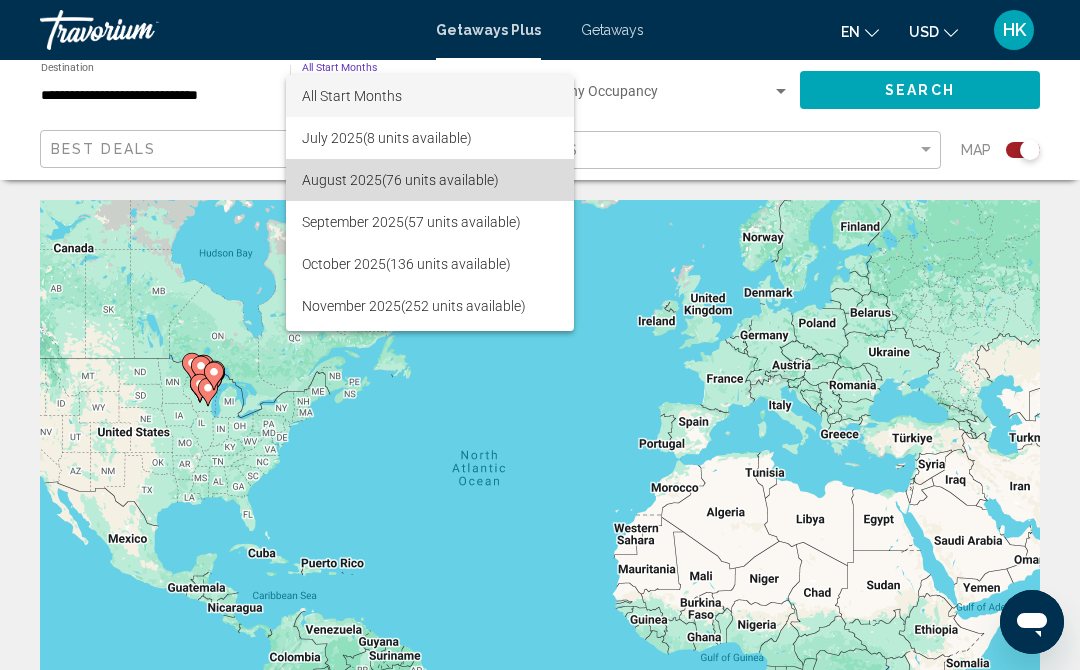 click on "[MONTH] 2025  (76 units available)" at bounding box center (430, 180) 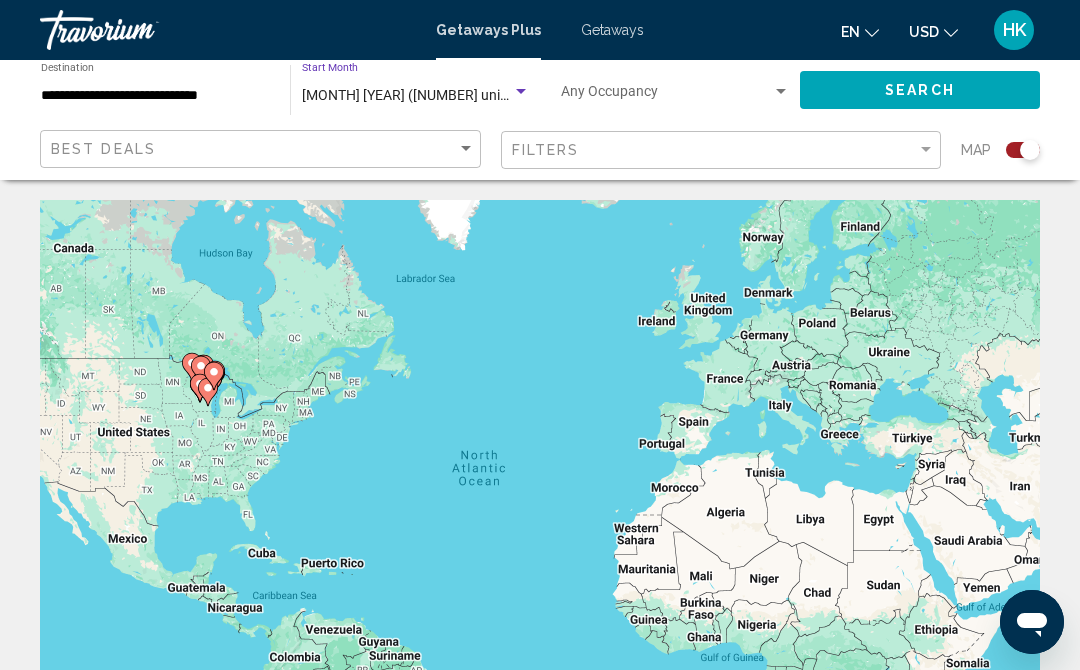 click on "Search" 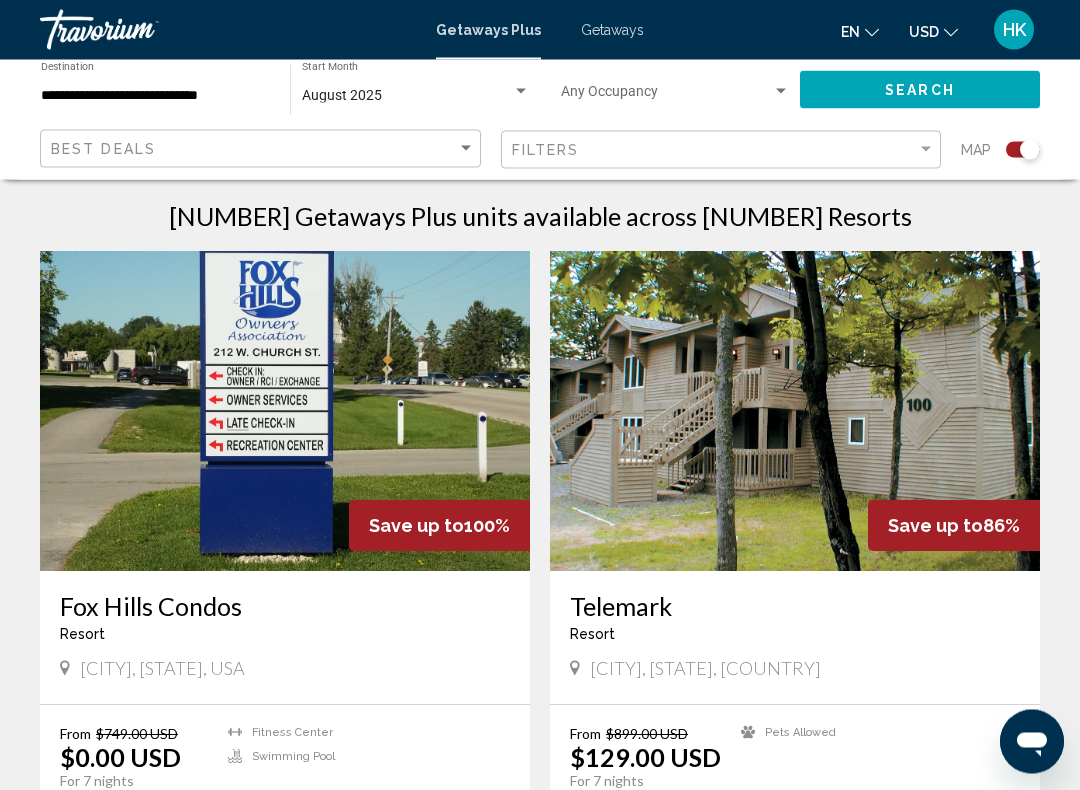 scroll, scrollTop: 634, scrollLeft: 0, axis: vertical 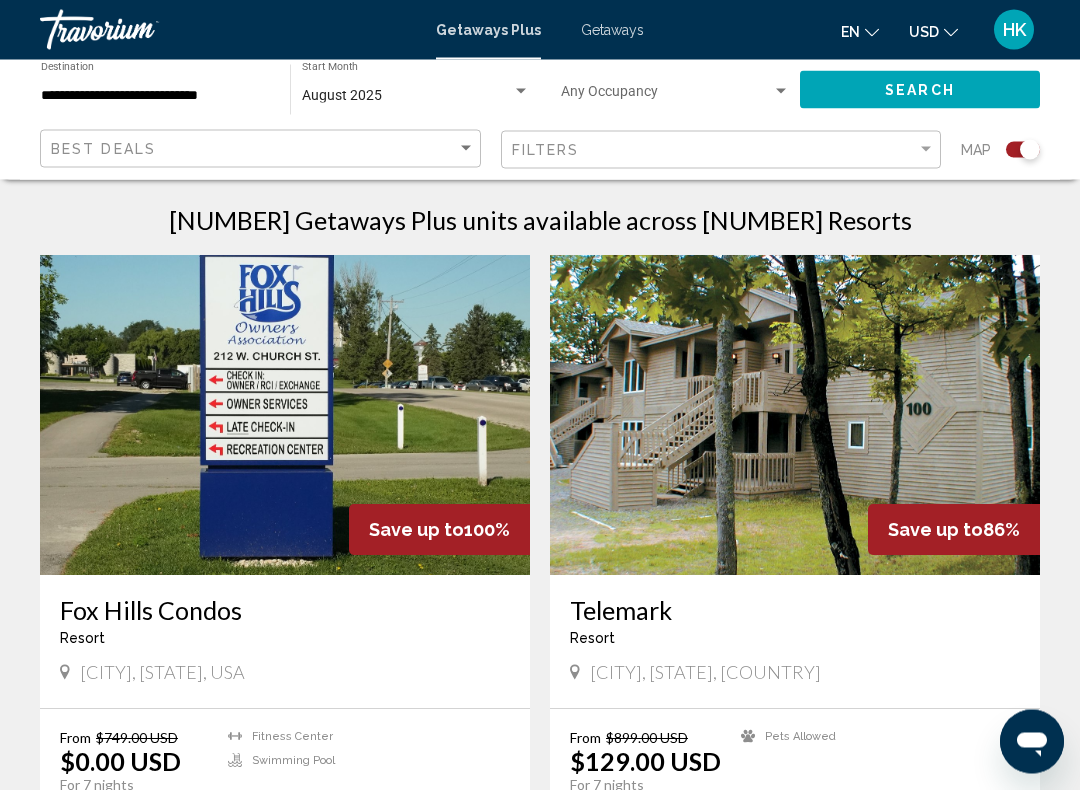 click on "Fox Hills Condos" at bounding box center [285, 611] 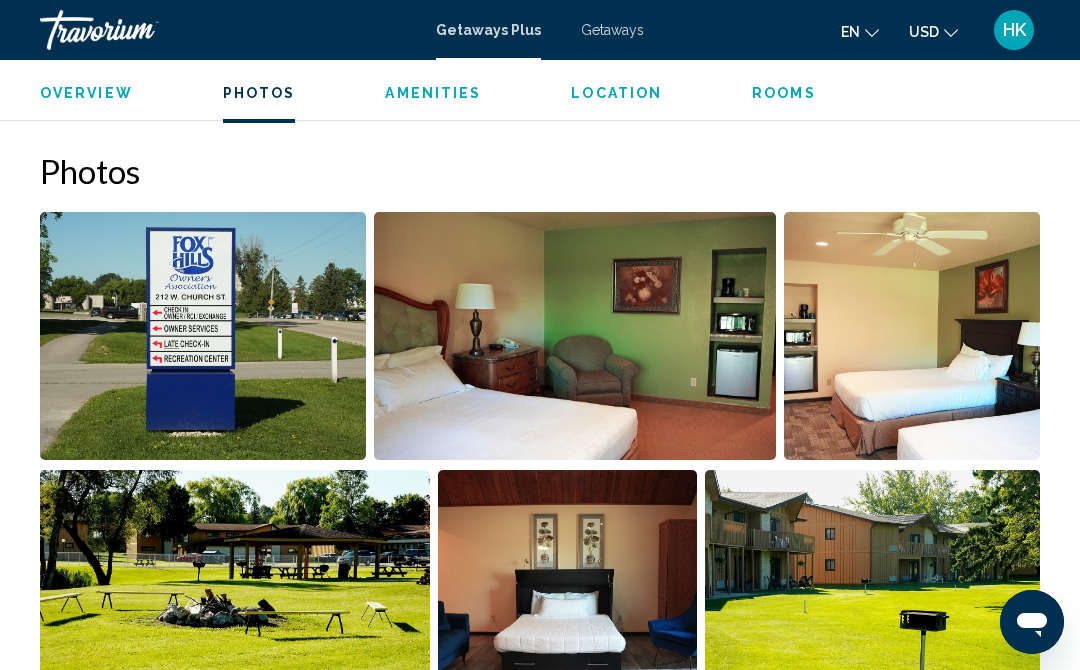 scroll, scrollTop: 1258, scrollLeft: 0, axis: vertical 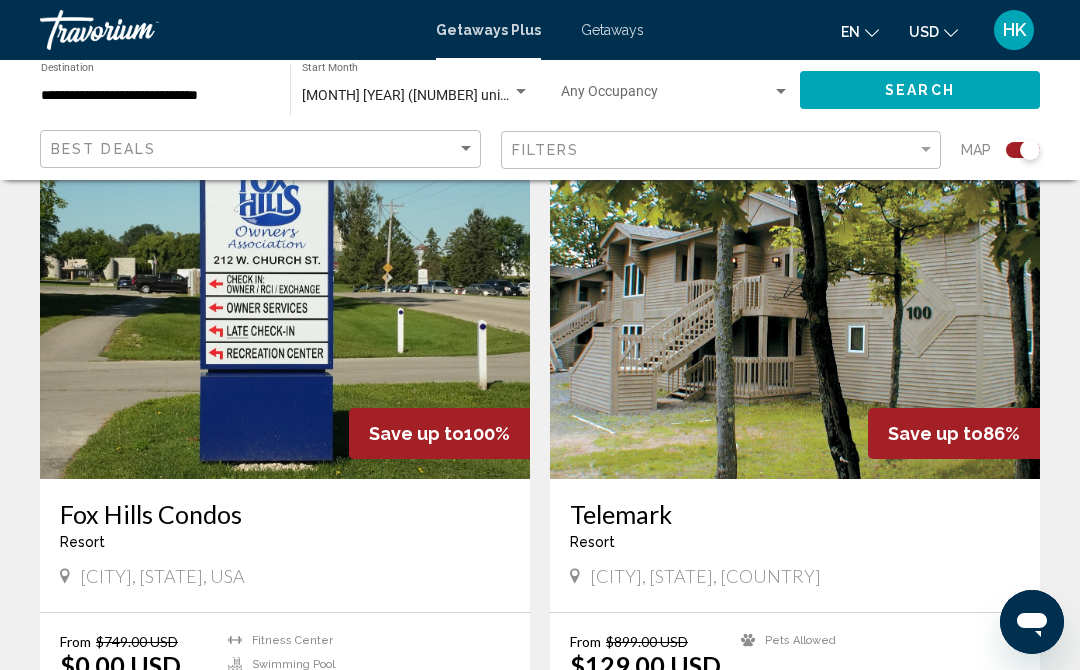 click on "Telemark" at bounding box center (795, 514) 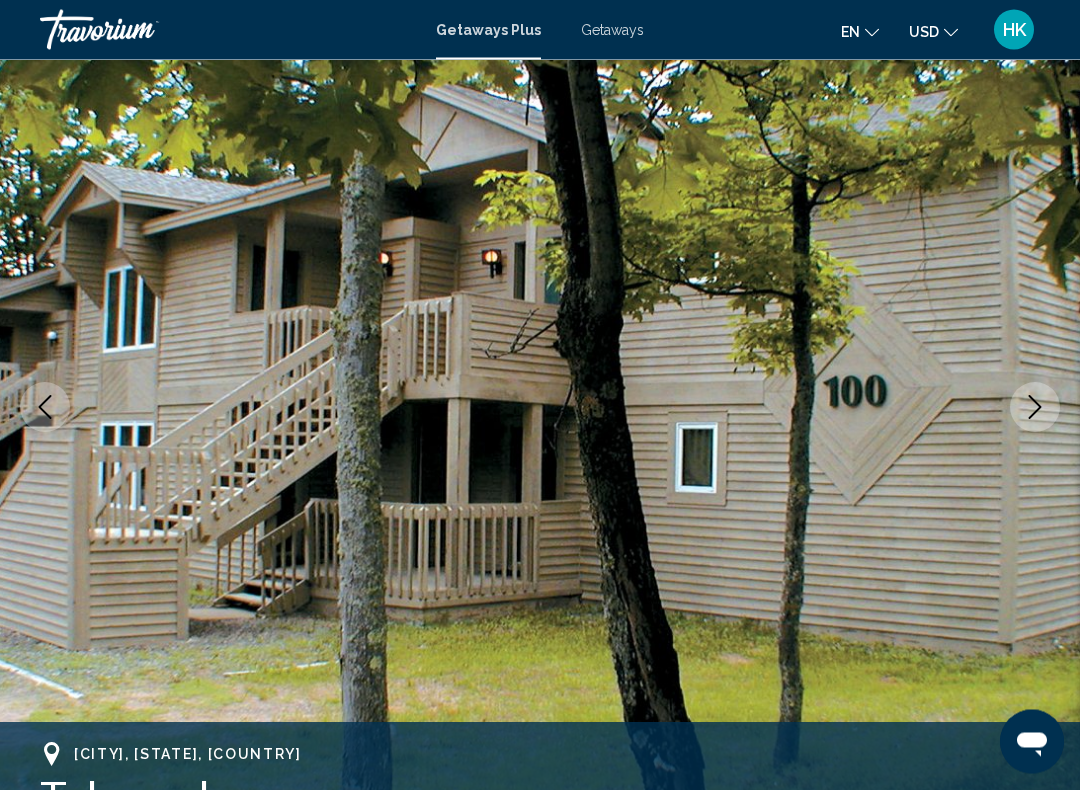 scroll, scrollTop: 127, scrollLeft: 0, axis: vertical 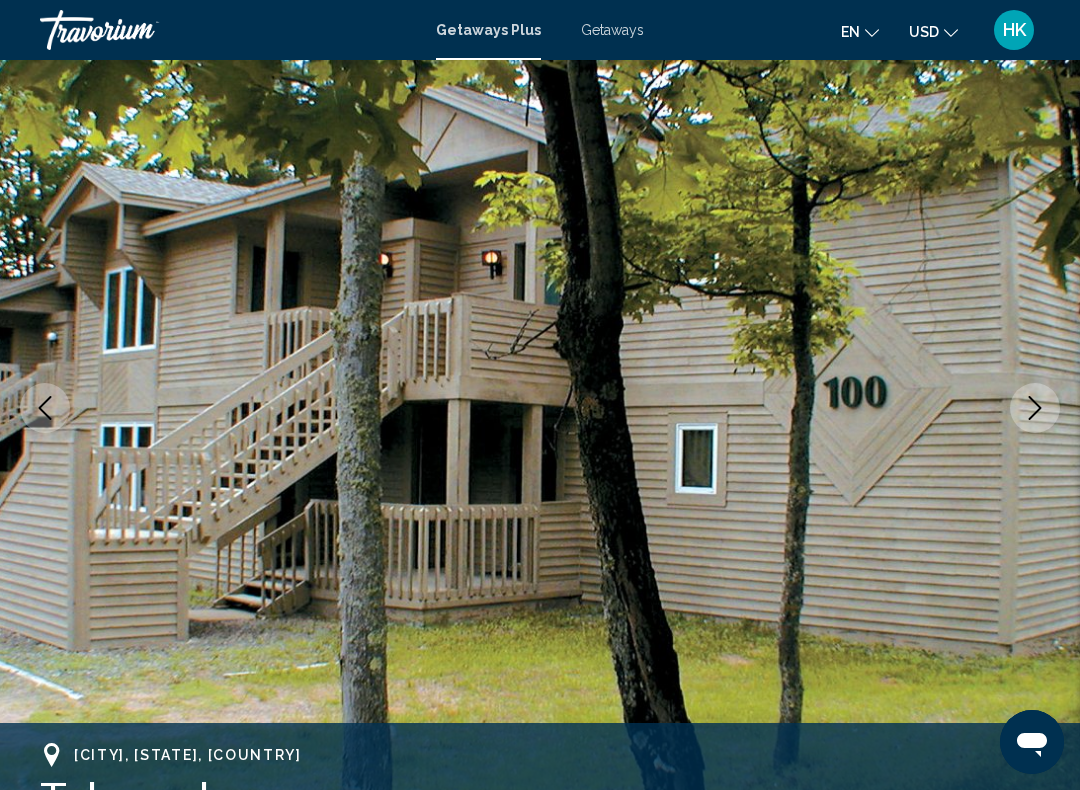 click 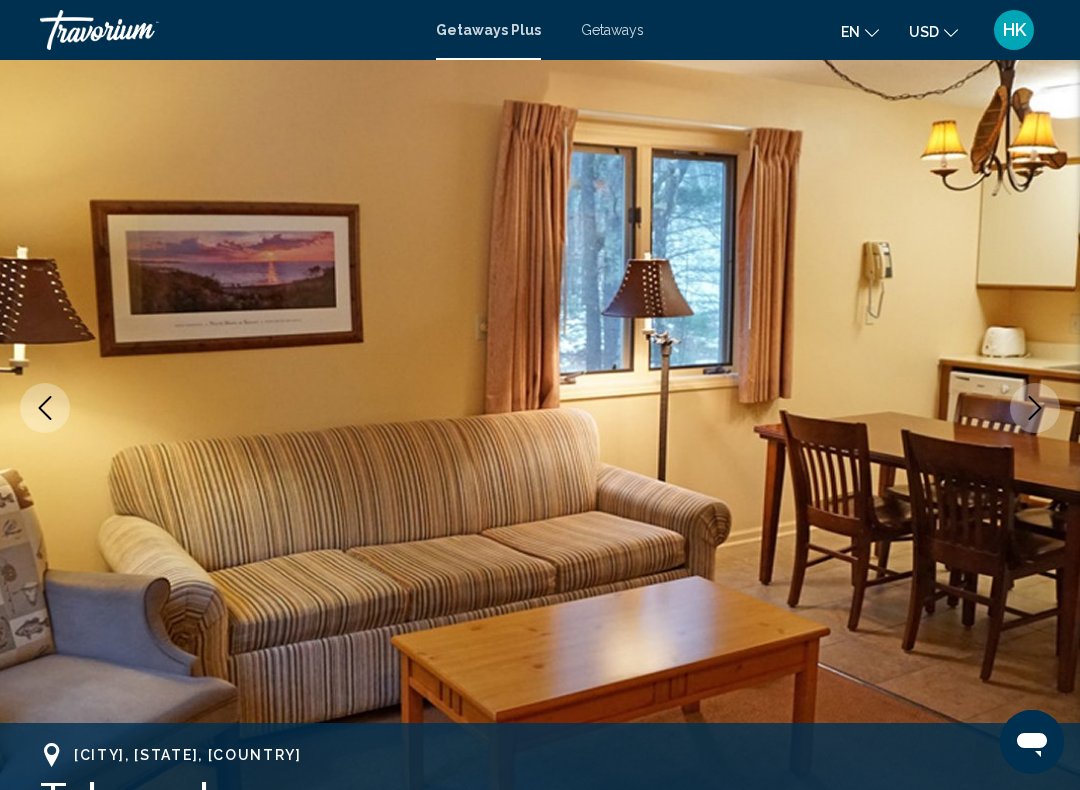 click at bounding box center (1035, 408) 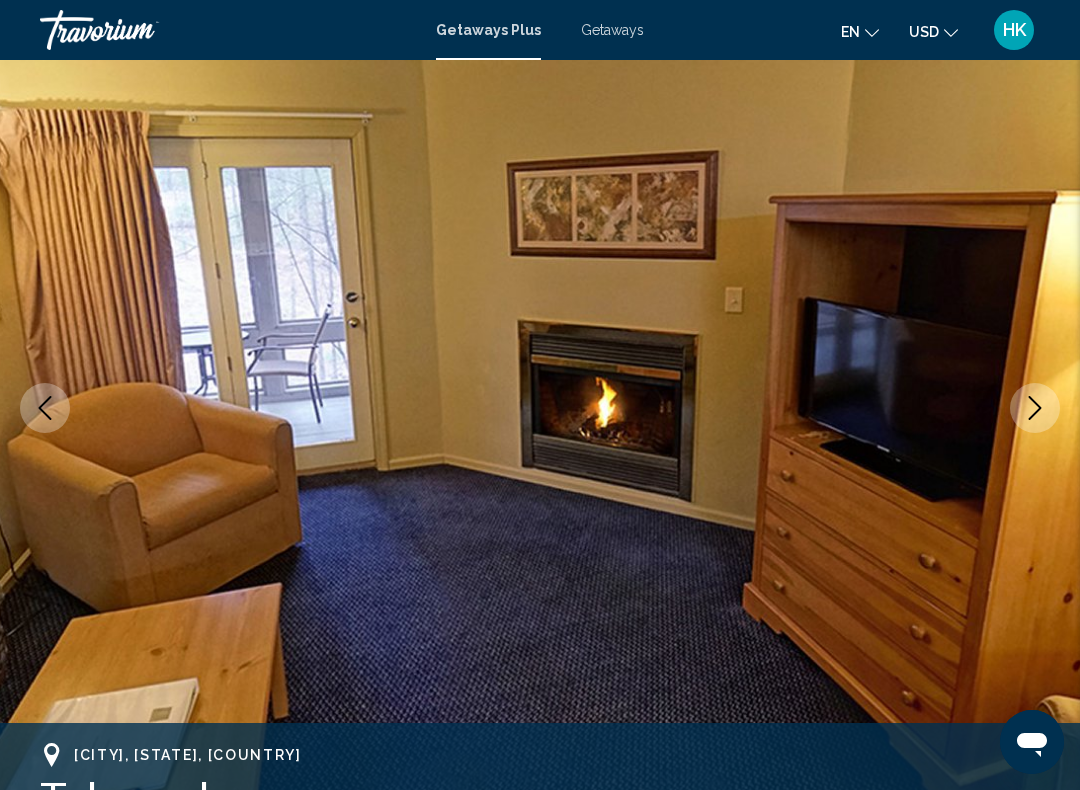 click 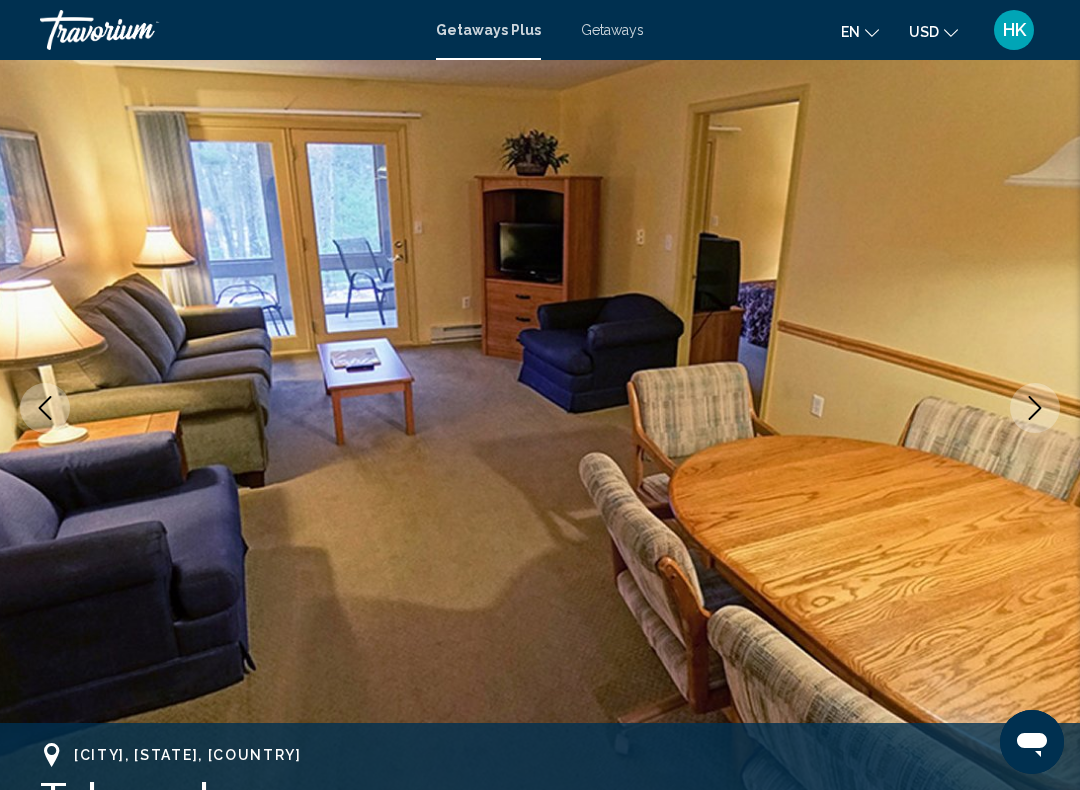 click 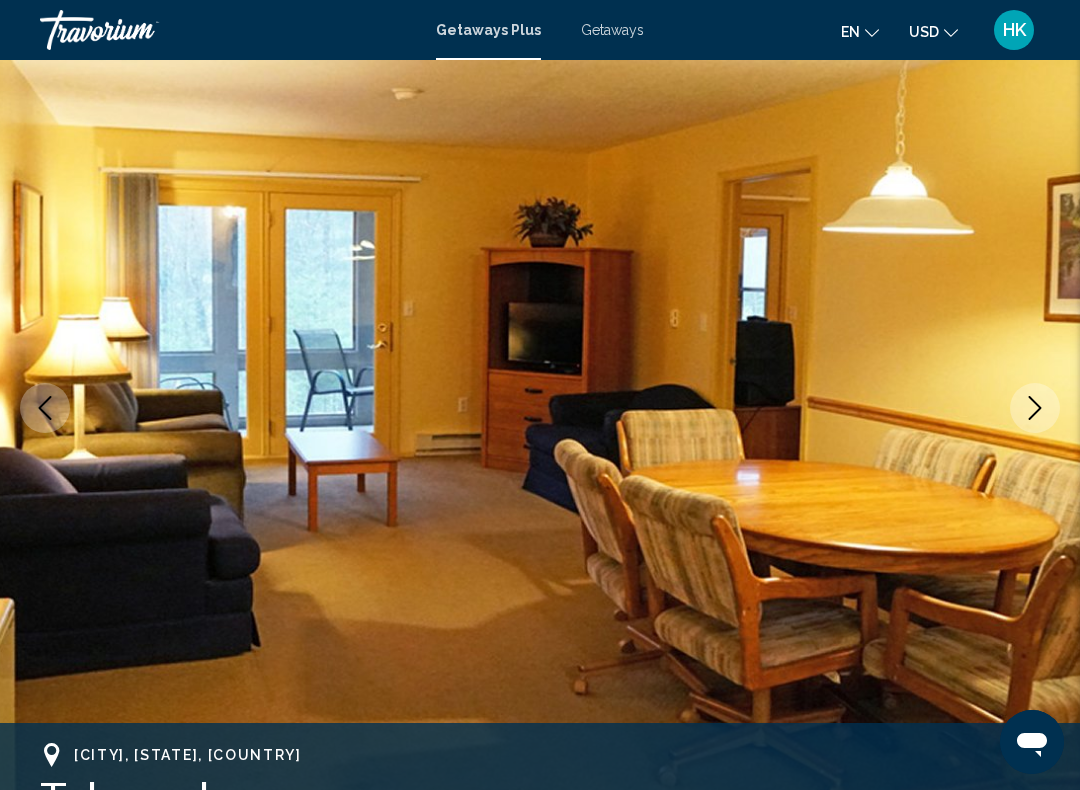 click 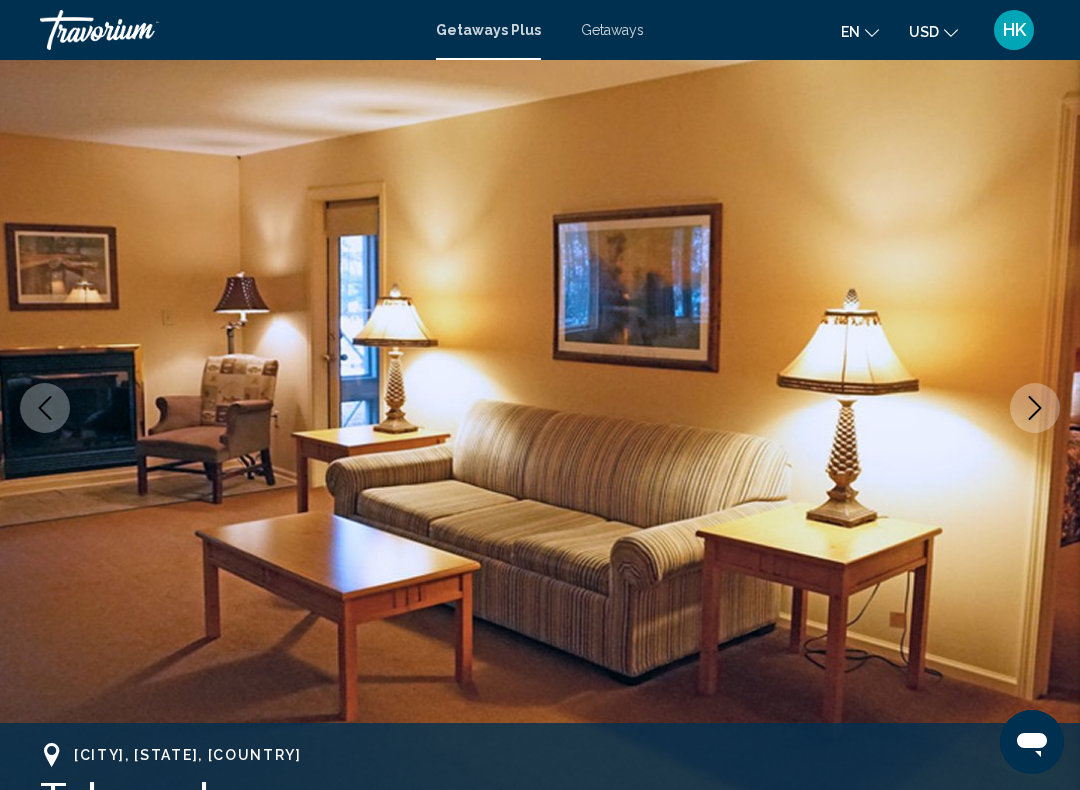 click 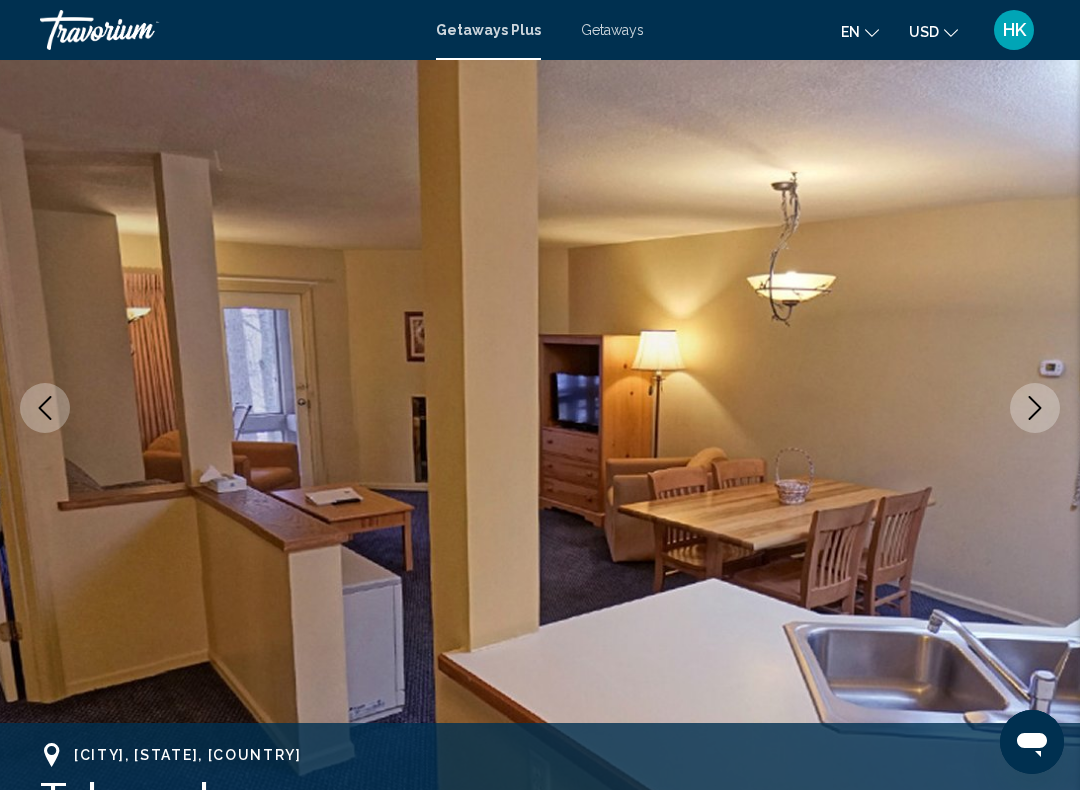 click 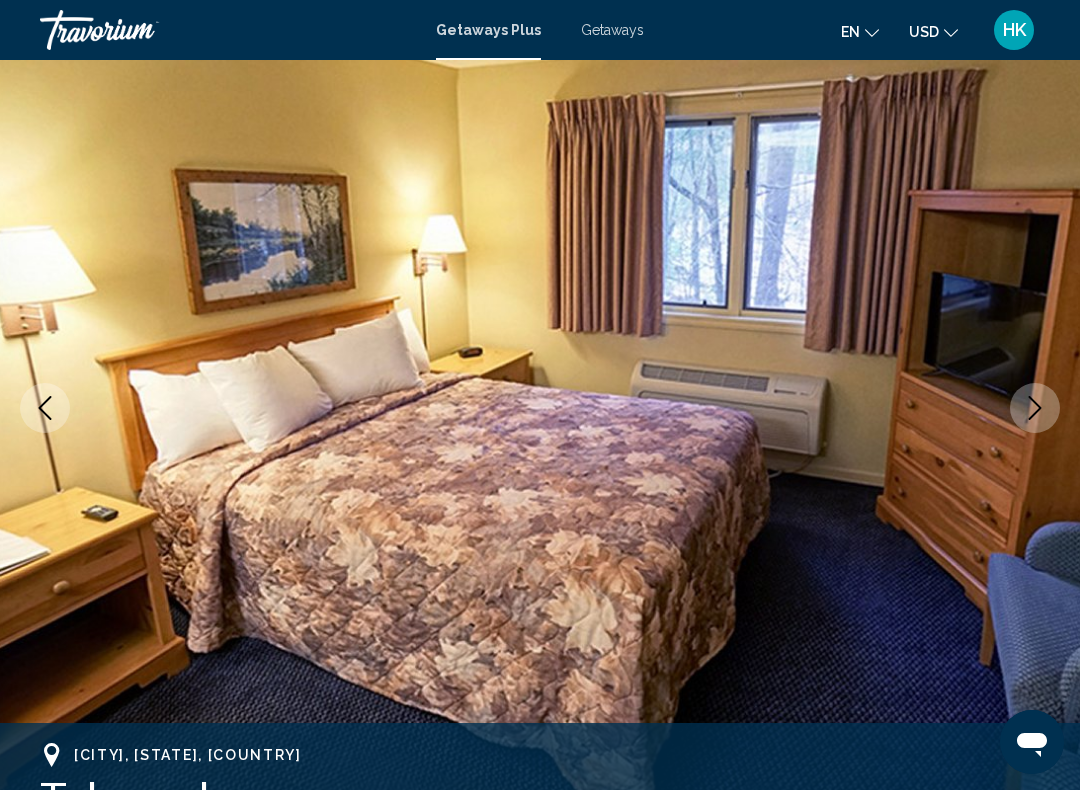 click 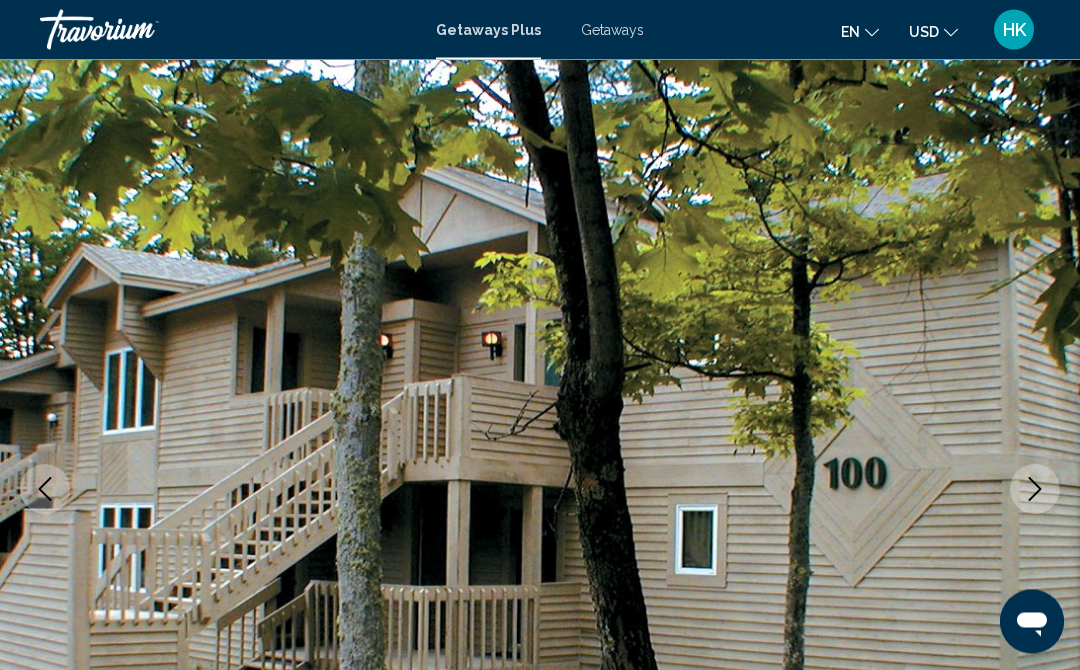 scroll, scrollTop: 0, scrollLeft: 0, axis: both 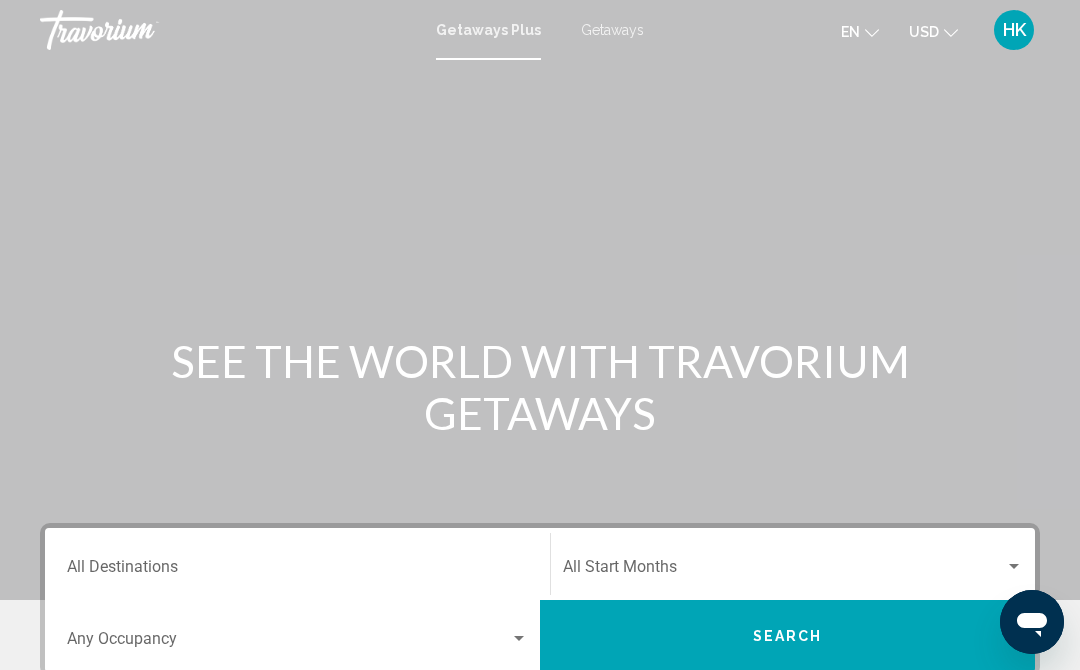 click on "Destination All Destinations" at bounding box center [297, 571] 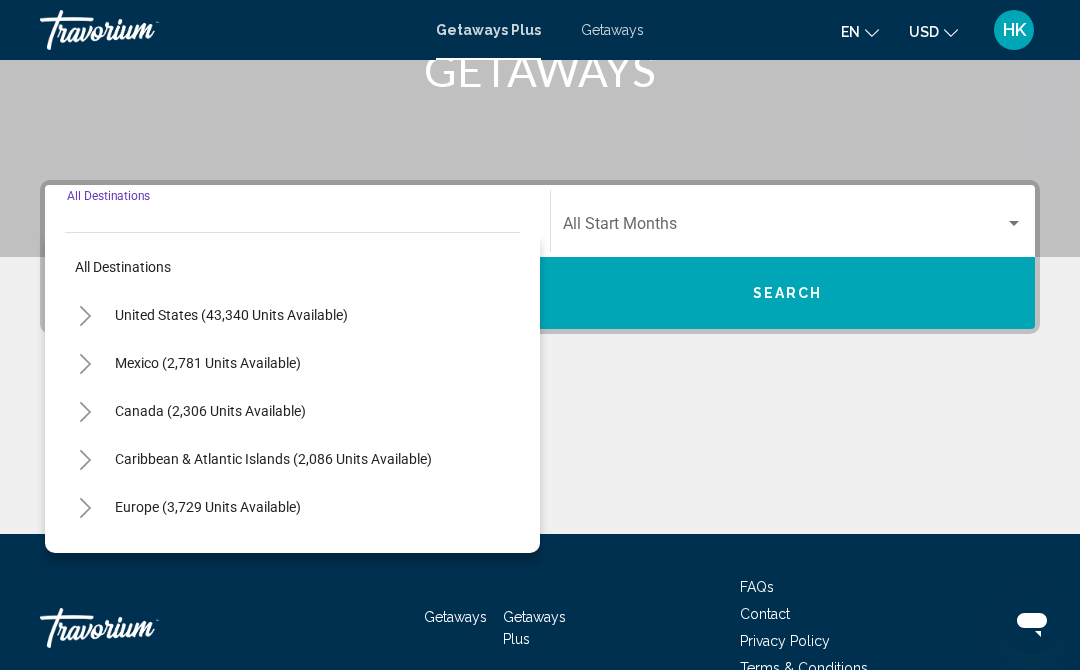 scroll, scrollTop: 452, scrollLeft: 0, axis: vertical 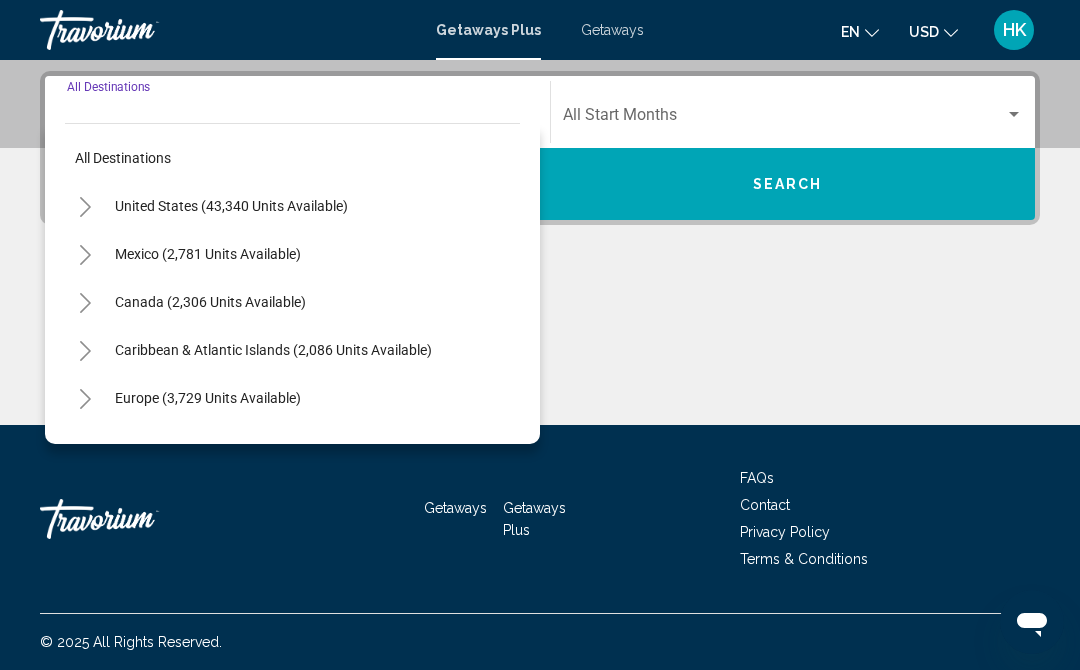 click on "United States (43,340 units available)" at bounding box center (208, 254) 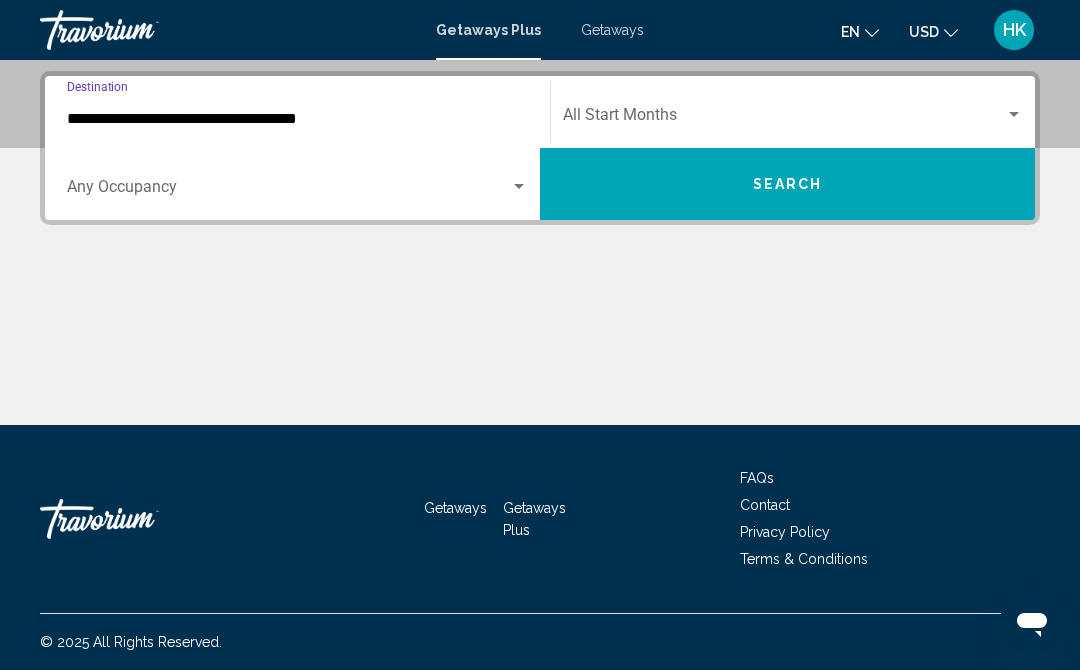 click on "**********" at bounding box center [297, 119] 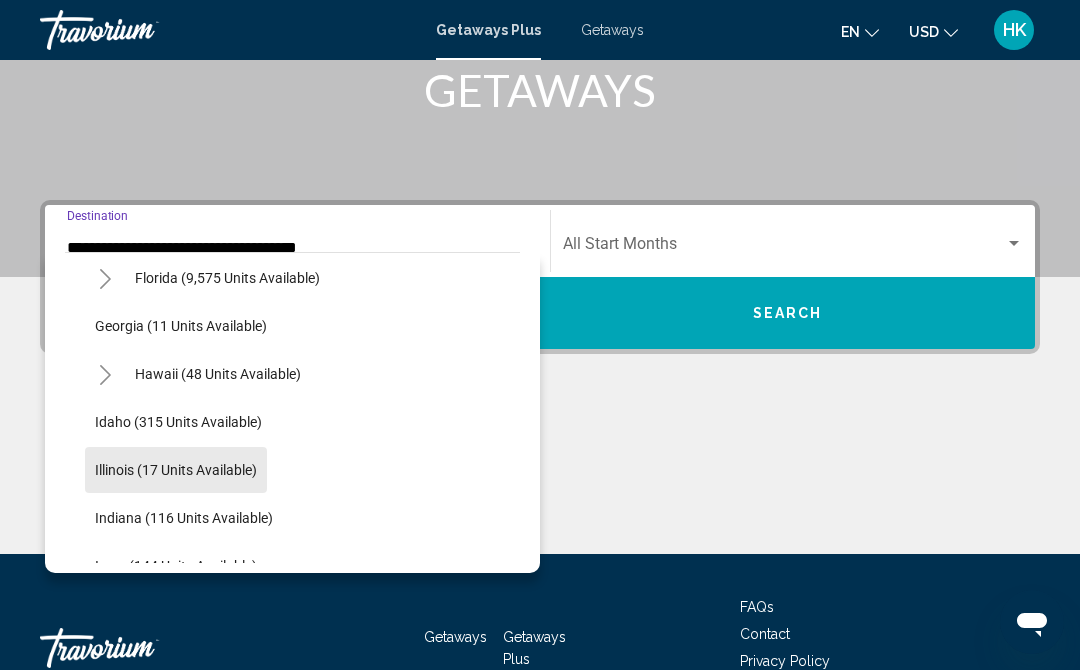 scroll, scrollTop: 309, scrollLeft: 0, axis: vertical 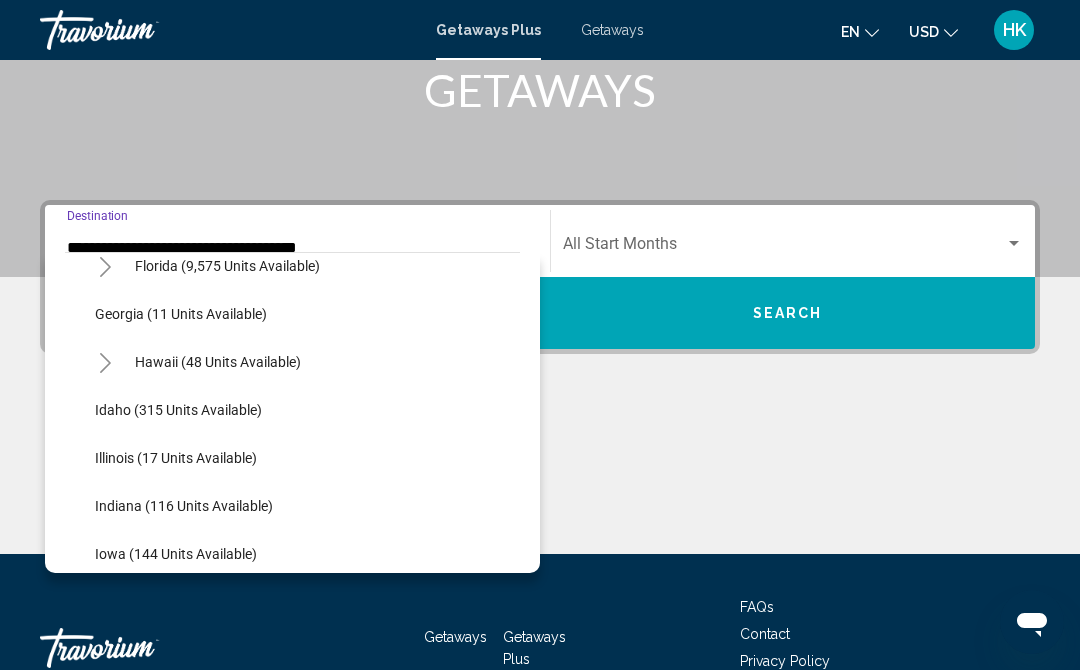 click on "Illinois (17 units available)" 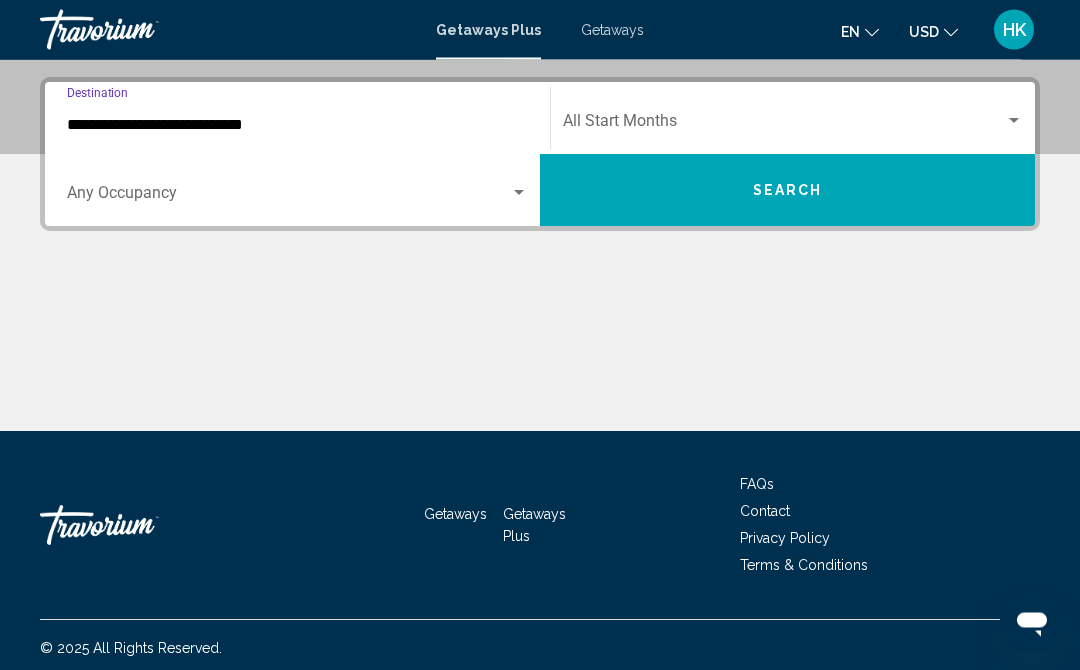 scroll, scrollTop: 451, scrollLeft: 0, axis: vertical 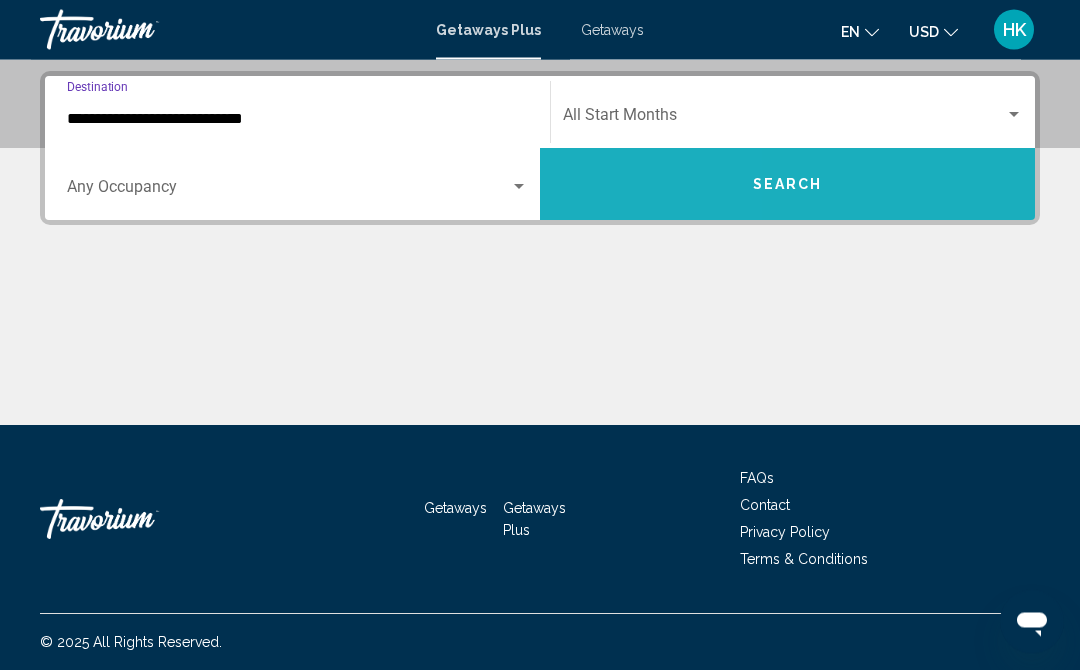 click on "Search" at bounding box center [787, 185] 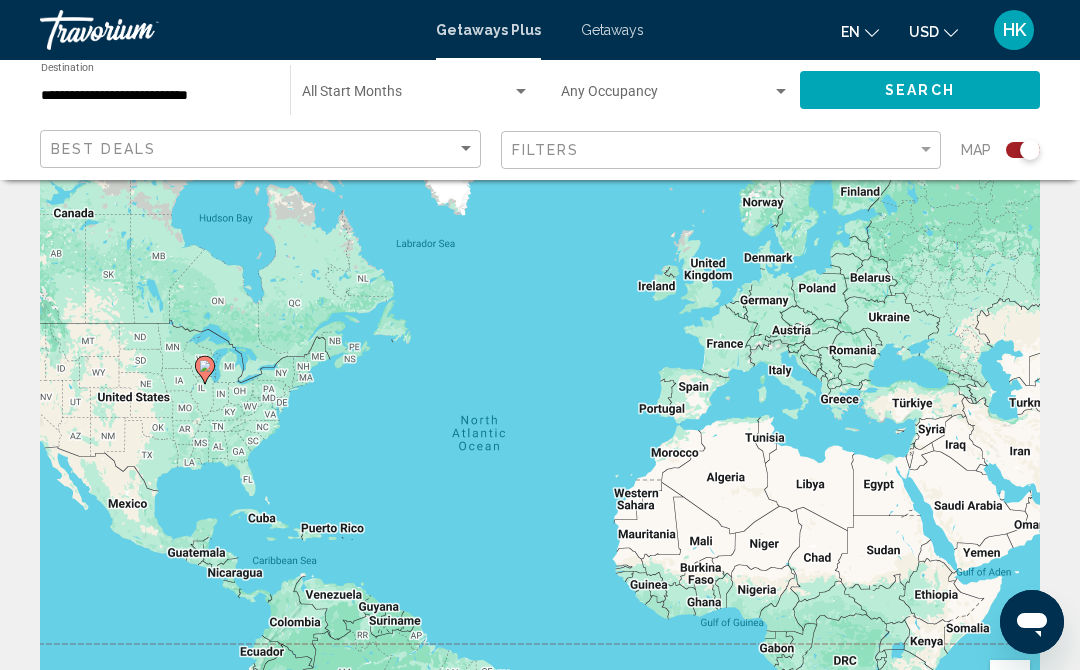 scroll, scrollTop: 0, scrollLeft: 0, axis: both 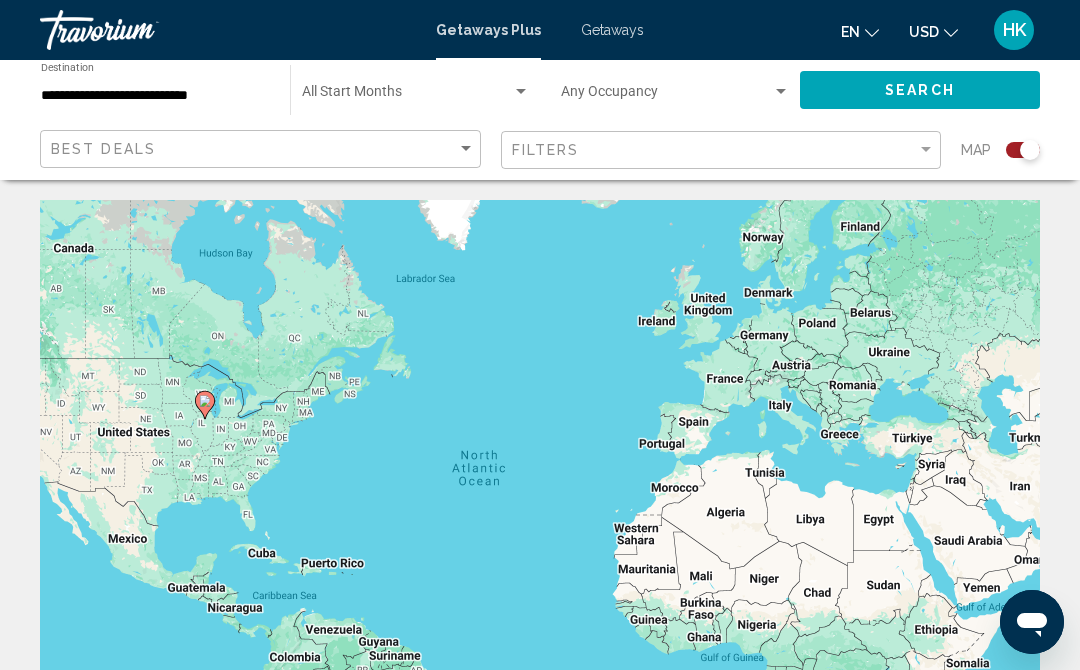 click at bounding box center [416, 96] 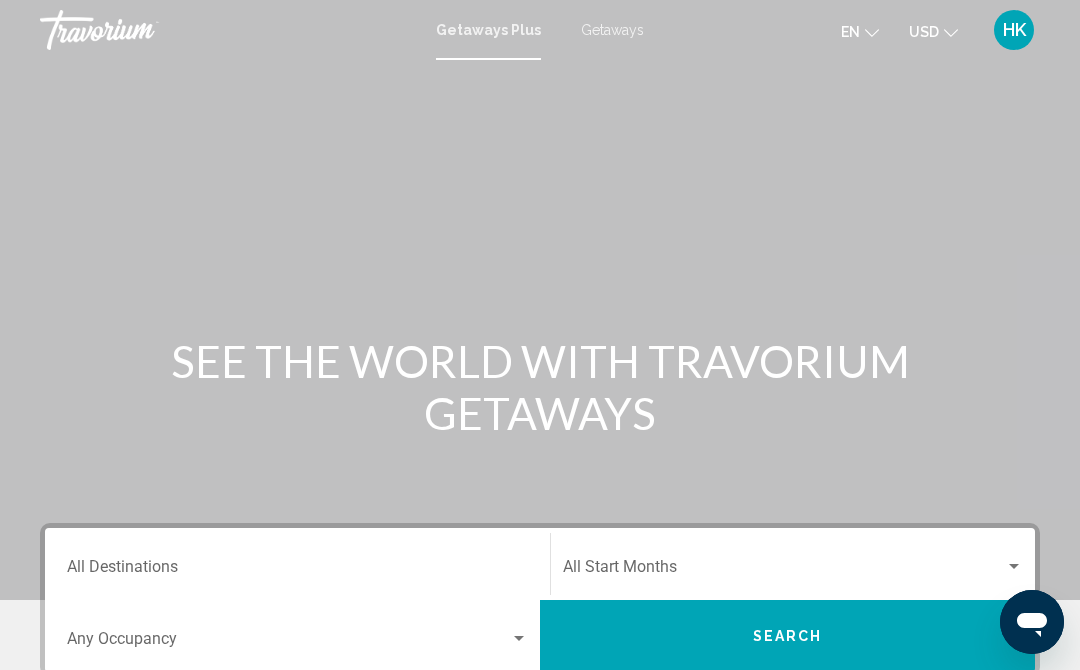 click on "Destination All Destinations" at bounding box center [297, 571] 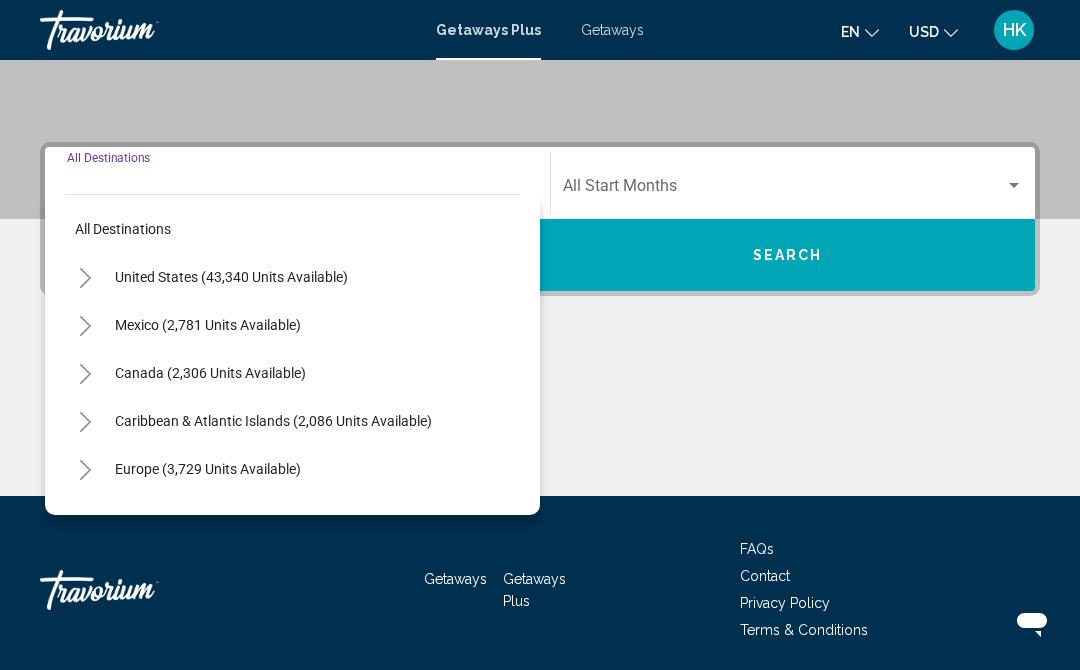 scroll, scrollTop: 452, scrollLeft: 0, axis: vertical 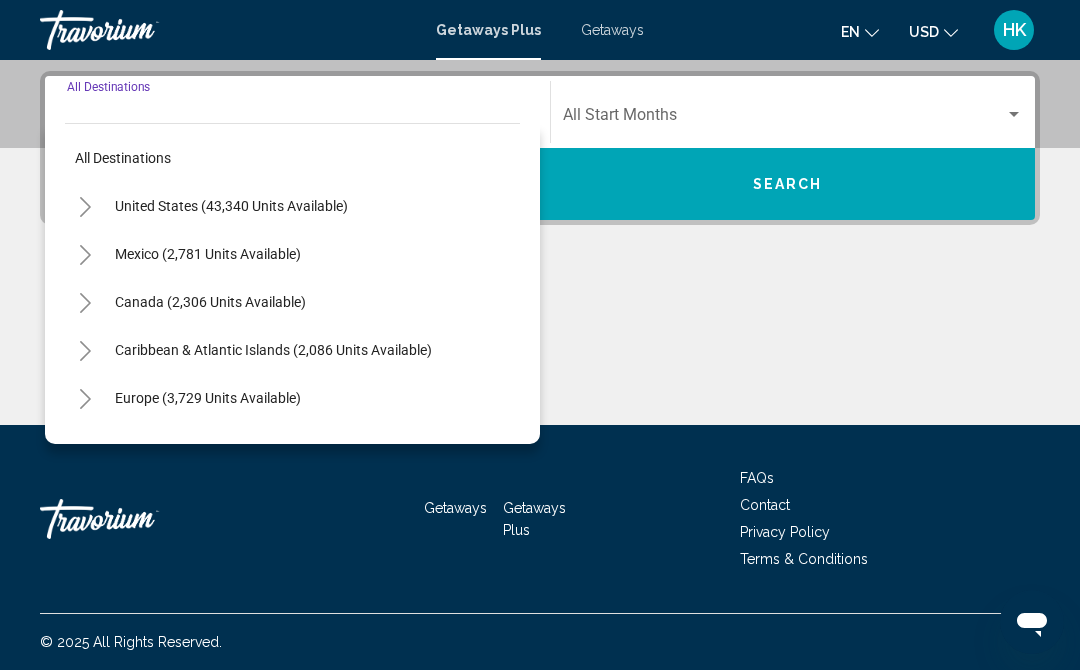 click on "United States (43,340 units available)" at bounding box center (208, 254) 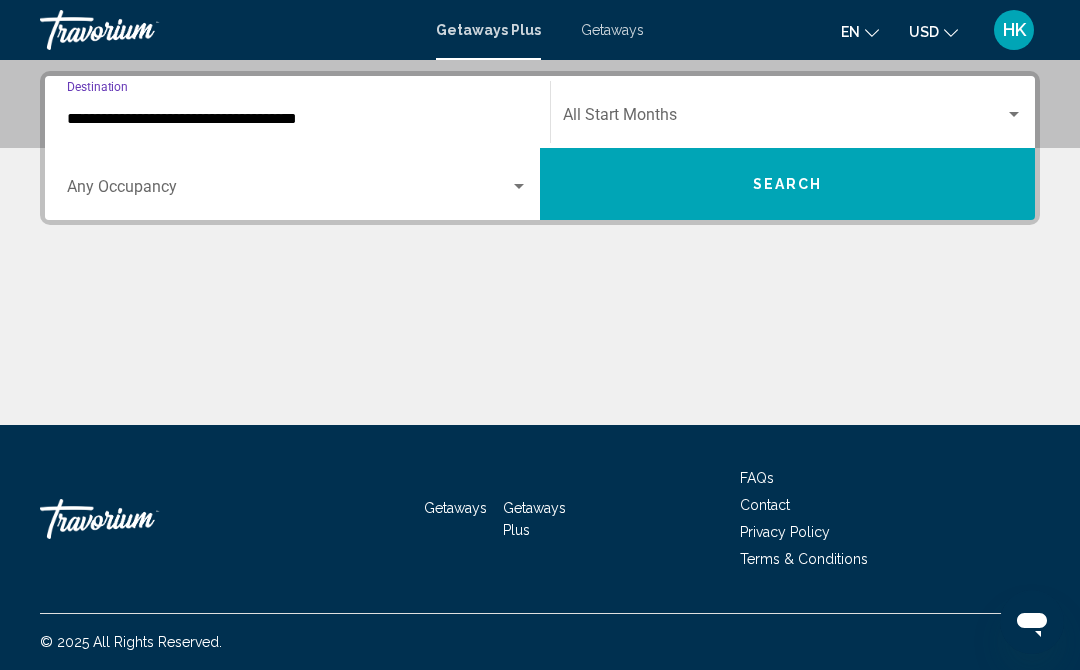click on "**********" at bounding box center [297, 119] 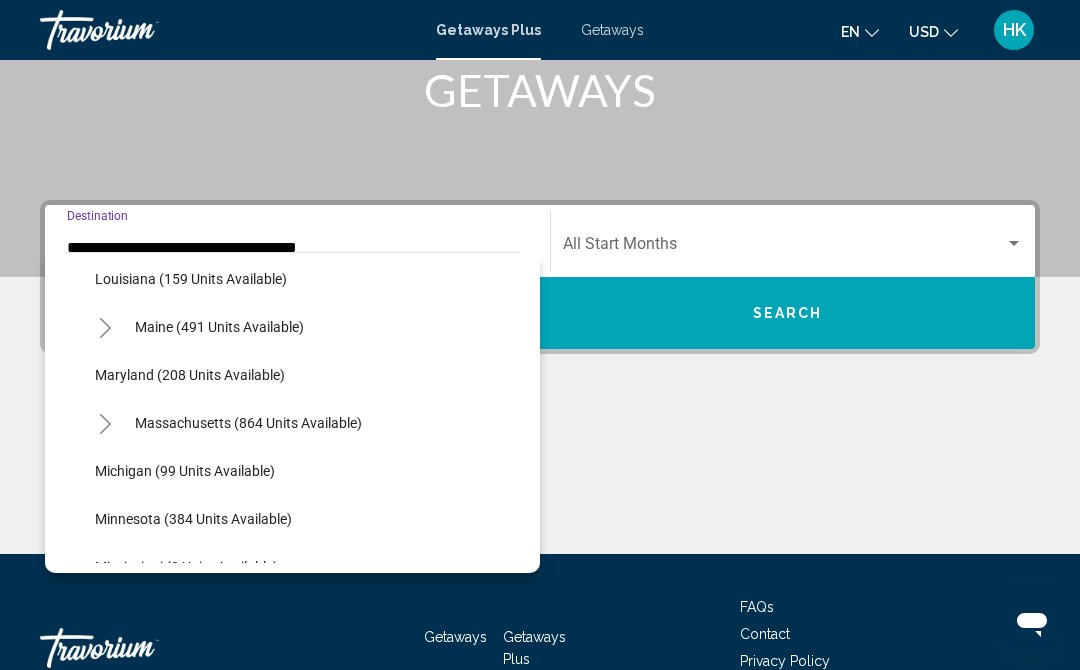 scroll, scrollTop: 670, scrollLeft: 0, axis: vertical 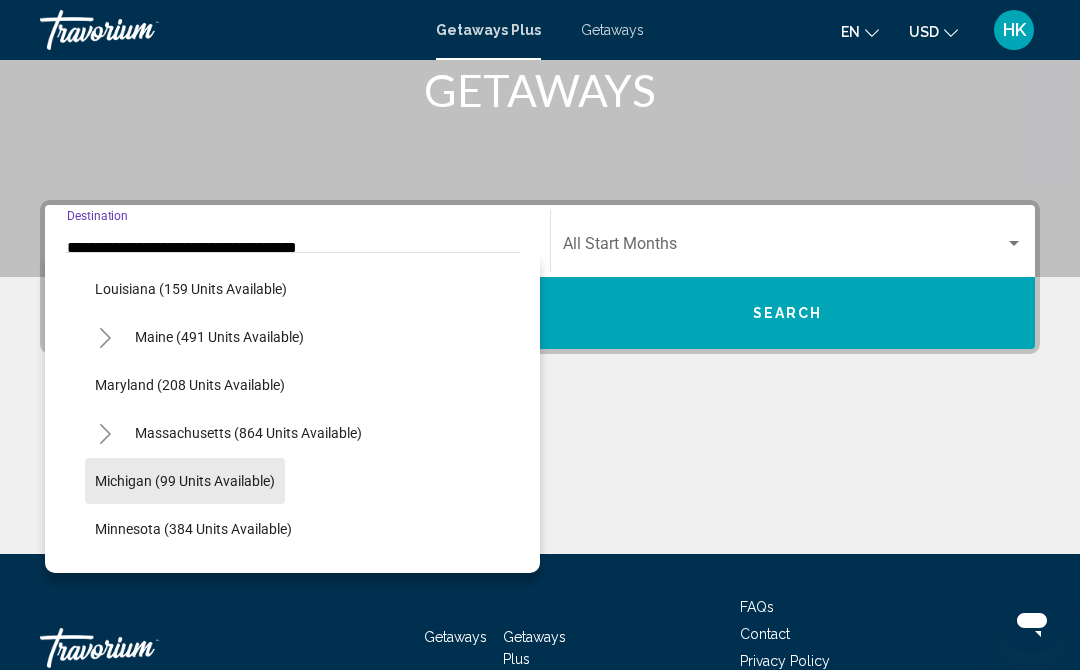 click on "Michigan (99 units available)" 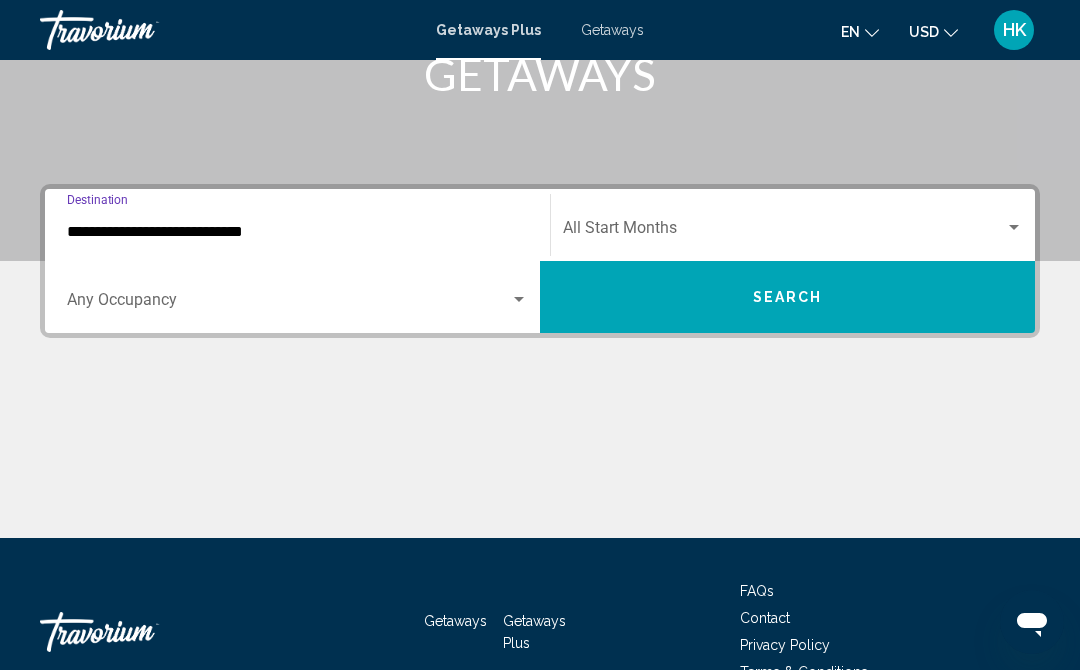 scroll, scrollTop: 452, scrollLeft: 0, axis: vertical 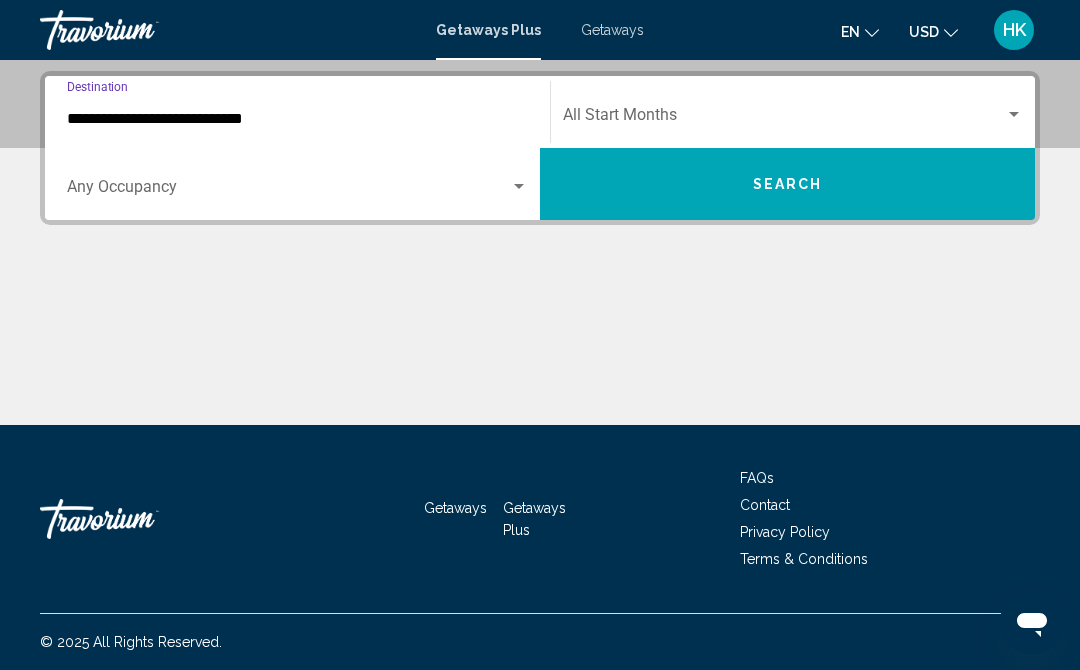 click on "Search" at bounding box center (787, 184) 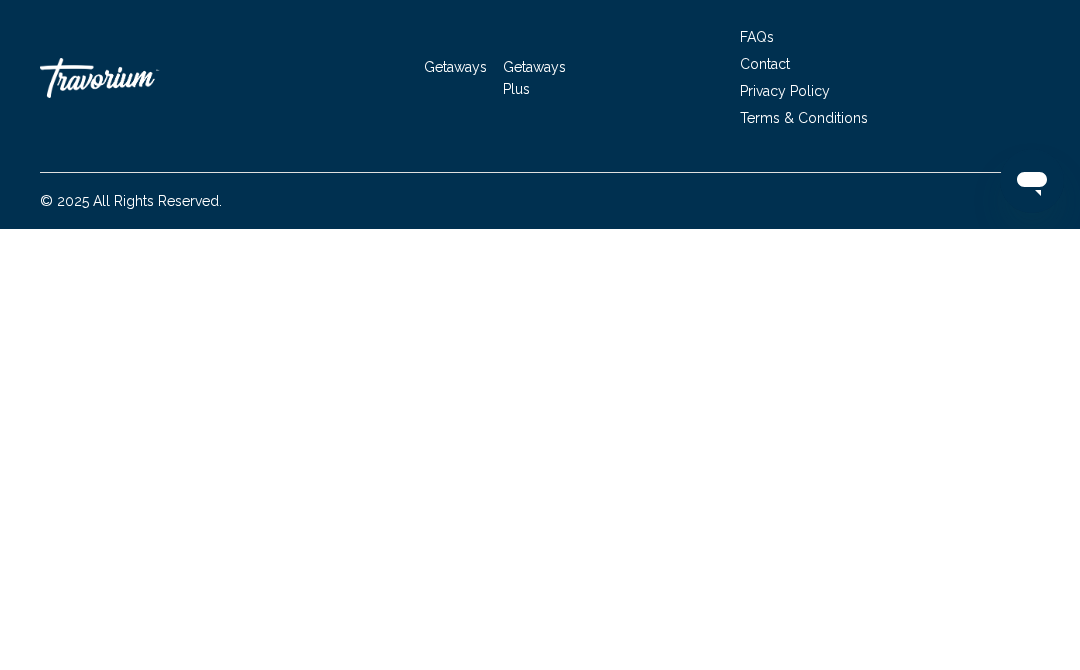 scroll, scrollTop: 0, scrollLeft: 0, axis: both 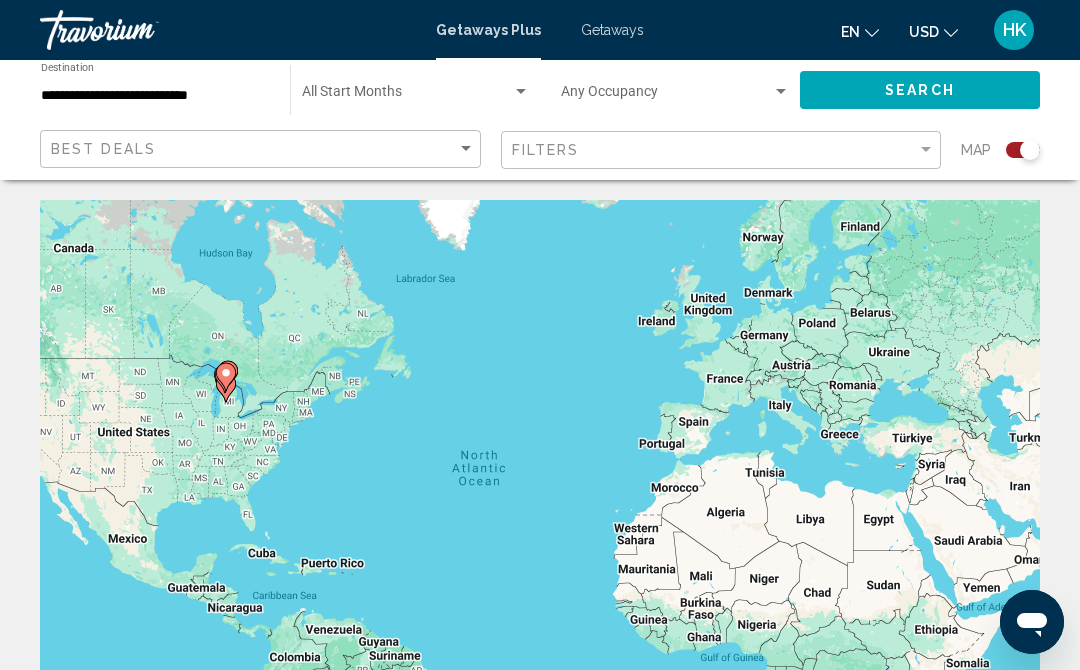click at bounding box center (521, 92) 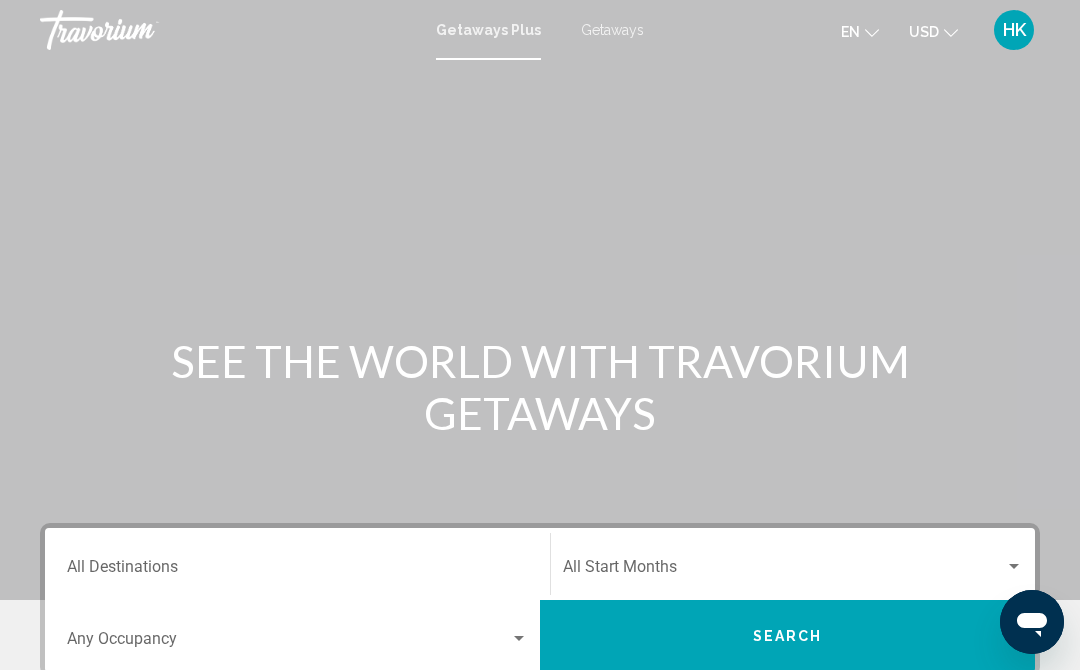 click on "Destination All Destinations" at bounding box center (297, 571) 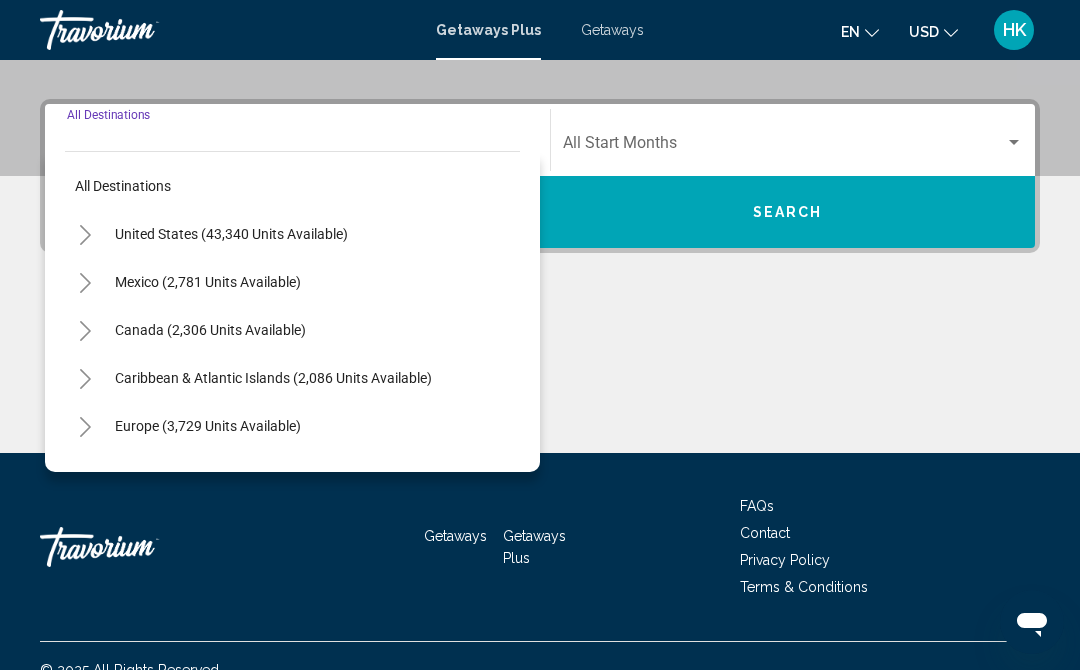 scroll, scrollTop: 452, scrollLeft: 0, axis: vertical 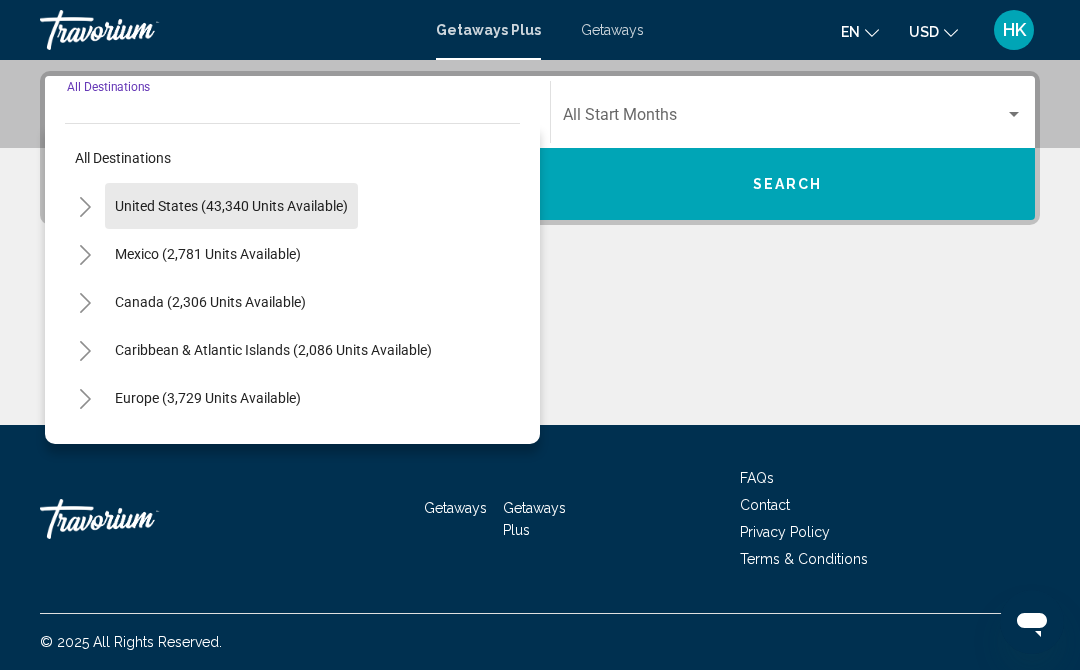 click on "United States (43,340 units available)" at bounding box center [208, 254] 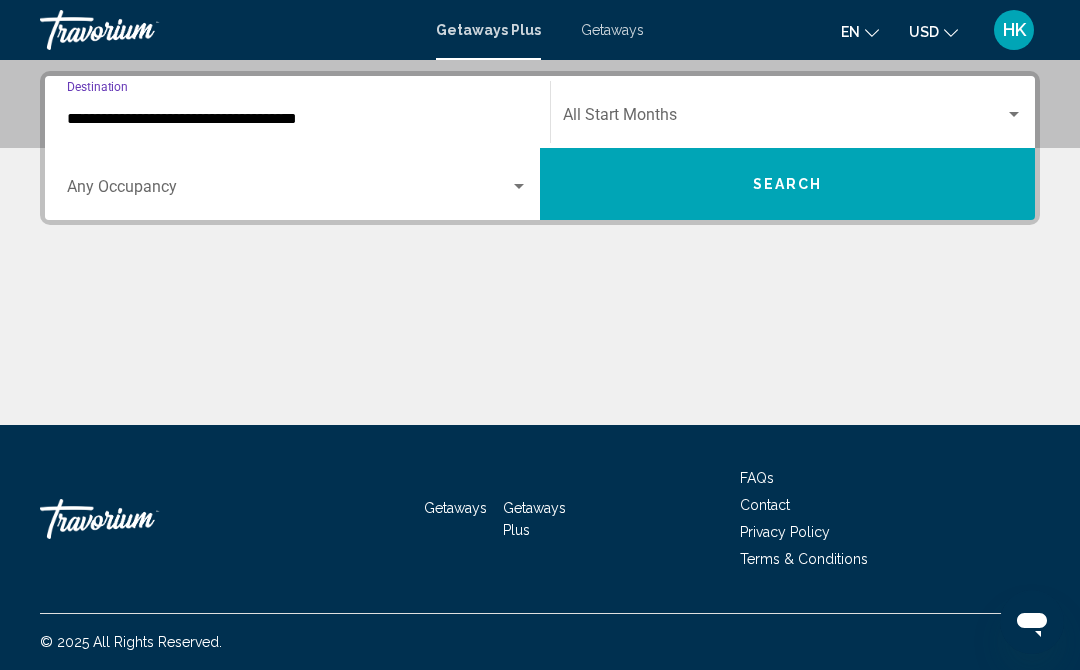 click on "**********" at bounding box center [297, 119] 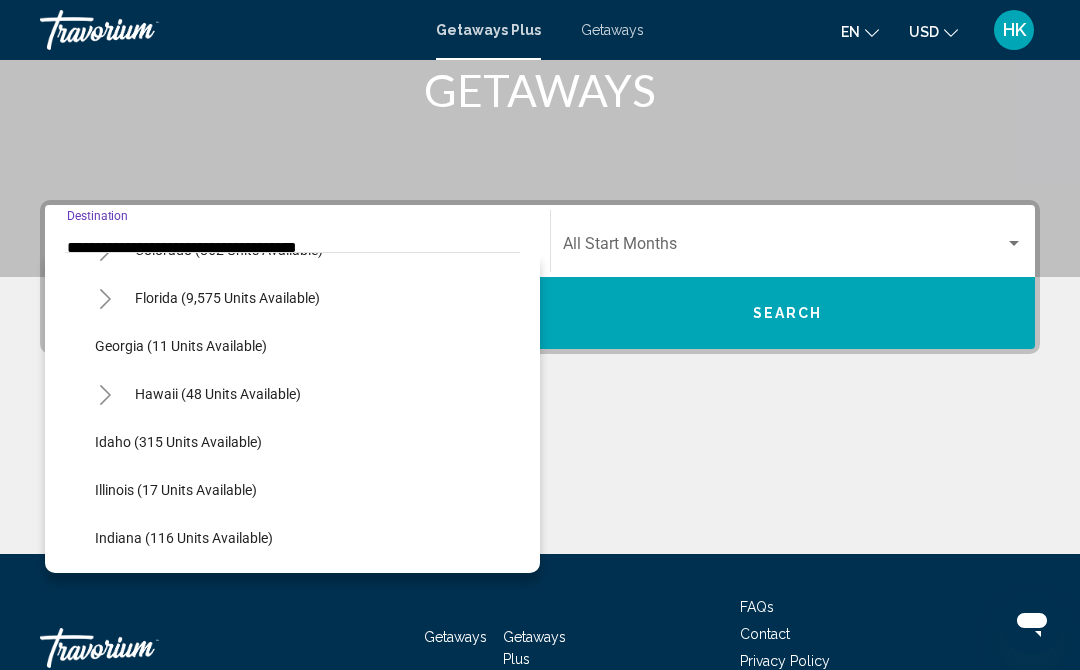 scroll, scrollTop: 280, scrollLeft: 0, axis: vertical 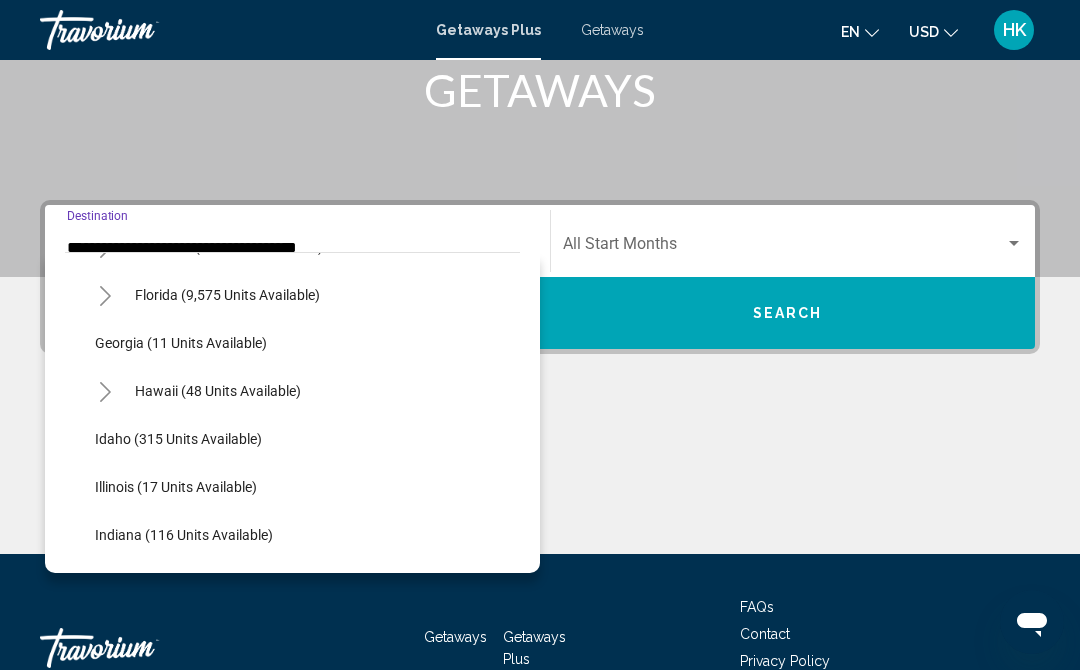 click on "Hawaii (48 units available)" 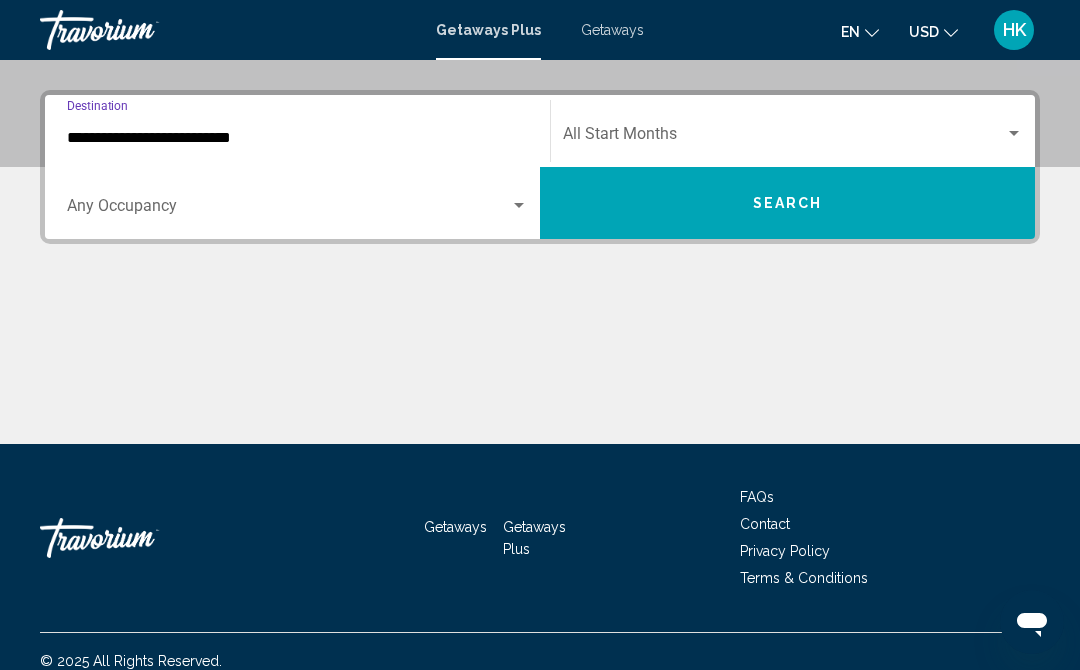 scroll, scrollTop: 451, scrollLeft: 0, axis: vertical 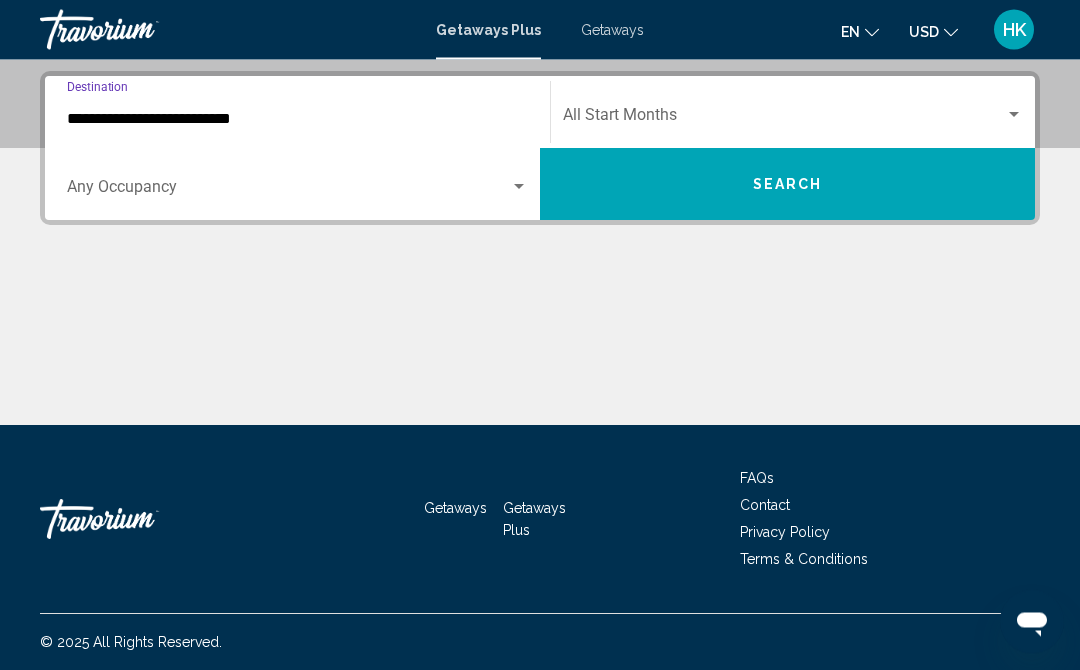 click on "Search" at bounding box center (787, 185) 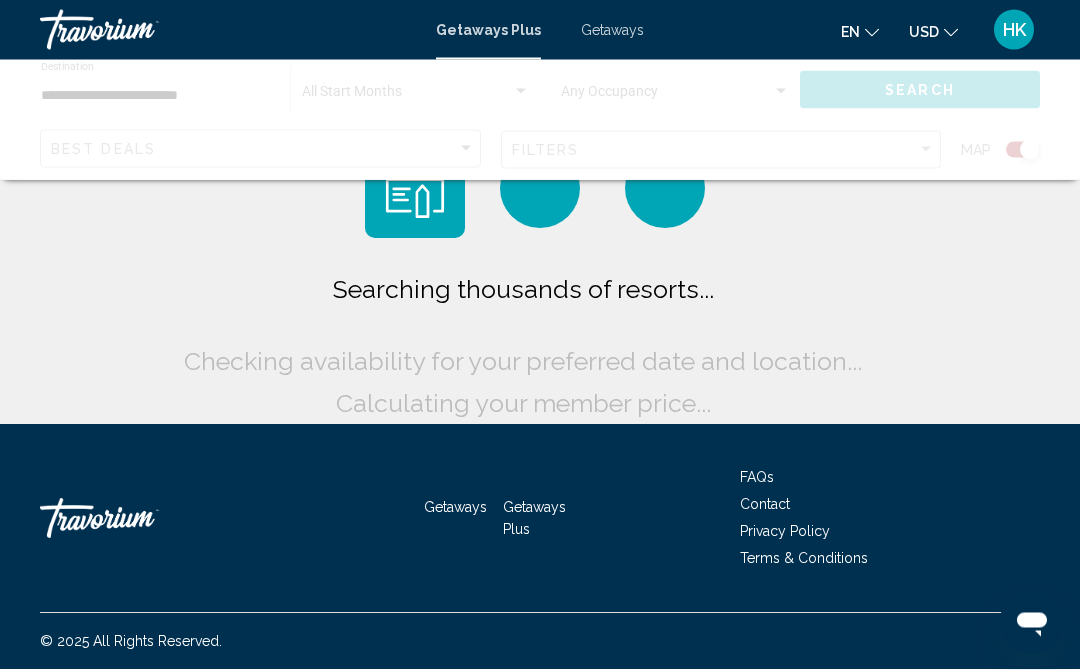 scroll, scrollTop: 0, scrollLeft: 0, axis: both 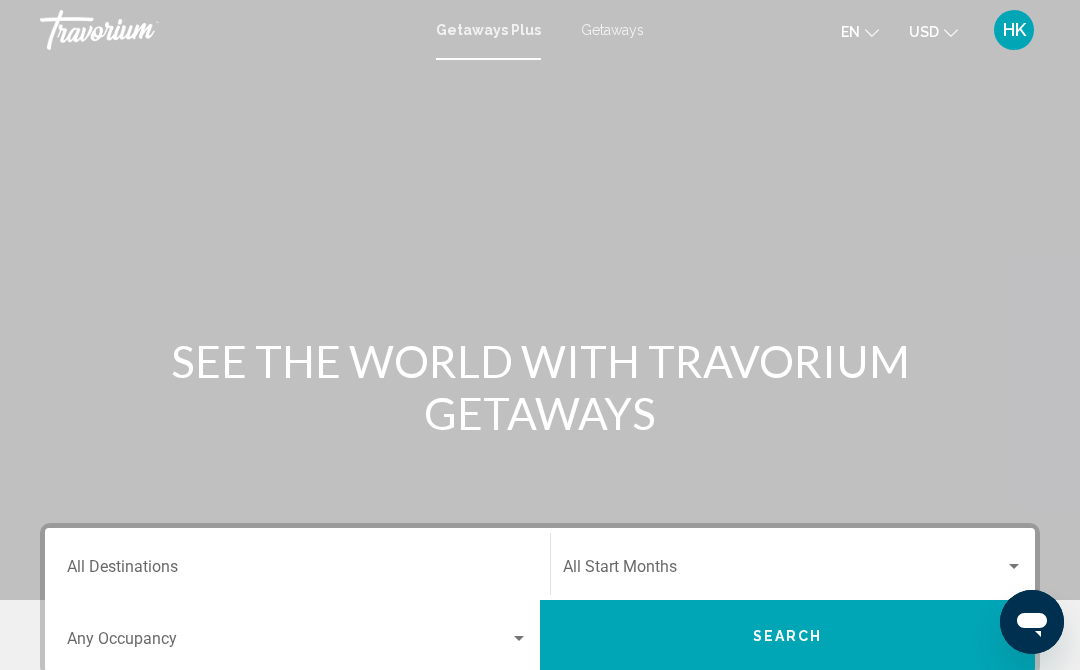 click on "Destination All Destinations" at bounding box center [297, 571] 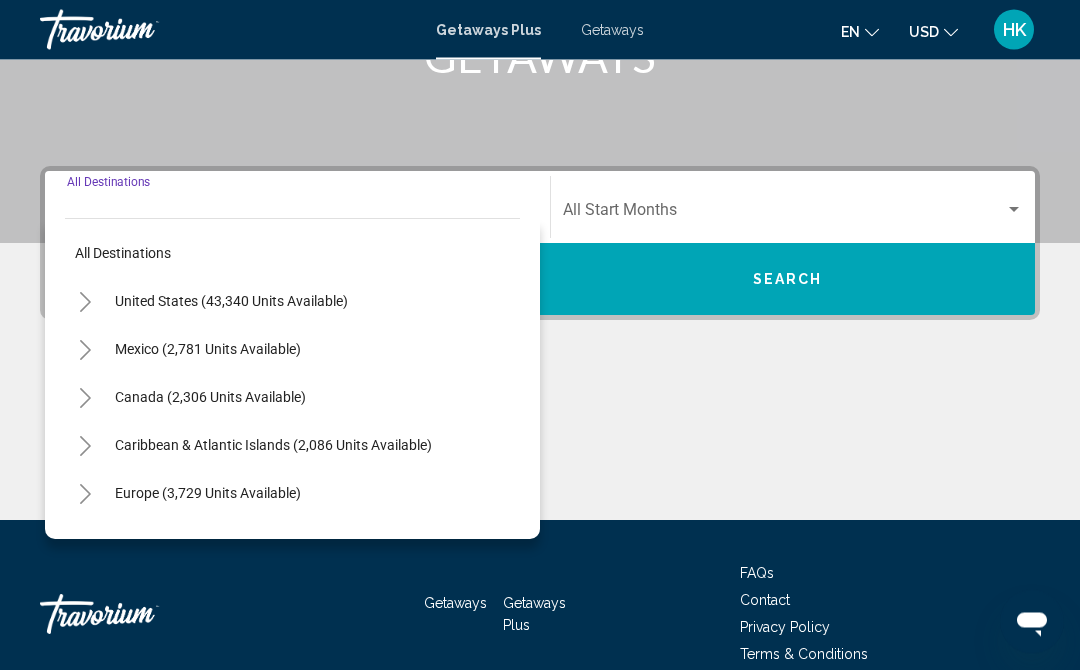 scroll, scrollTop: 452, scrollLeft: 0, axis: vertical 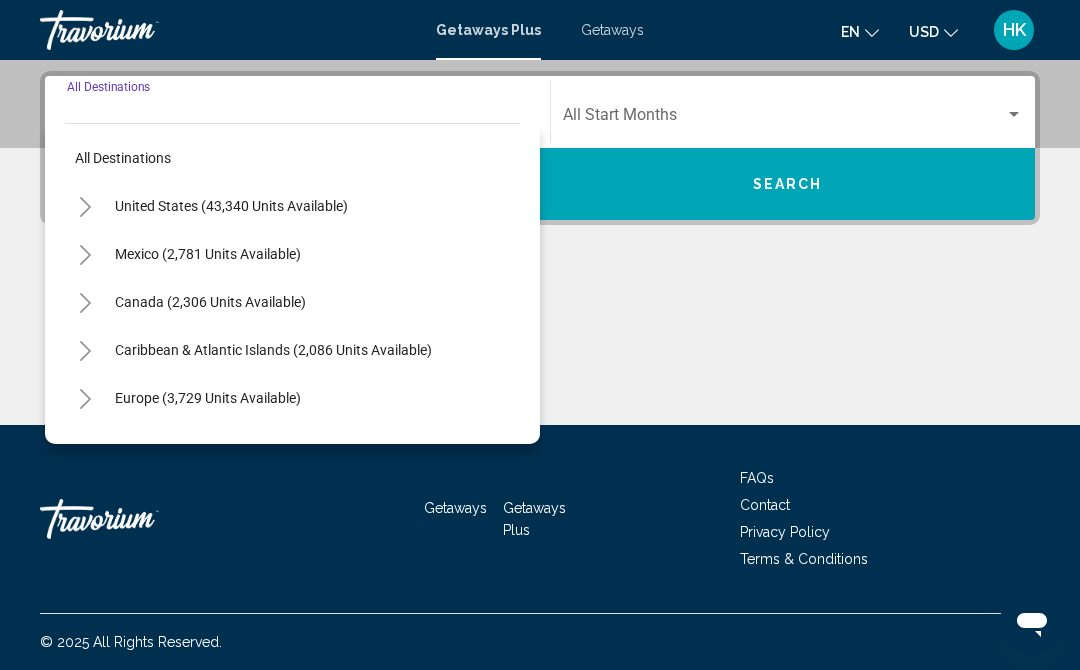 click on "United States (43,340 units available)" at bounding box center [208, 254] 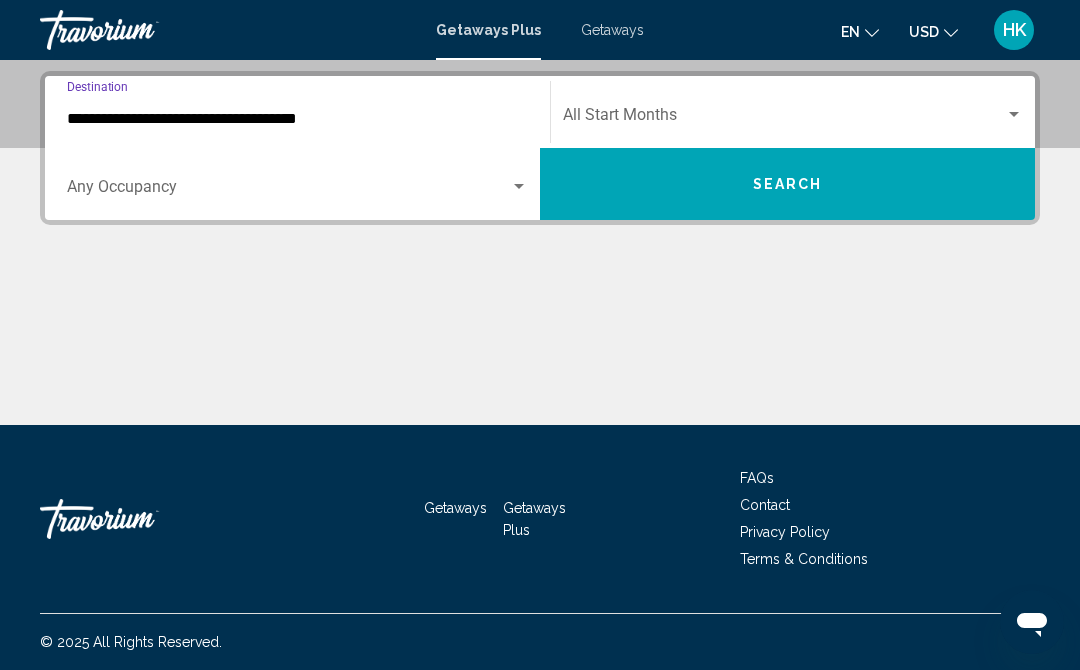 click on "**********" at bounding box center [297, 119] 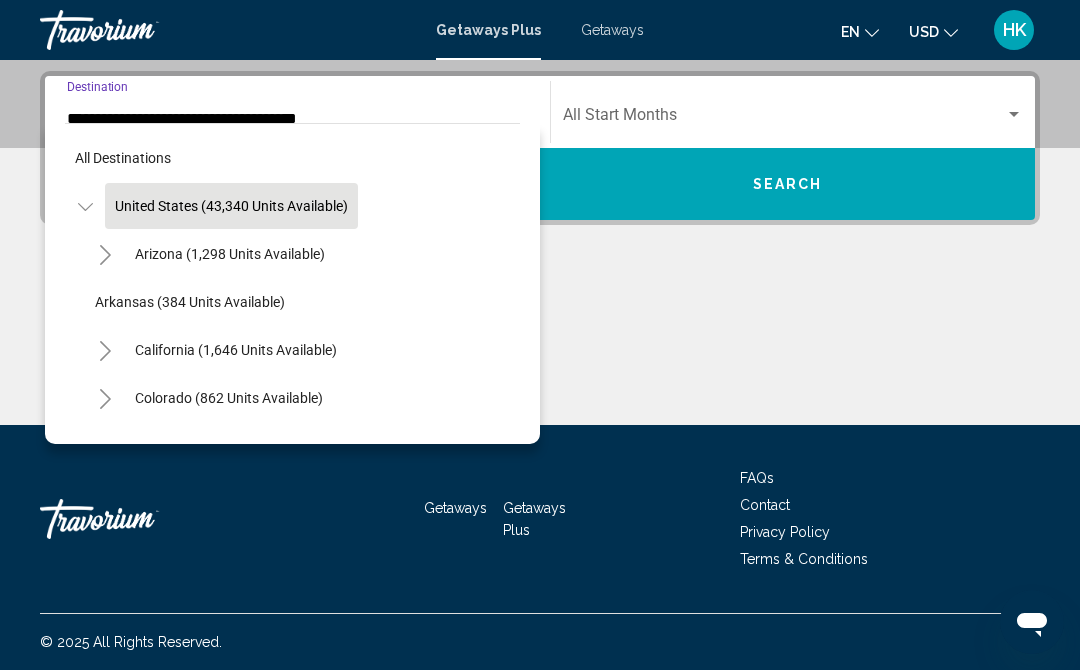 scroll, scrollTop: 323, scrollLeft: 0, axis: vertical 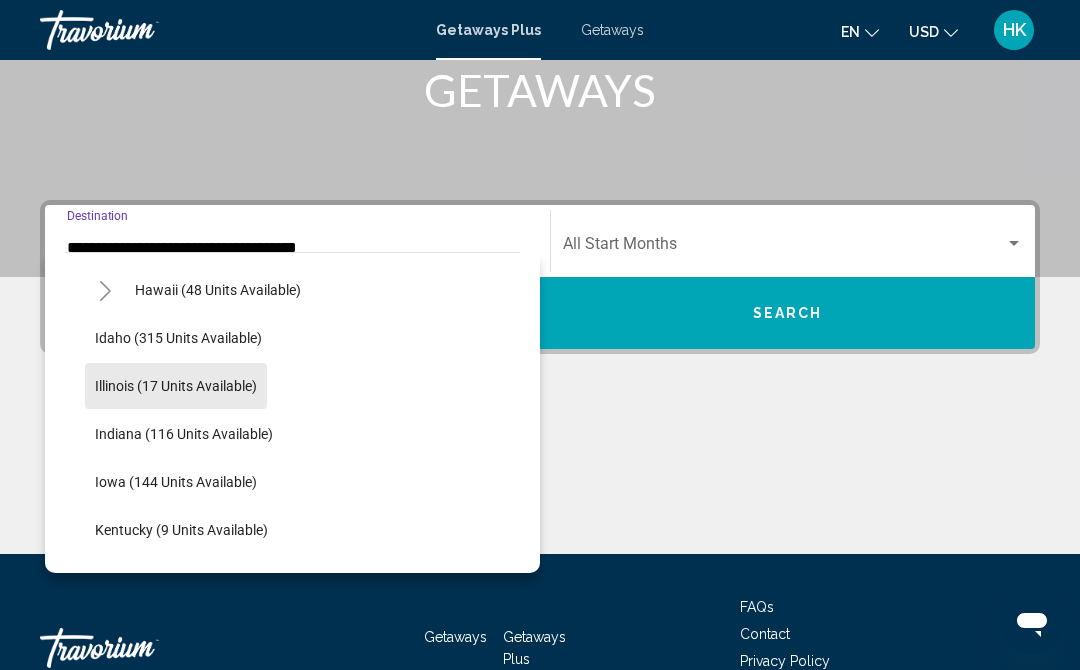 click on "Illinois (17 units available)" 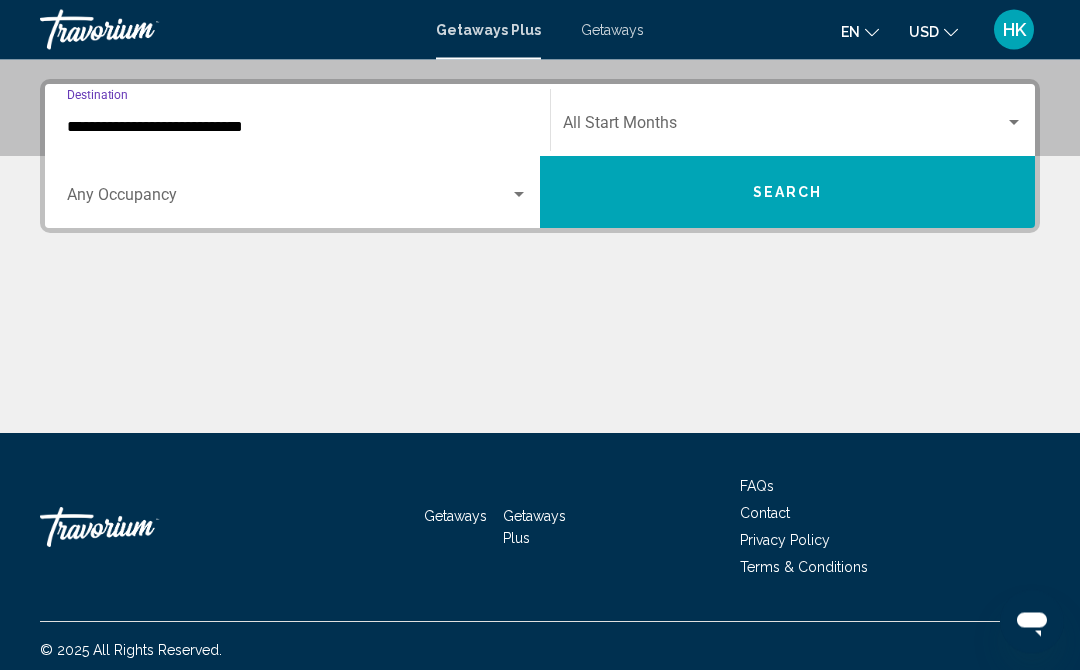 scroll, scrollTop: 452, scrollLeft: 0, axis: vertical 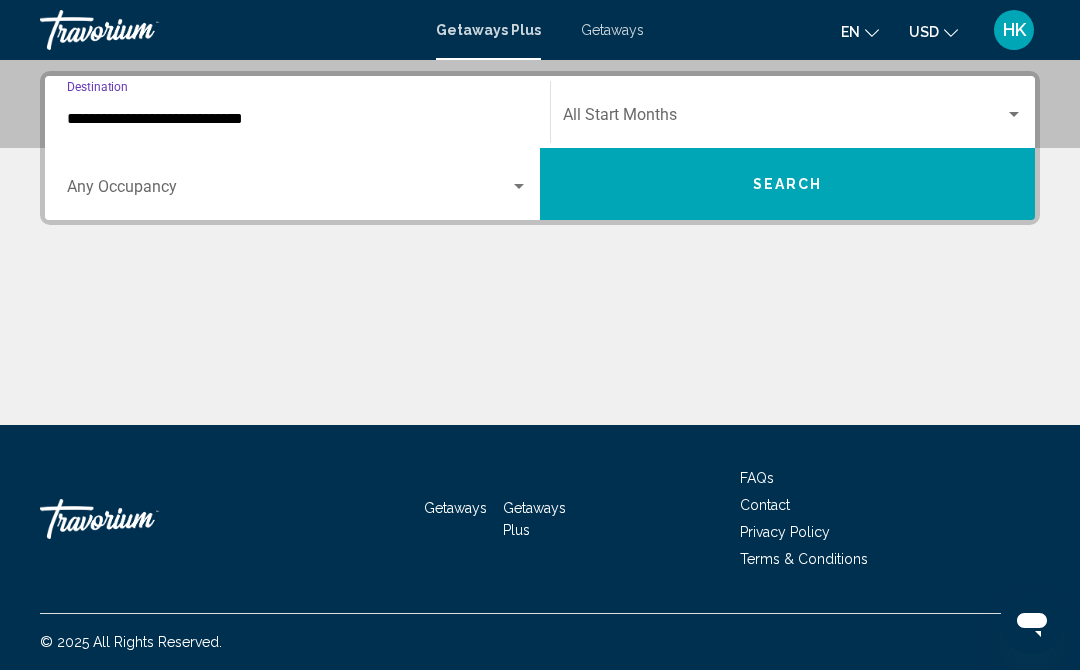 click on "Search" at bounding box center [787, 184] 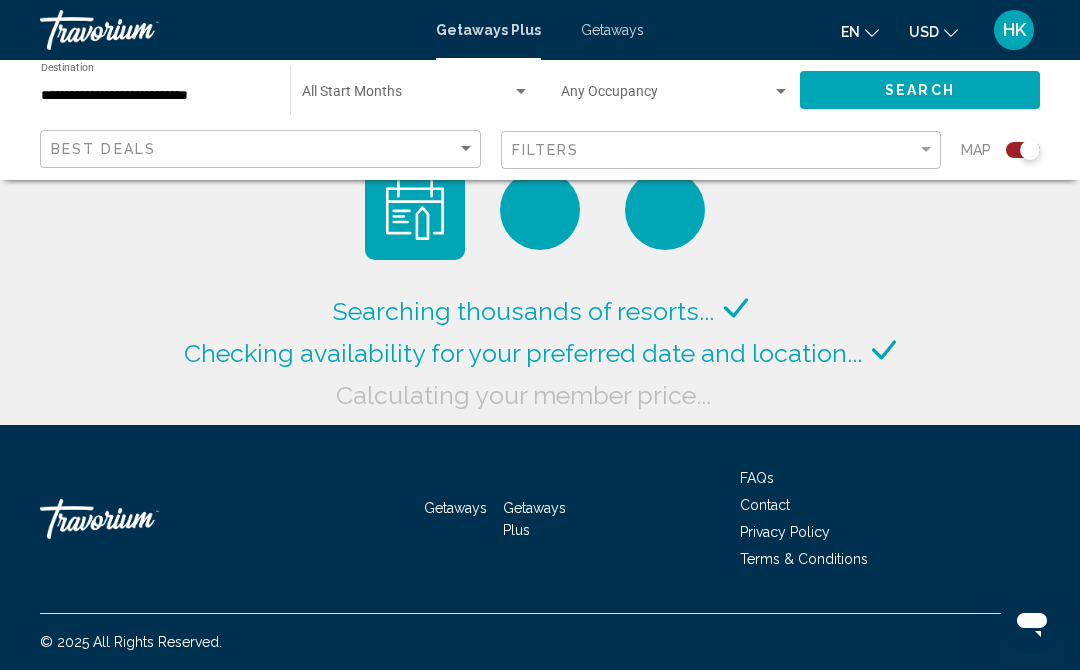 click on "Start Month All Start Months" 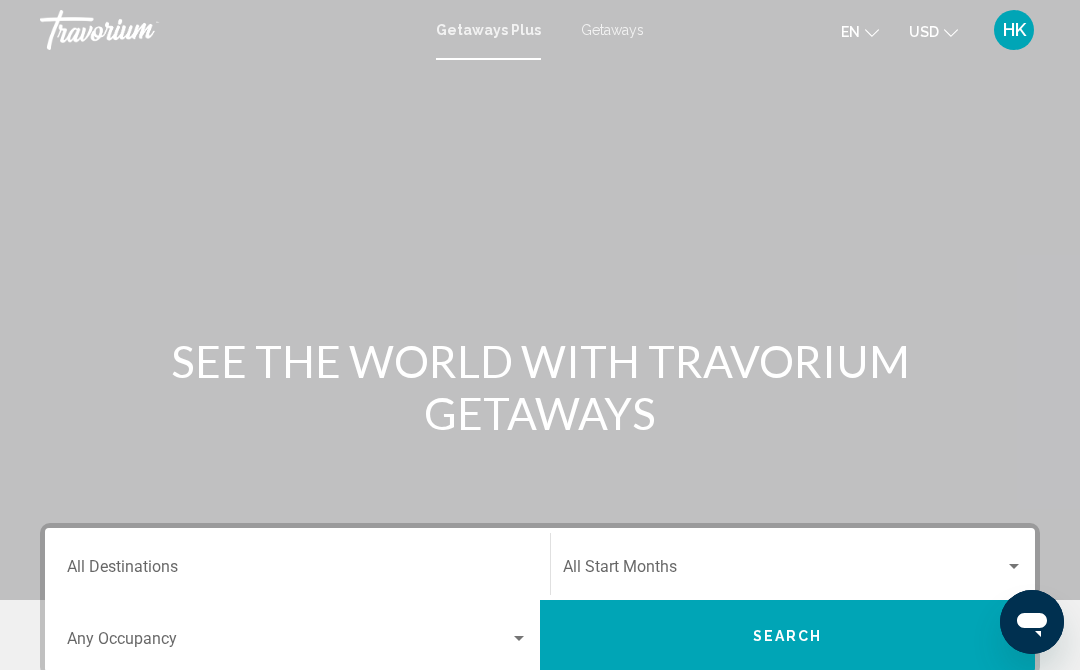 click on "Destination All Destinations" at bounding box center (297, 571) 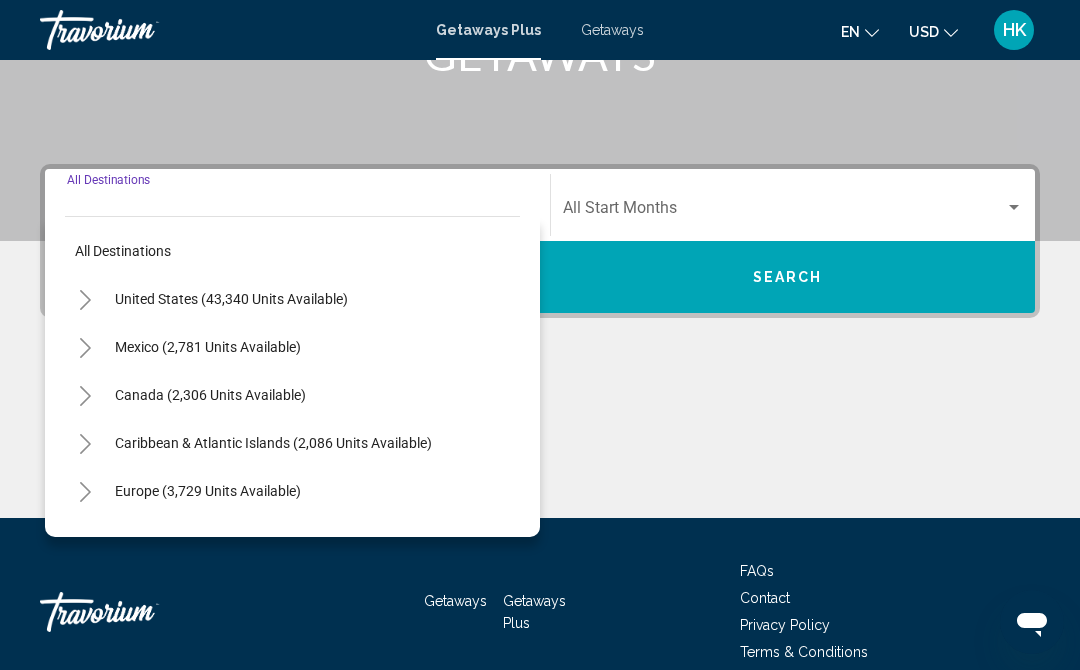 scroll, scrollTop: 452, scrollLeft: 0, axis: vertical 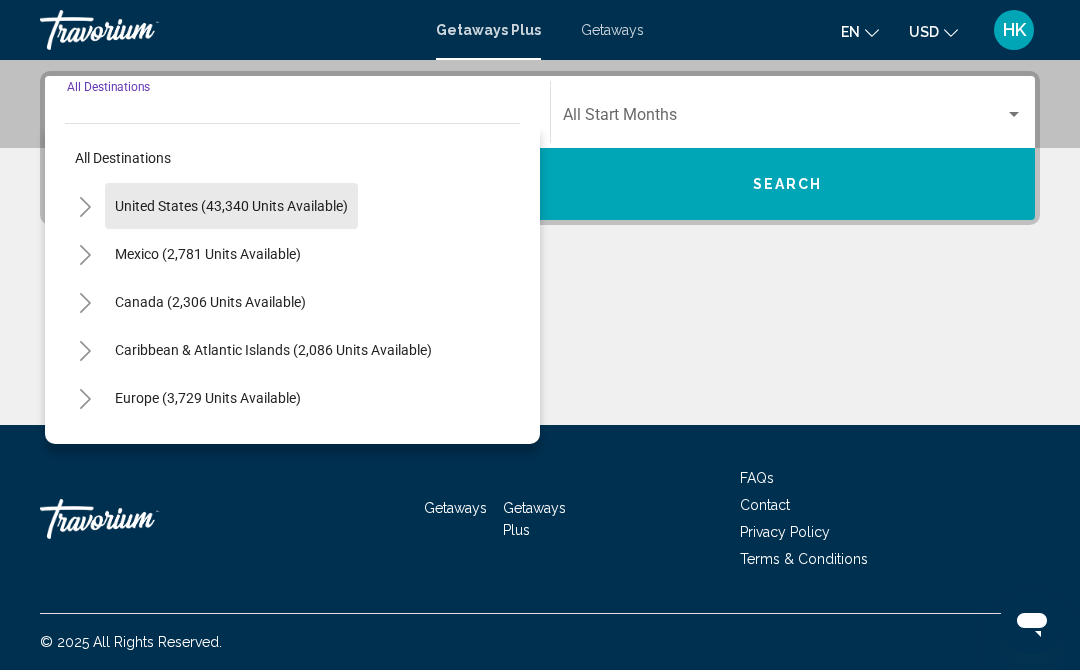 click on "United States (43,340 units available)" at bounding box center [208, 254] 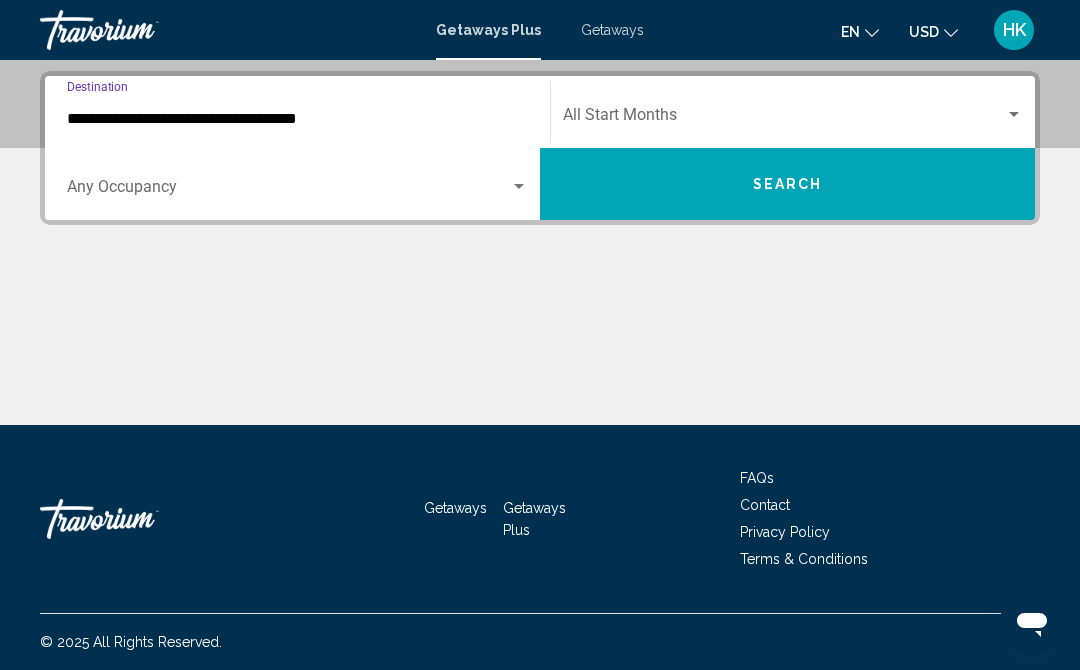 click on "**********" at bounding box center (297, 119) 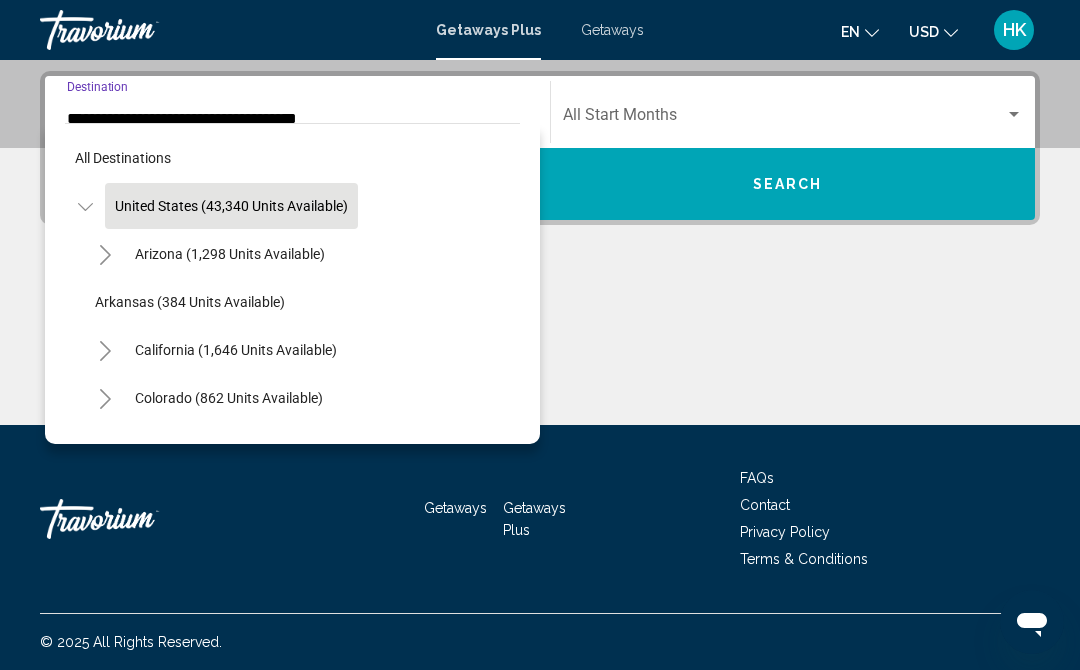 scroll, scrollTop: 323, scrollLeft: 0, axis: vertical 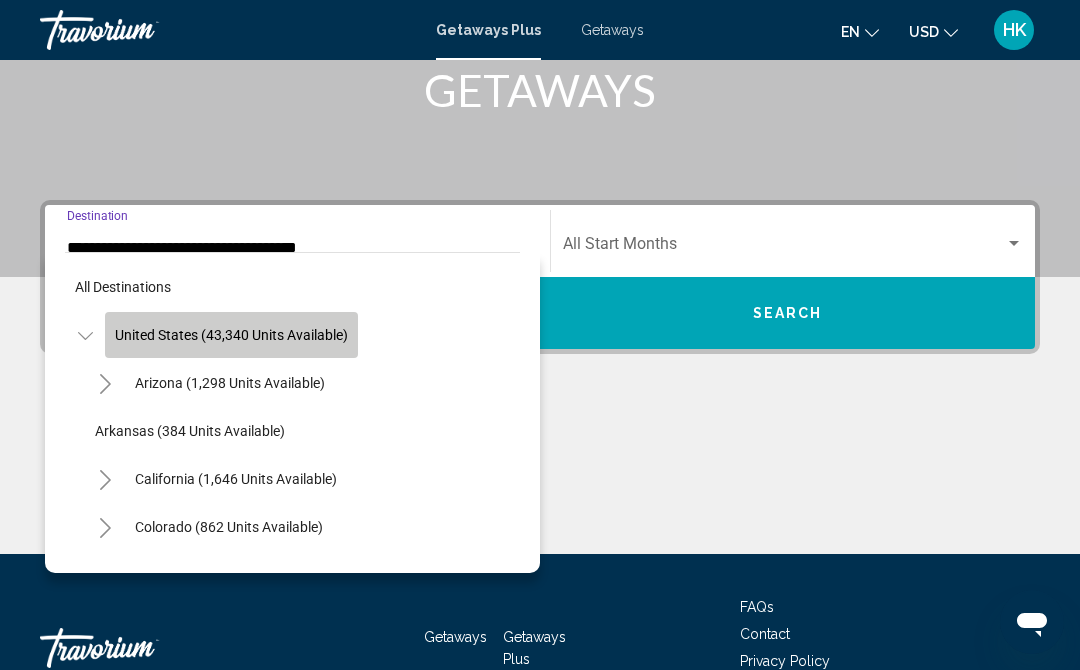 click on "United States (43,340 units available)" 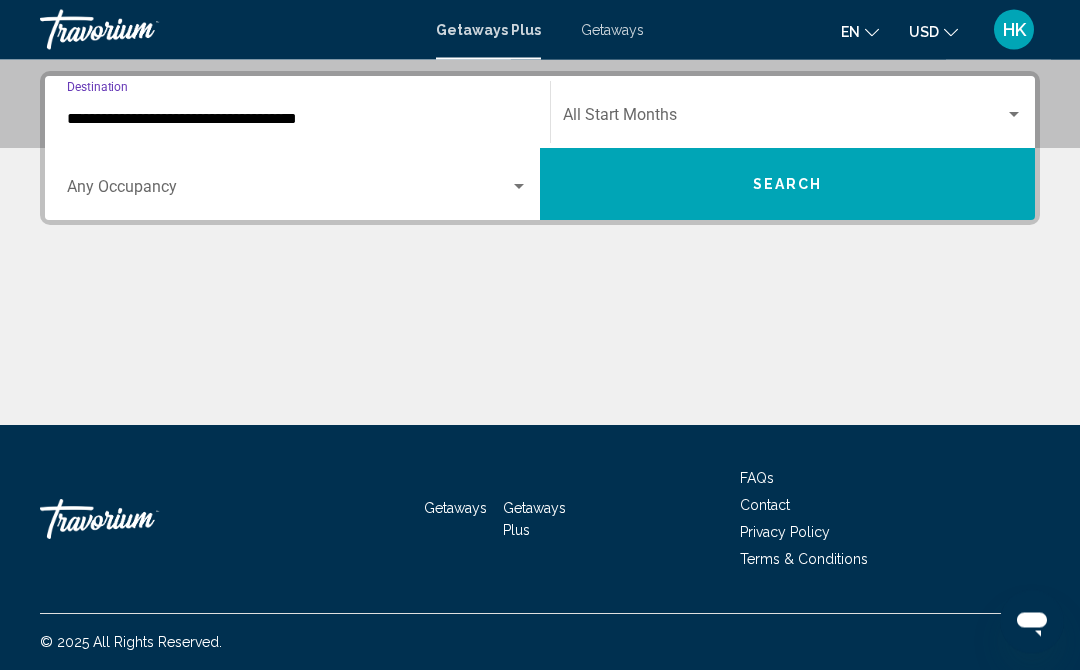 scroll, scrollTop: 452, scrollLeft: 0, axis: vertical 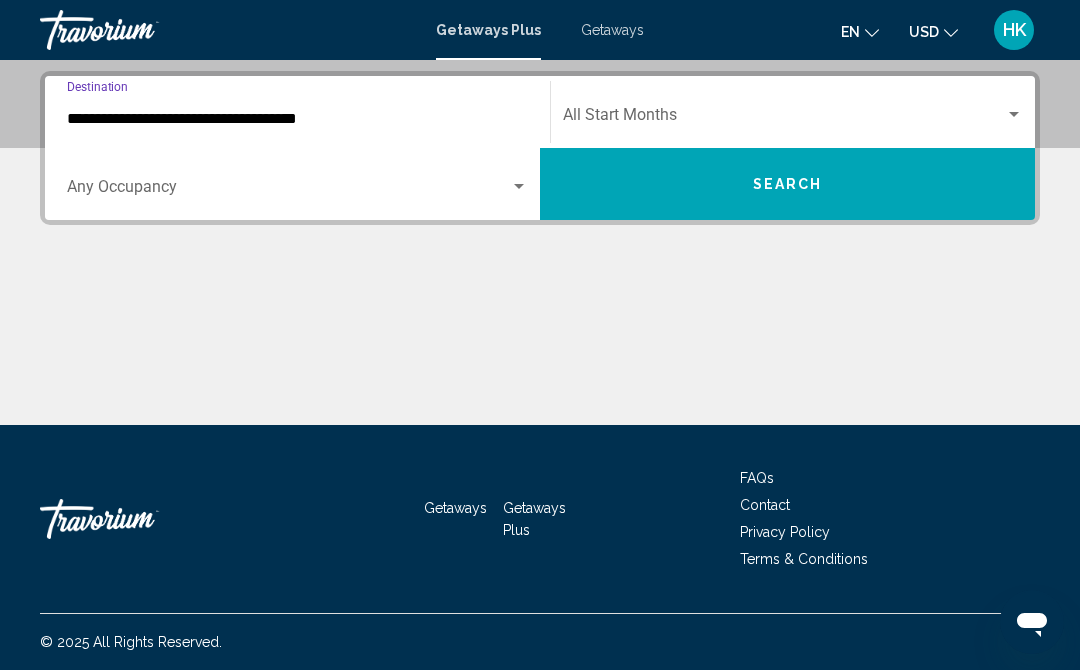 click on "**********" at bounding box center (297, 119) 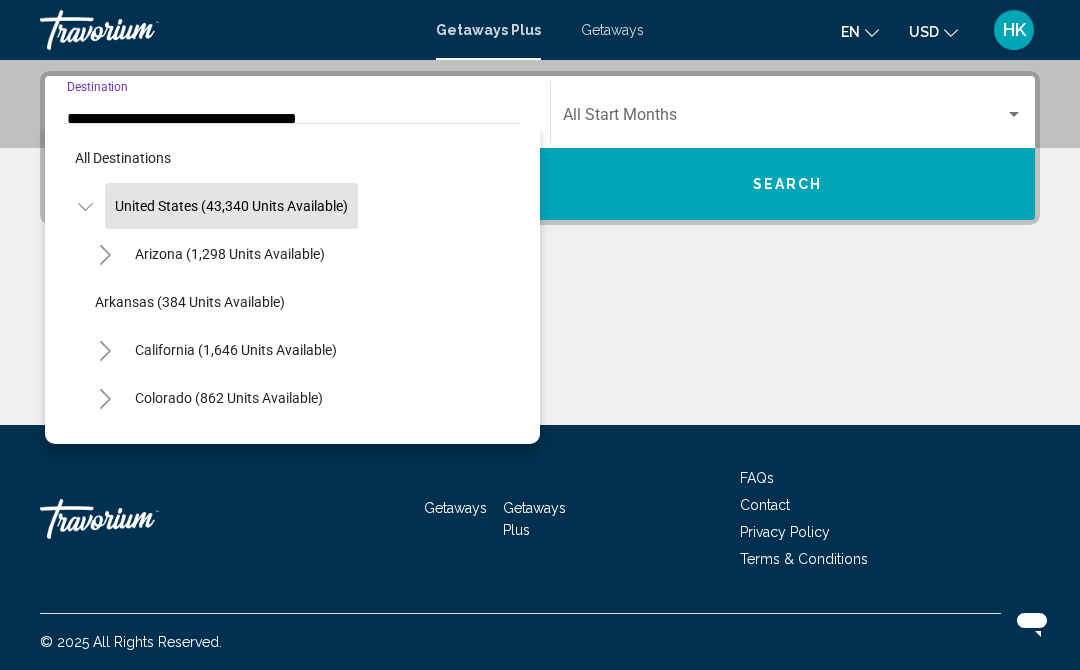 scroll, scrollTop: 323, scrollLeft: 0, axis: vertical 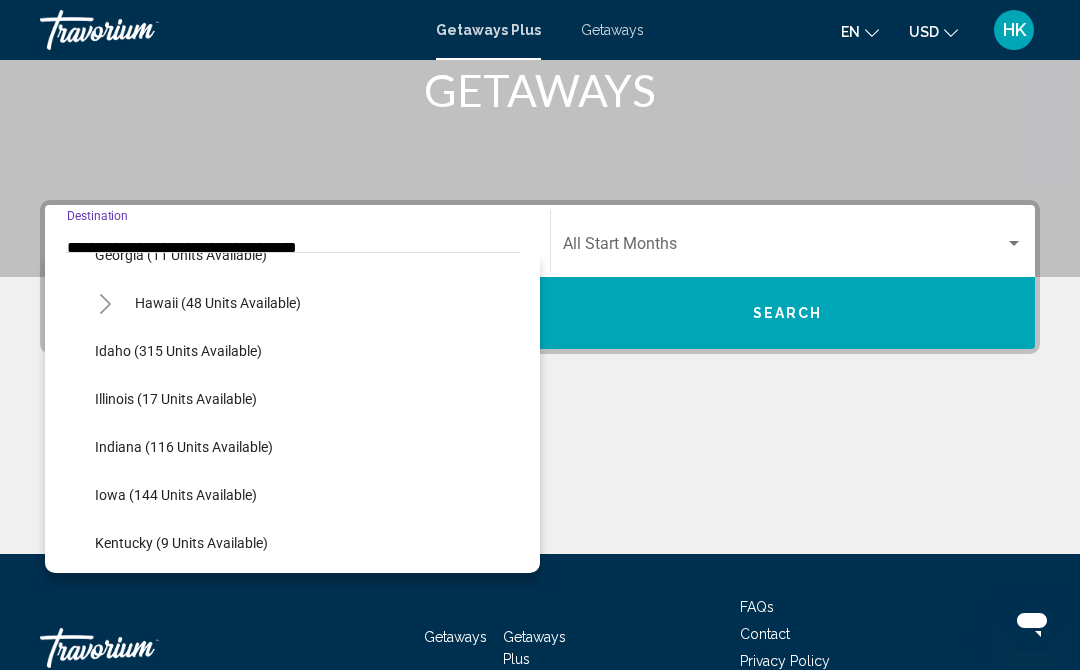 click on "Indiana (116 units available)" 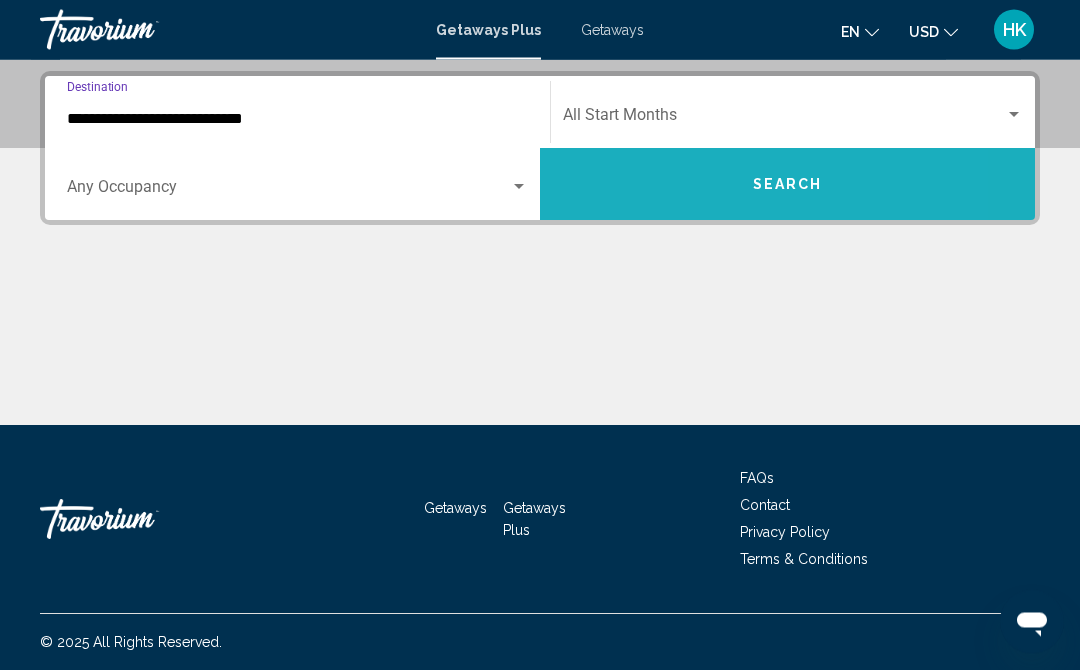 scroll, scrollTop: 0, scrollLeft: 0, axis: both 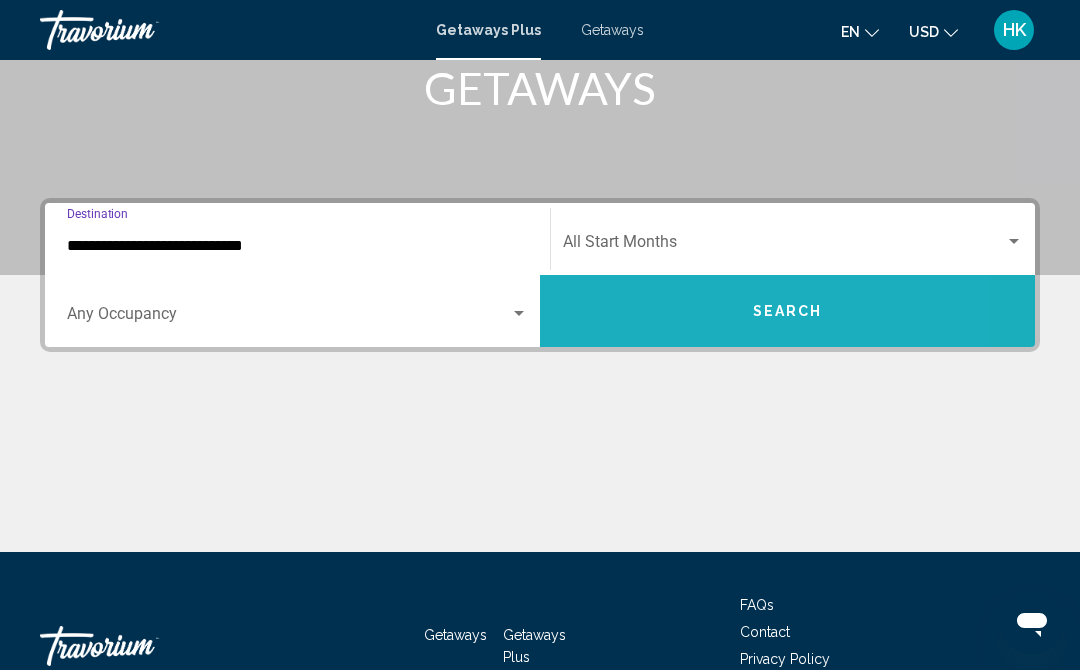 click on "Search" at bounding box center [787, 311] 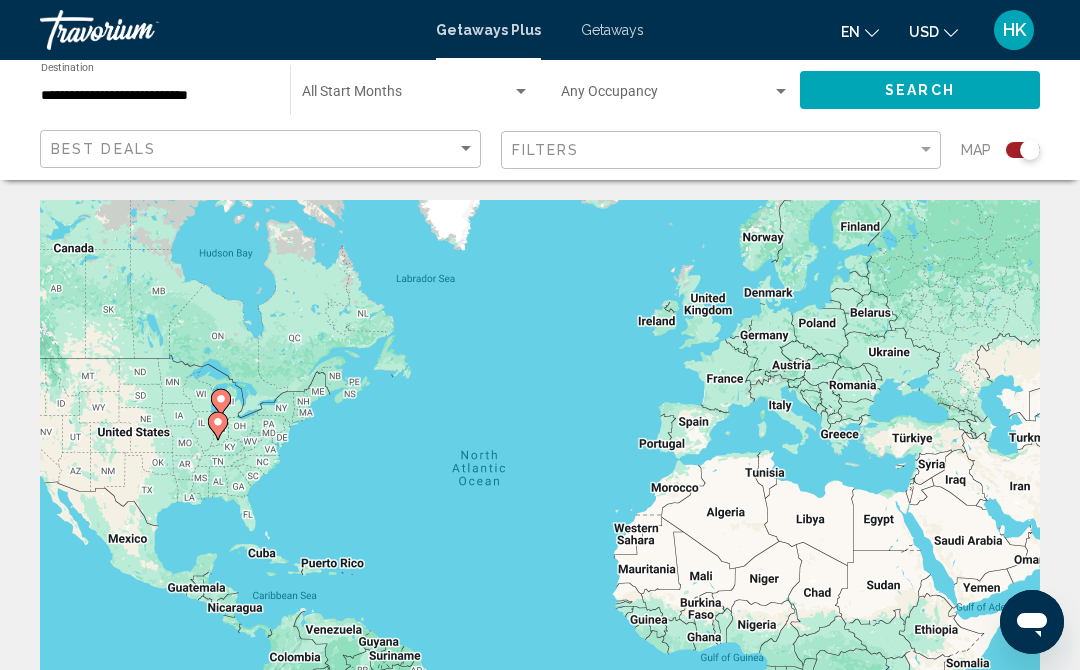 click at bounding box center (407, 96) 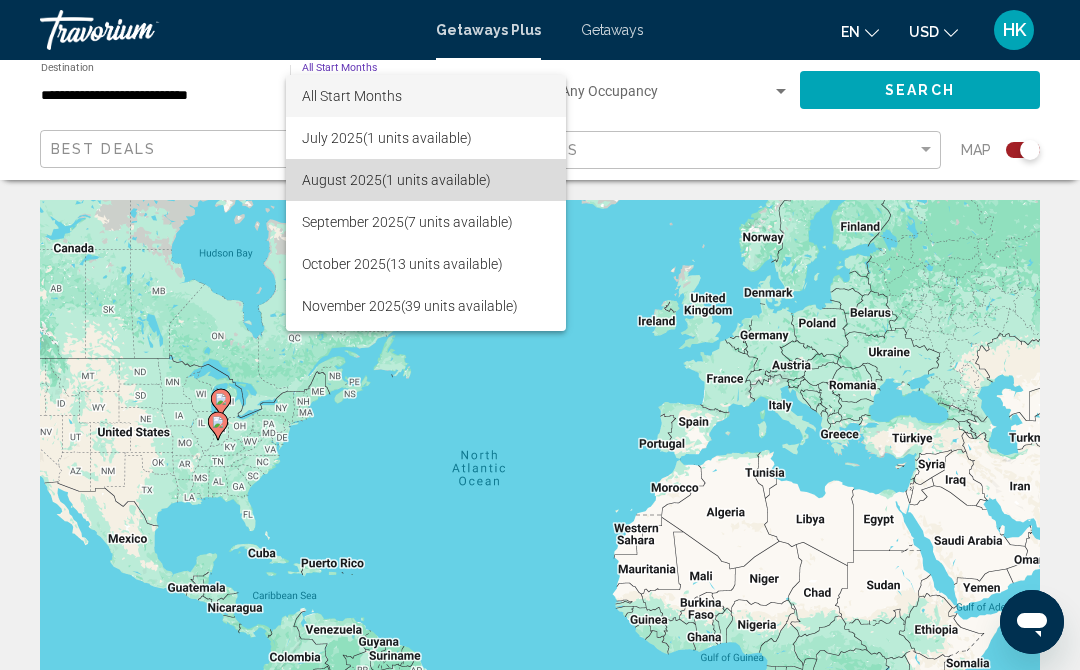 click on "[MONTH] 2025  (1 units available)" at bounding box center [426, 180] 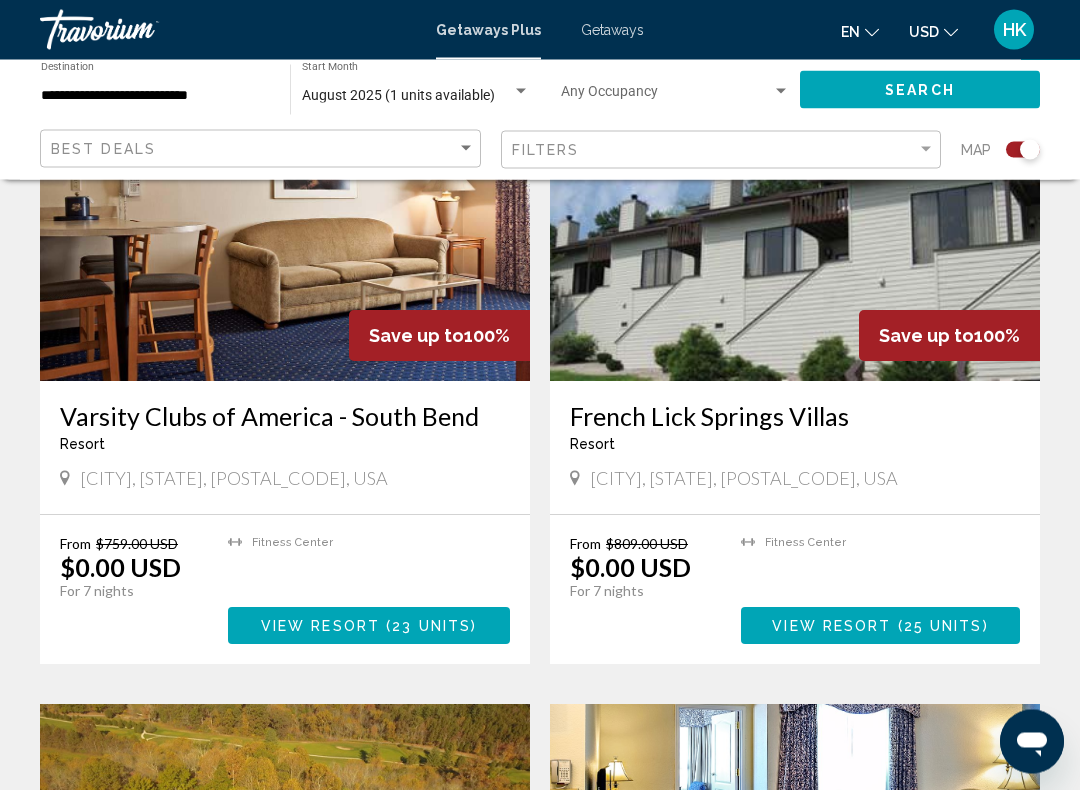 scroll, scrollTop: 839, scrollLeft: 0, axis: vertical 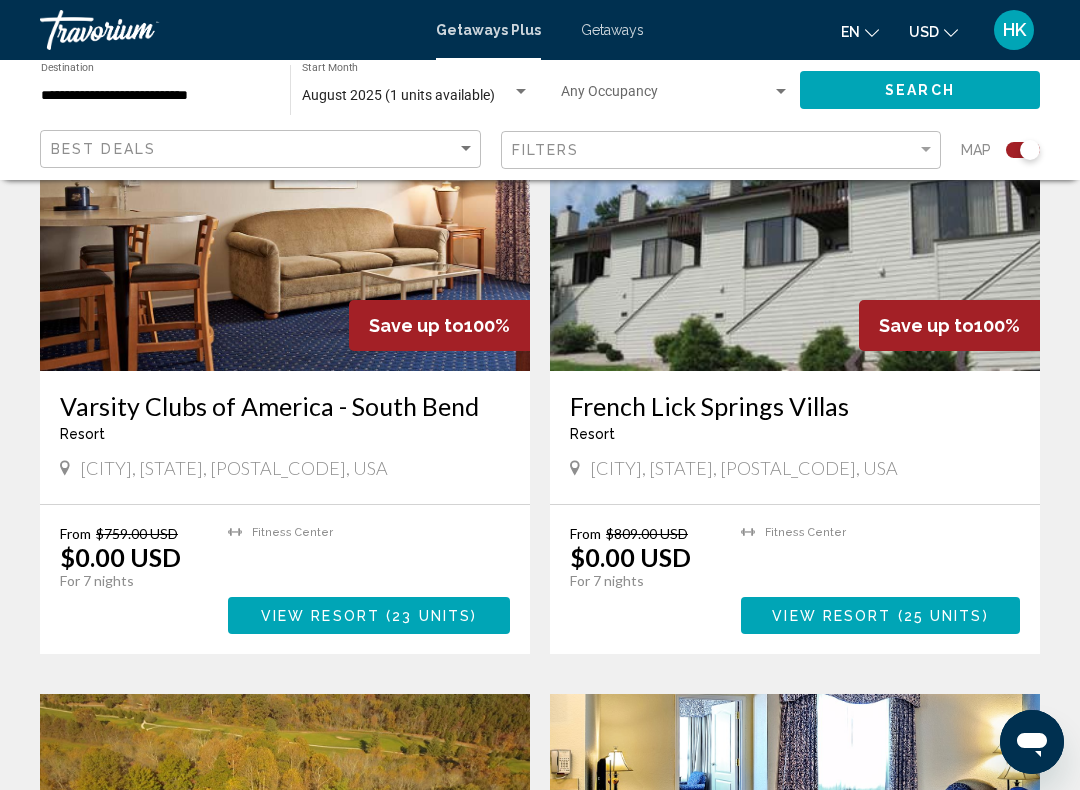click on "Varsity Clubs of America - South Bend" at bounding box center [285, 406] 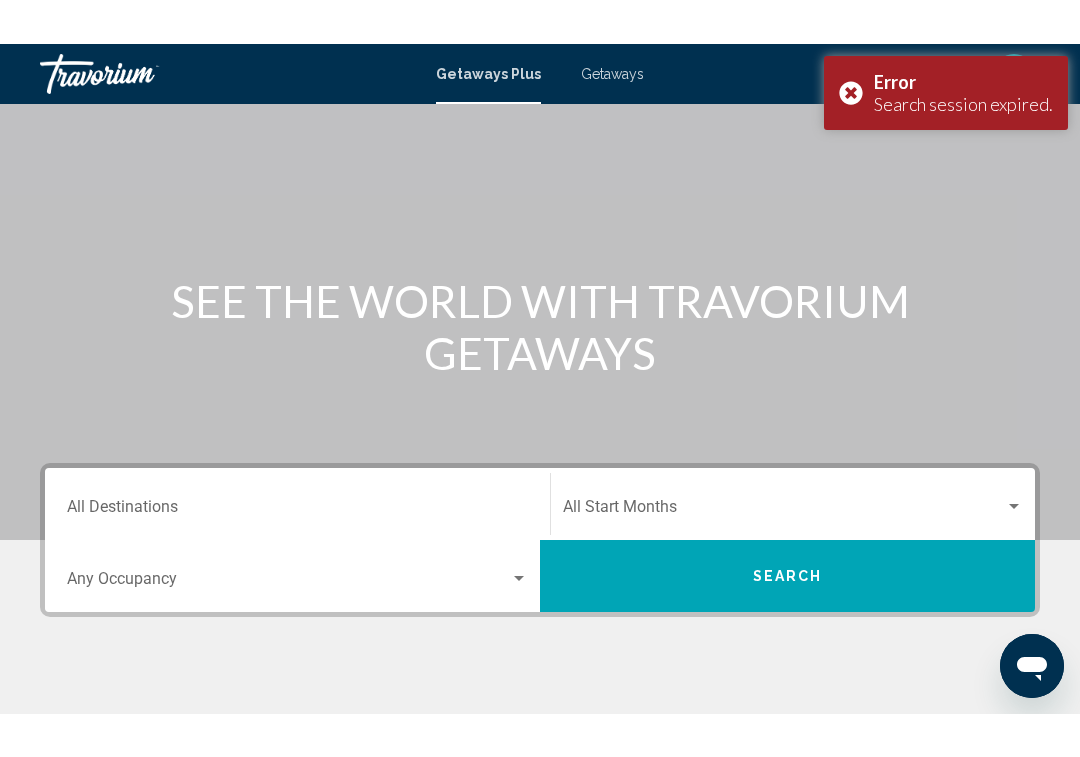 scroll, scrollTop: 0, scrollLeft: 0, axis: both 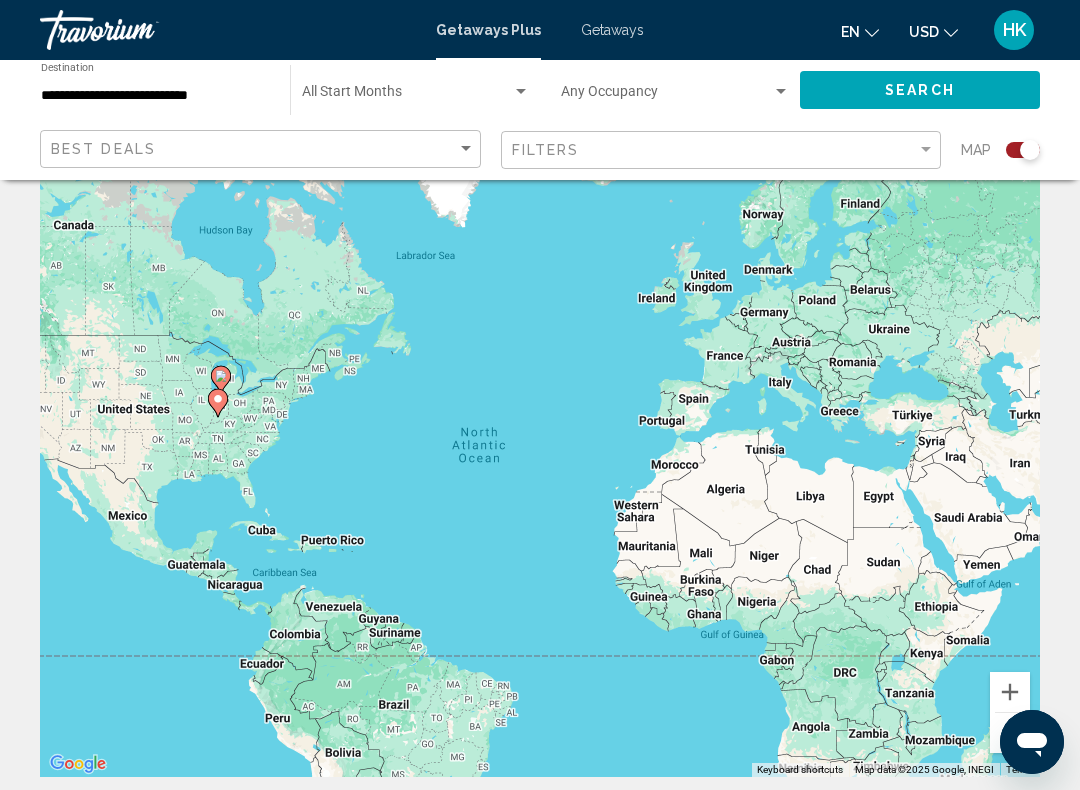 click at bounding box center [407, 96] 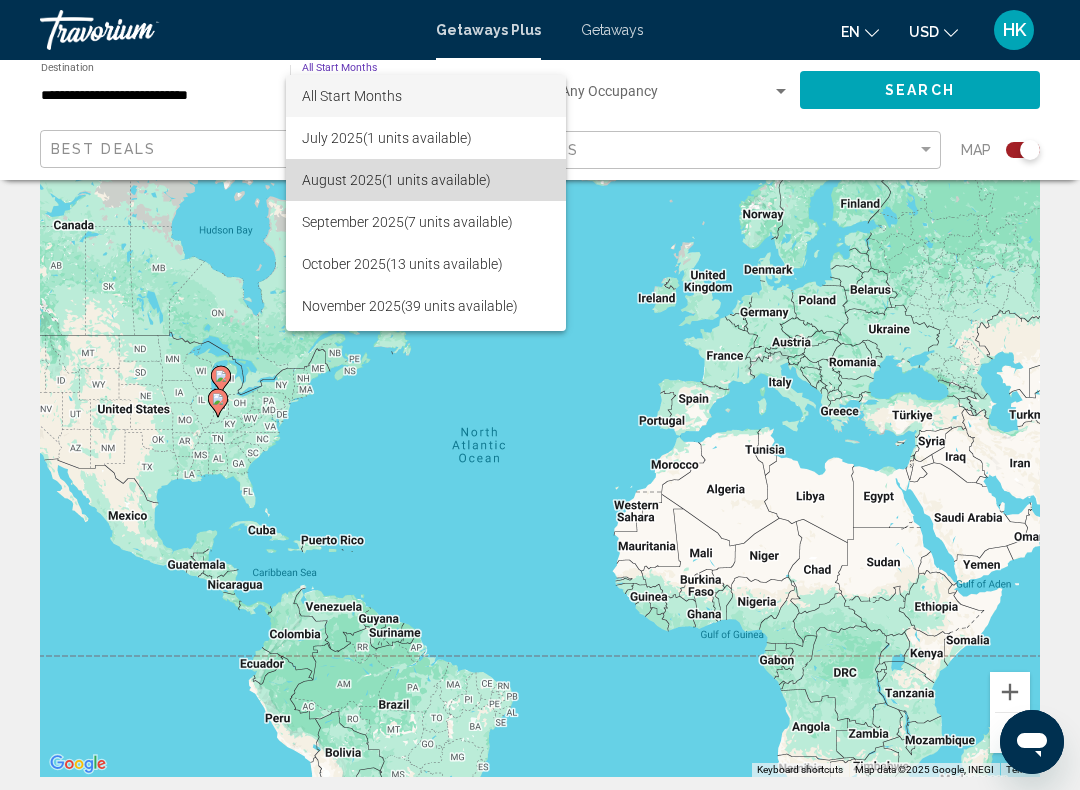 click on "[MONTH] 2025  (1 units available)" at bounding box center [426, 180] 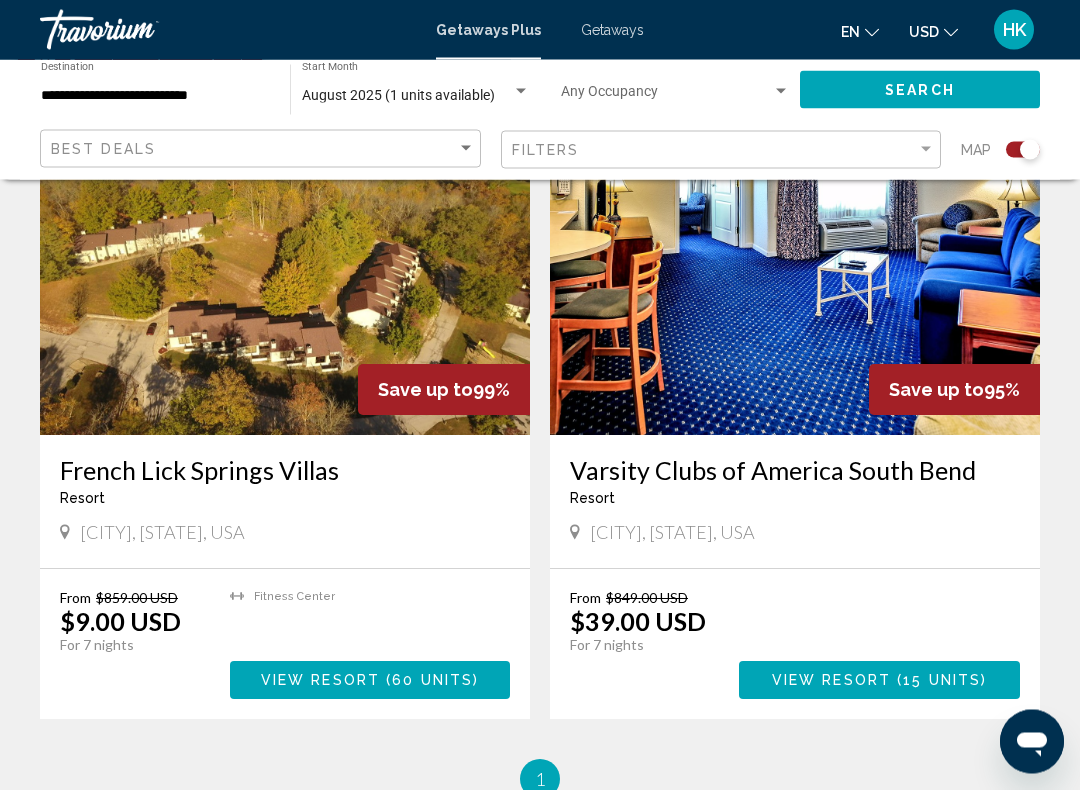 scroll, scrollTop: 1418, scrollLeft: 0, axis: vertical 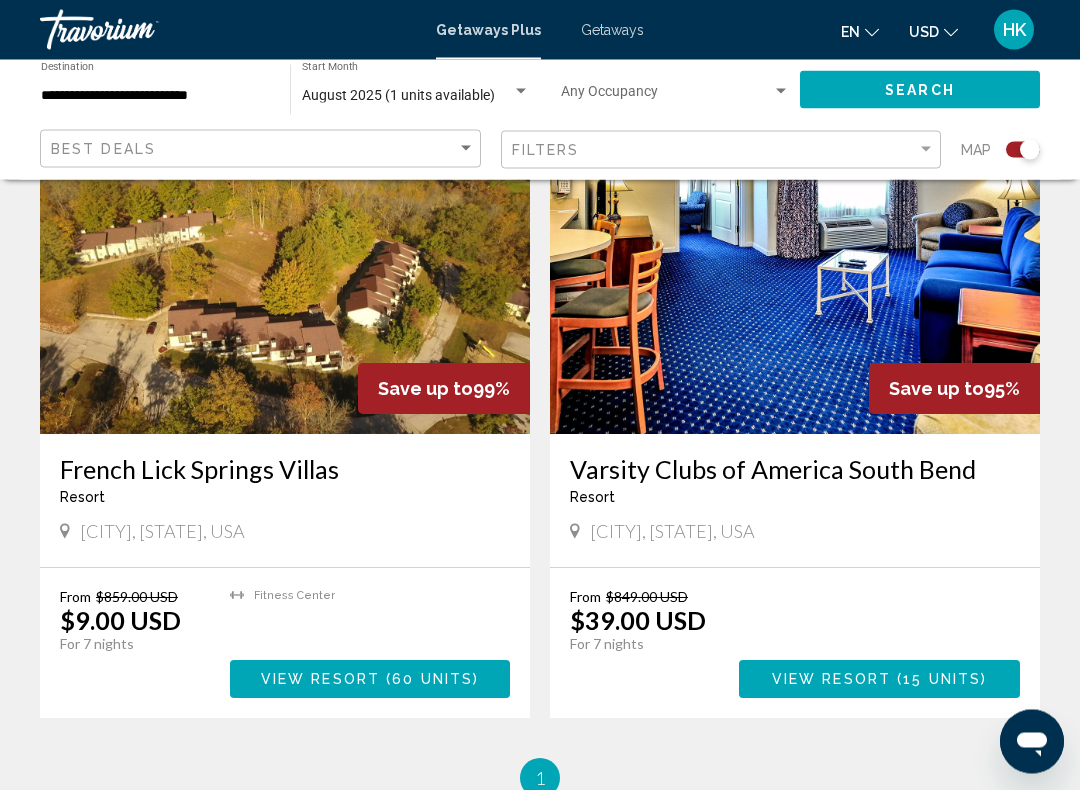 click on "Varsity Clubs of America South Bend" at bounding box center (795, 470) 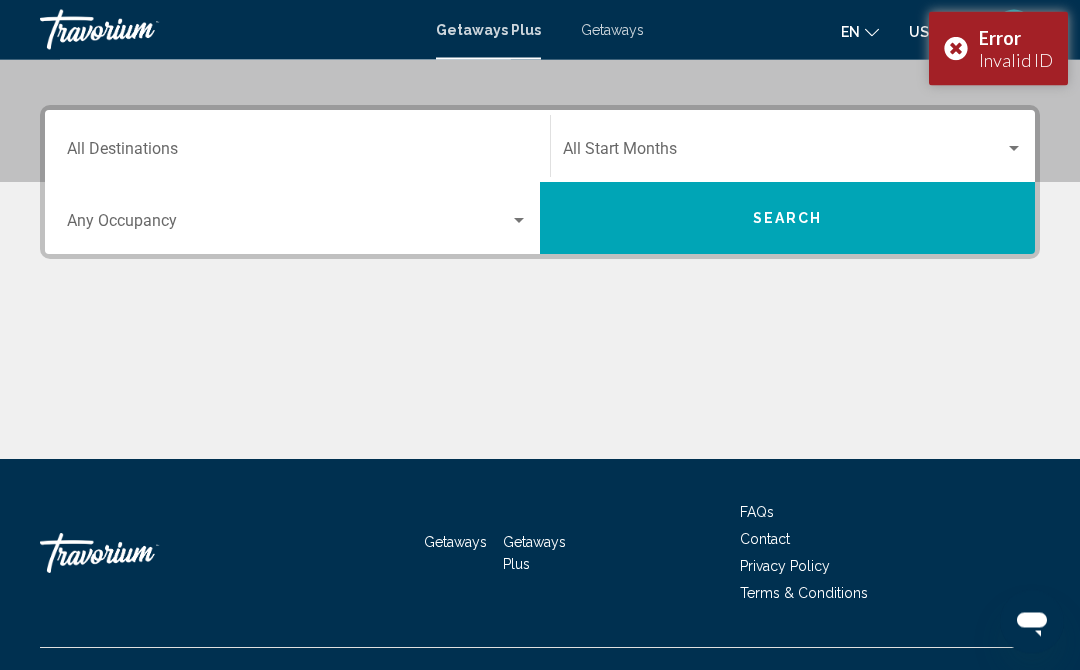 scroll, scrollTop: 452, scrollLeft: 0, axis: vertical 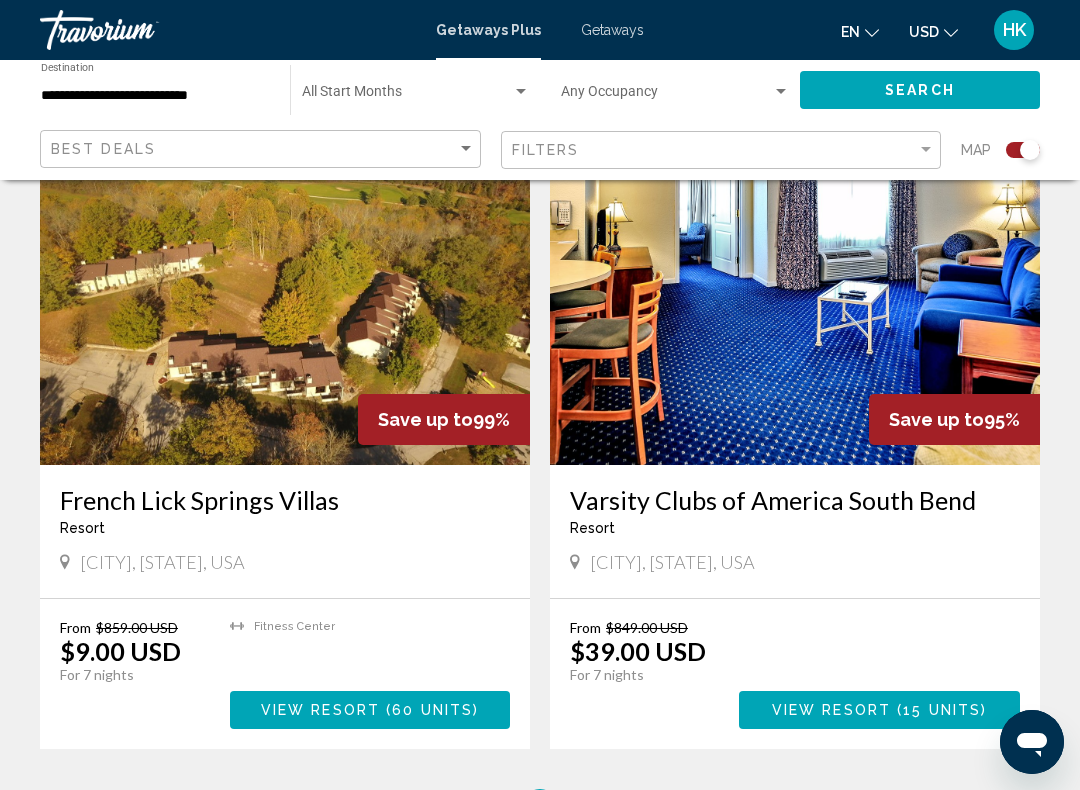 click on "Varsity Clubs of America South Bend" at bounding box center (795, 500) 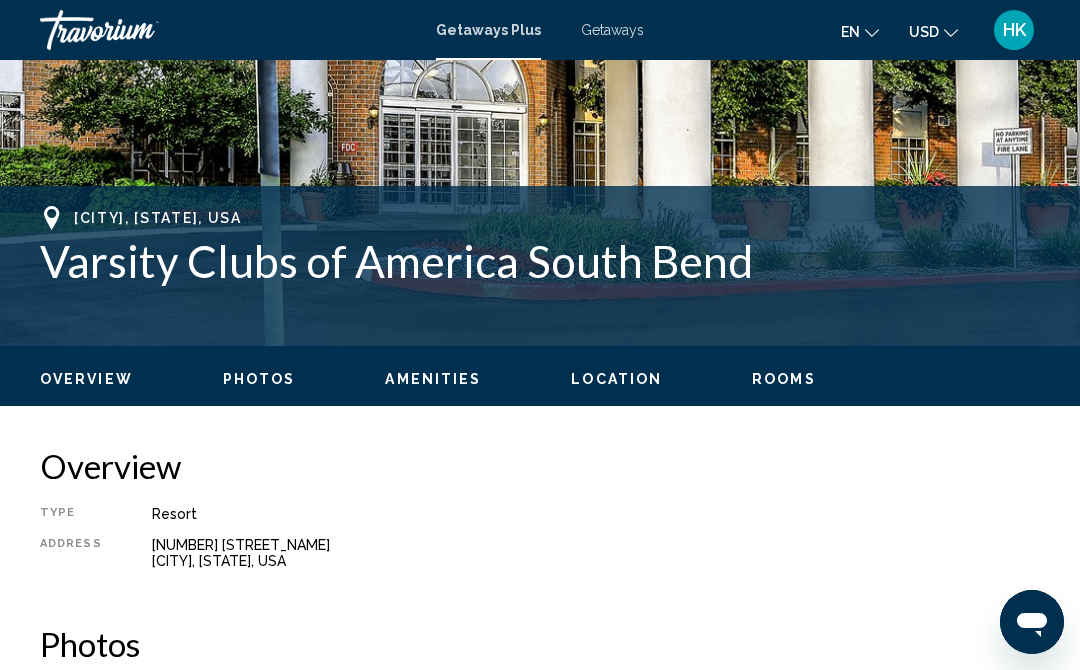 scroll, scrollTop: 663, scrollLeft: 0, axis: vertical 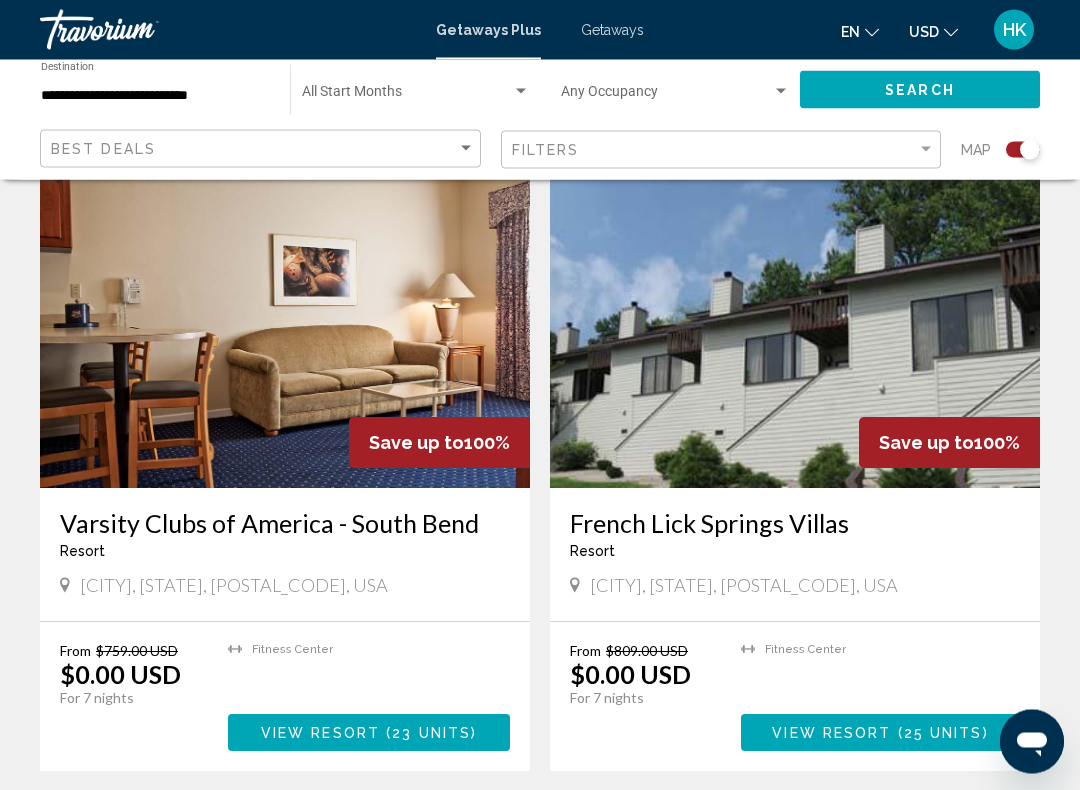 click on "French Lick Springs Villas" at bounding box center [795, 524] 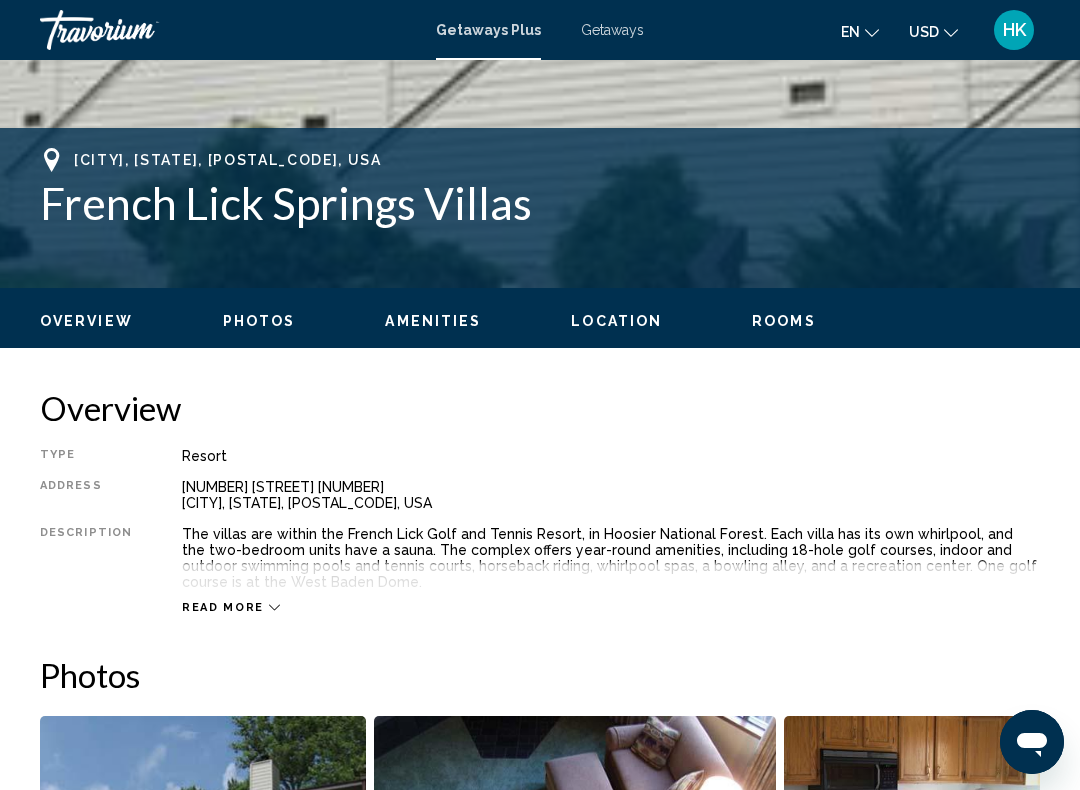 scroll, scrollTop: 0, scrollLeft: 0, axis: both 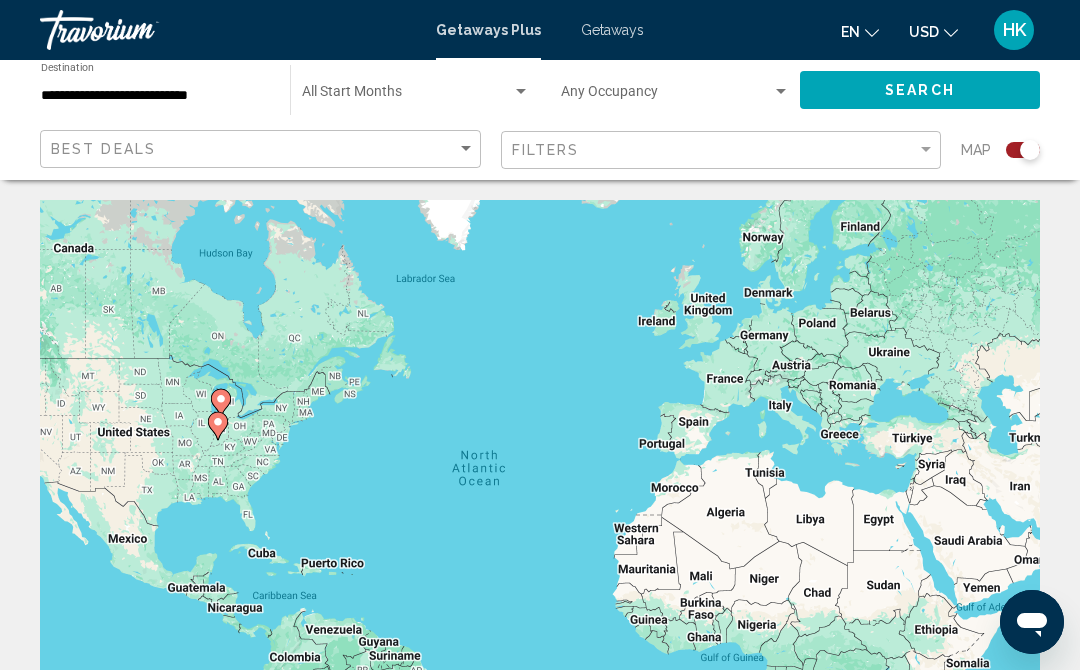 click at bounding box center [521, 92] 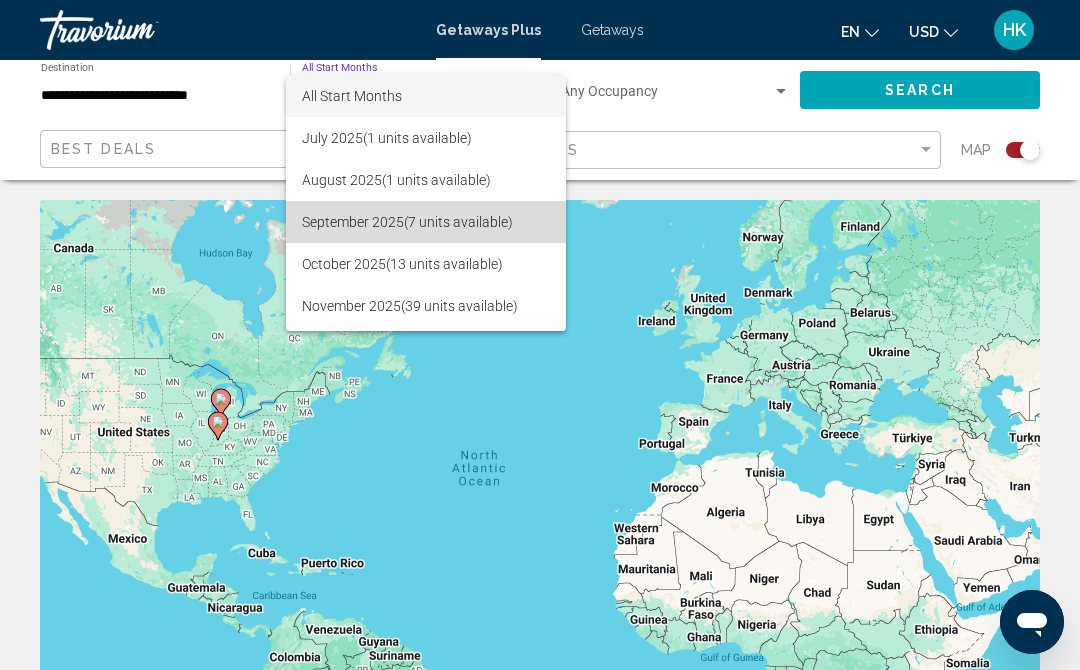 click on "[MONTH] [YEAR] ([NUMBER] units available)" at bounding box center (426, 222) 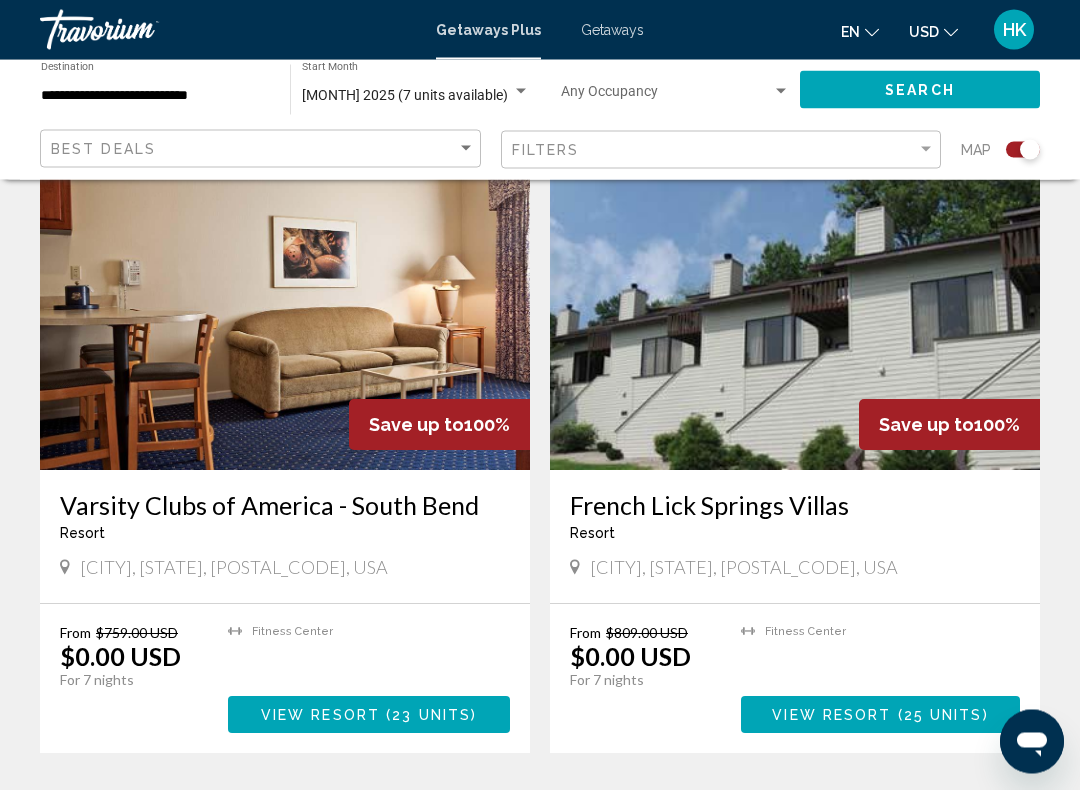 scroll, scrollTop: 740, scrollLeft: 0, axis: vertical 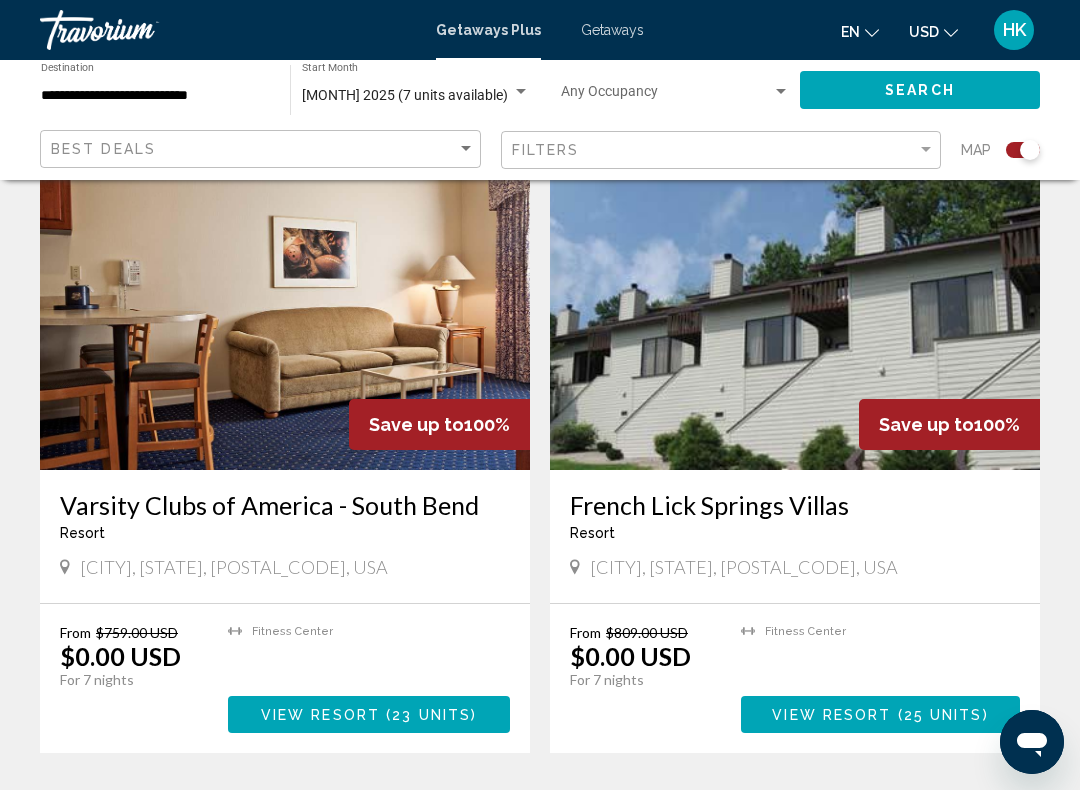 click on "Search" 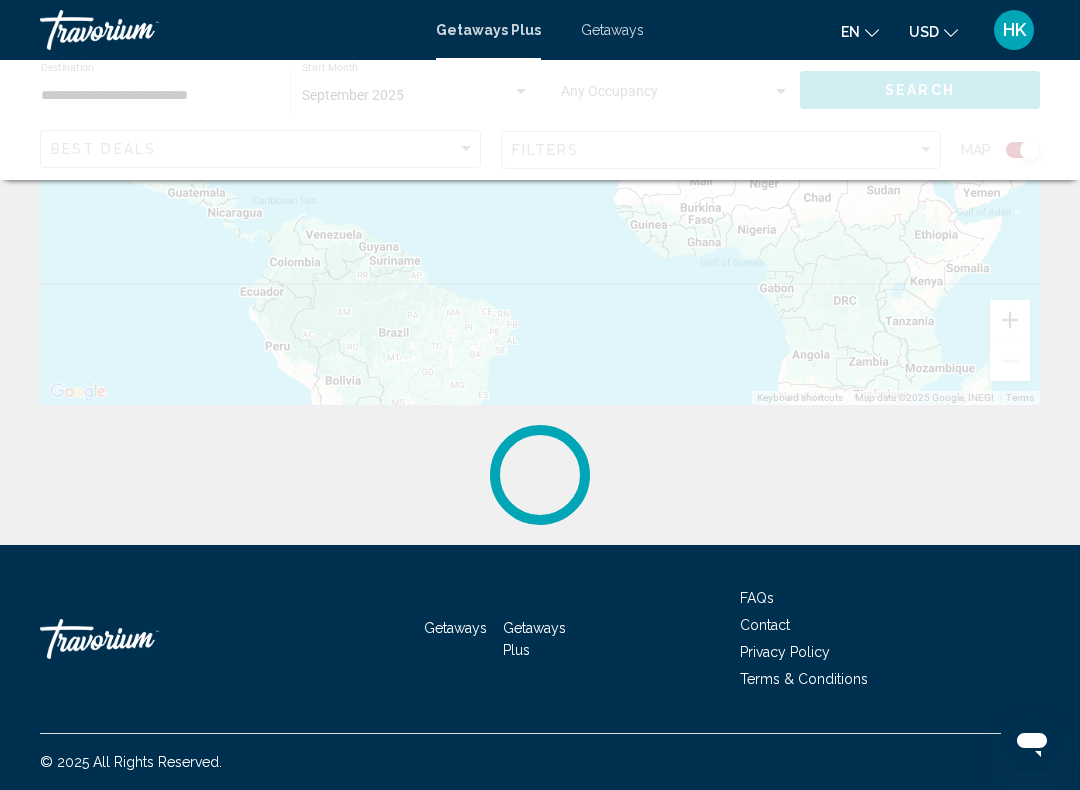 scroll, scrollTop: 0, scrollLeft: 0, axis: both 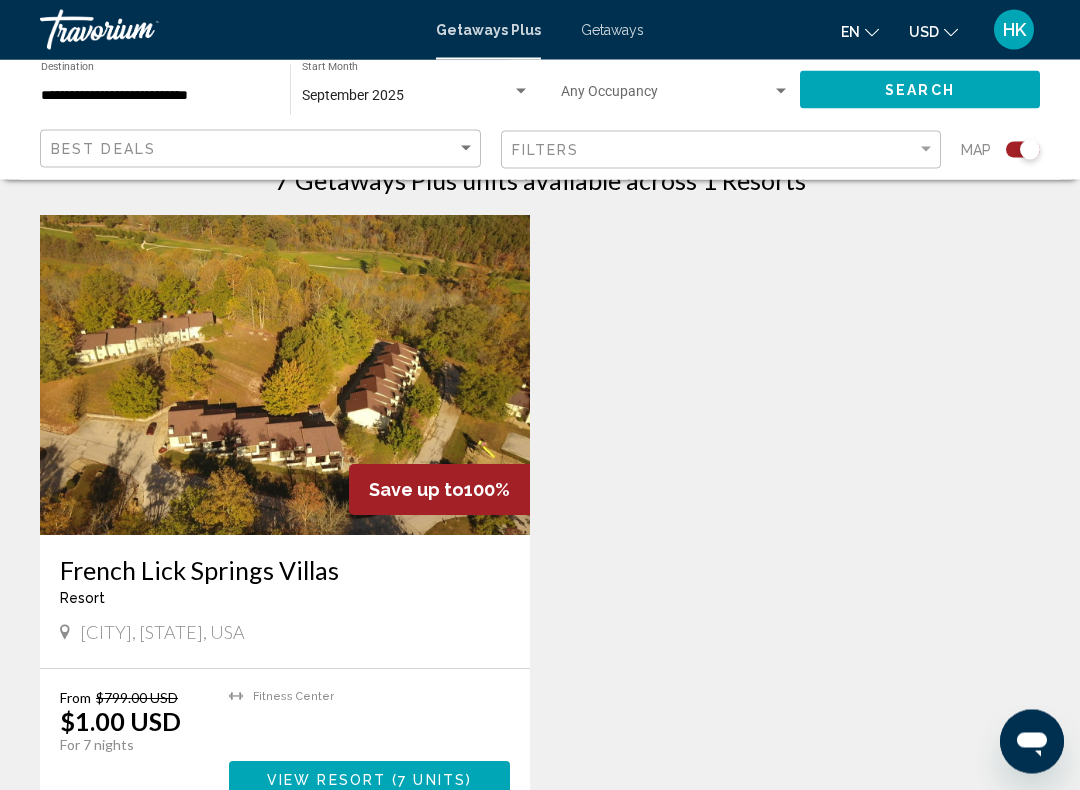 click on "French Lick Springs Villas" at bounding box center (285, 571) 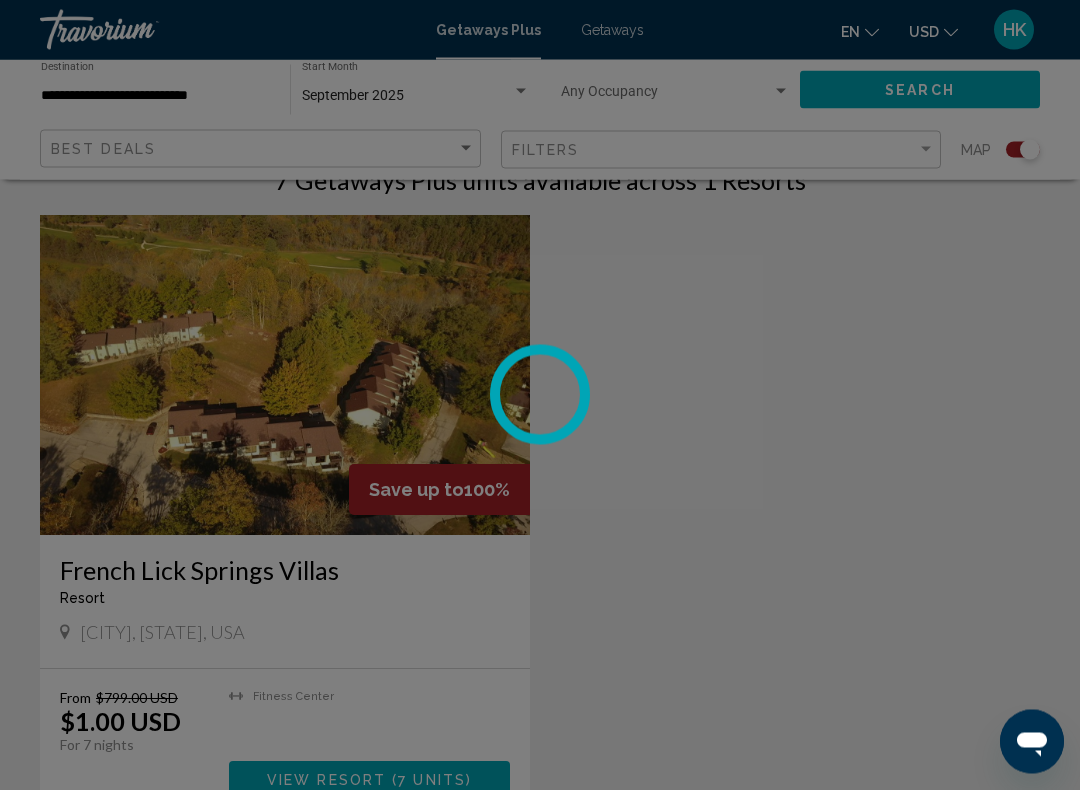 scroll, scrollTop: 675, scrollLeft: 0, axis: vertical 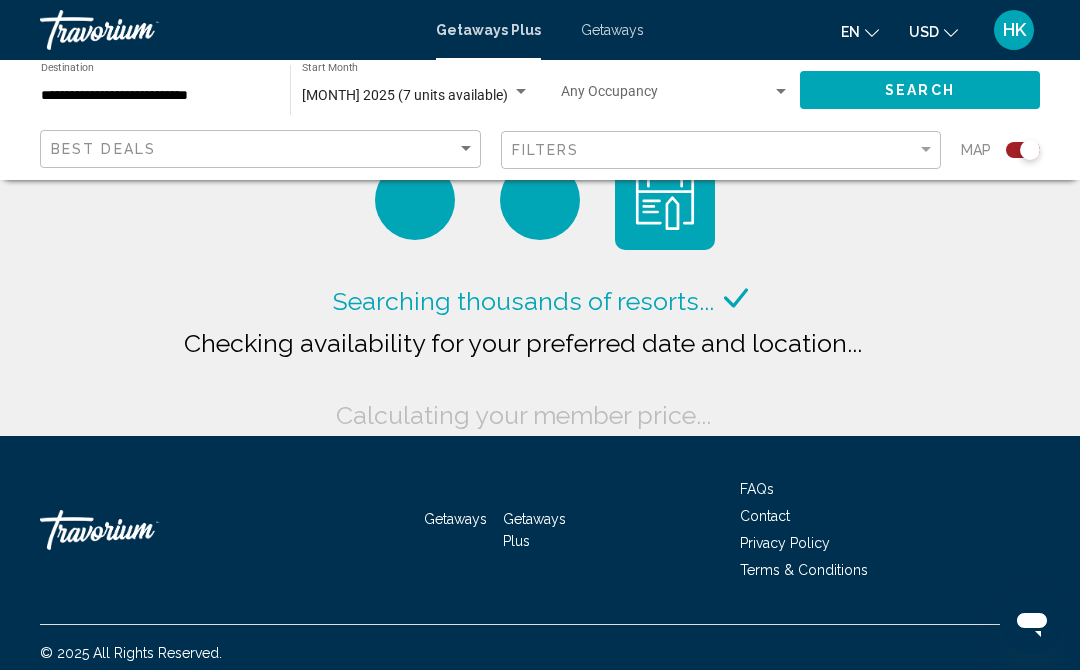 click at bounding box center [521, 92] 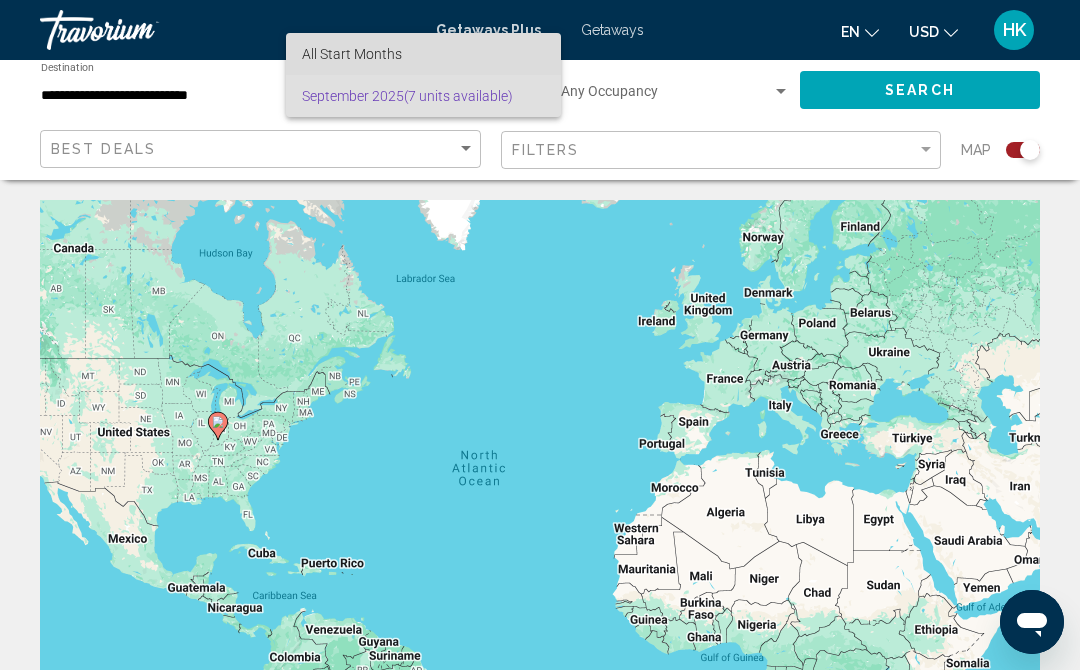 click on "All Start Months" at bounding box center [423, 54] 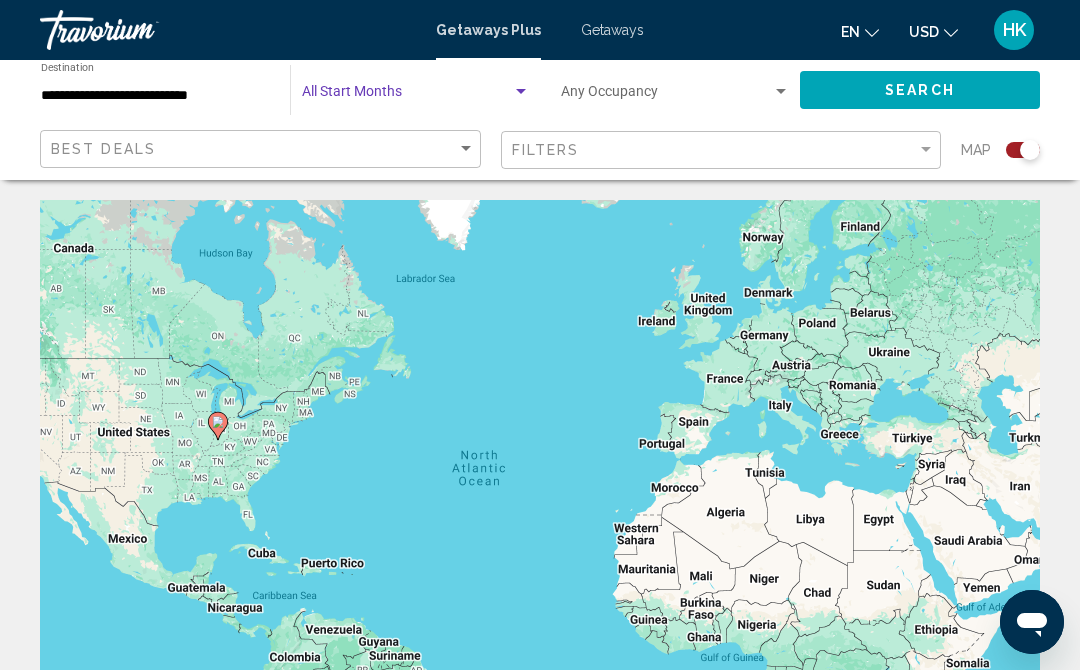 click on "Start Month All Start Months" 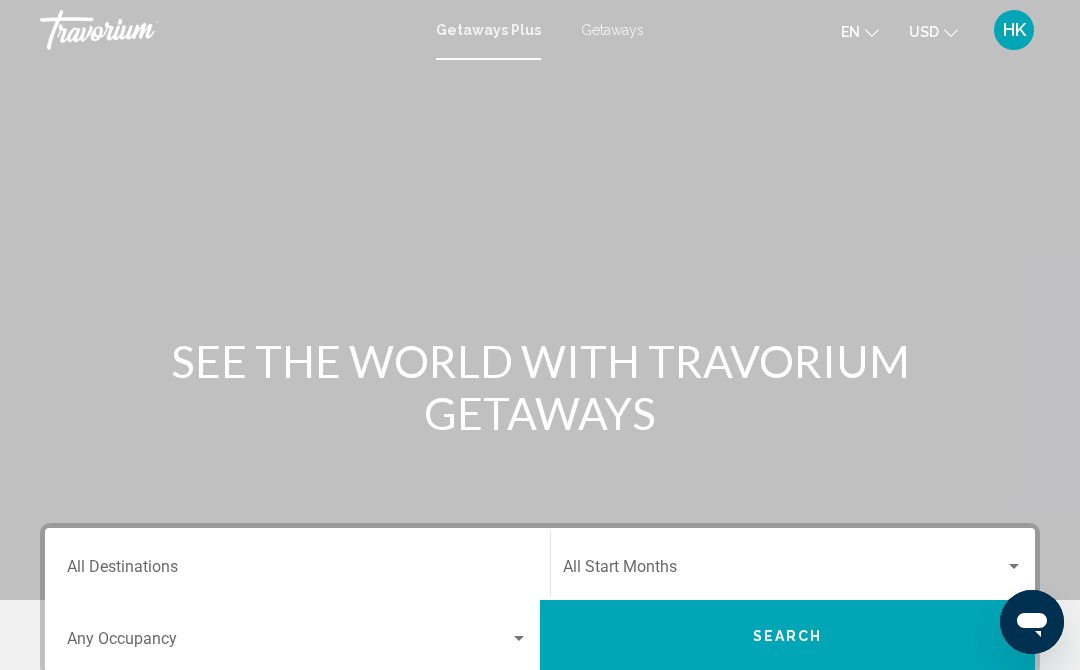 click on "Destination All Destinations" at bounding box center (297, 571) 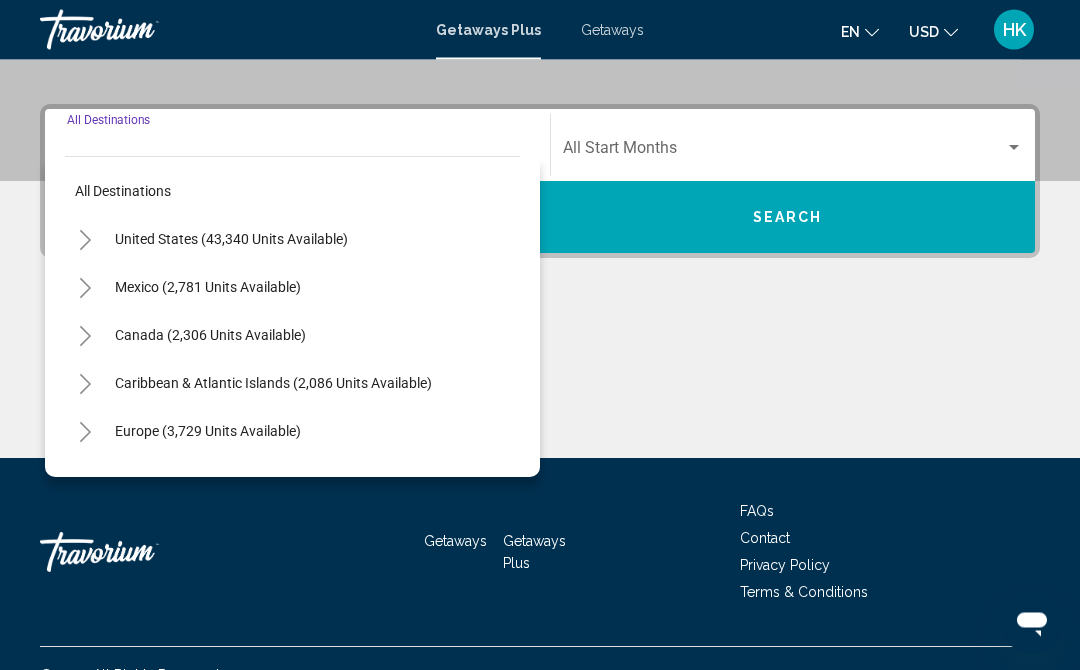 scroll, scrollTop: 452, scrollLeft: 0, axis: vertical 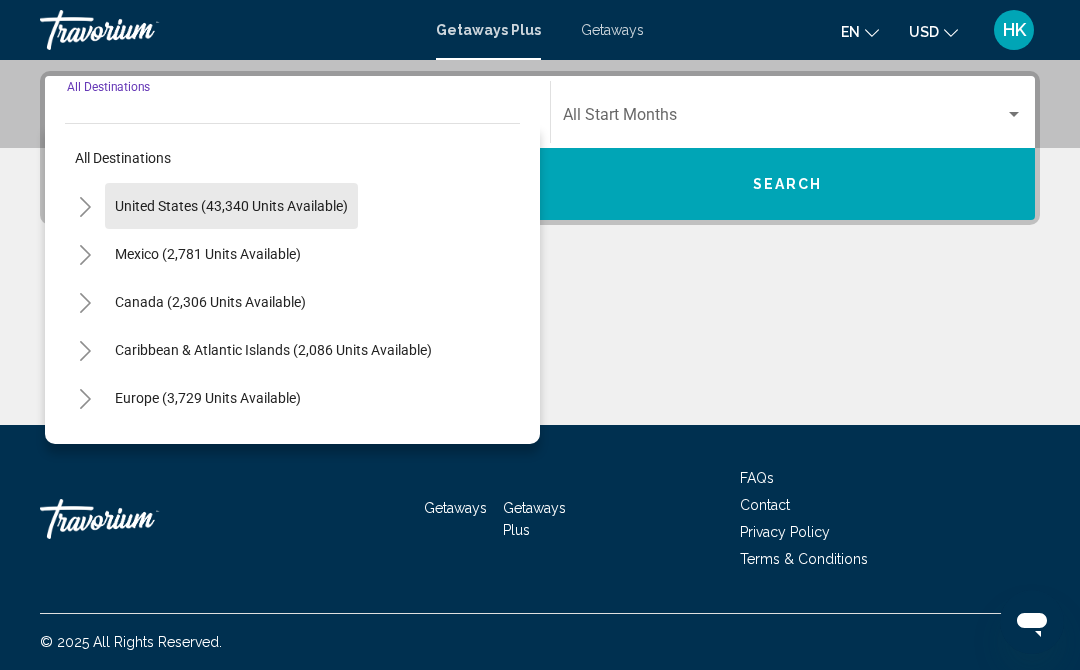 click on "United States (43,340 units available)" at bounding box center (208, 254) 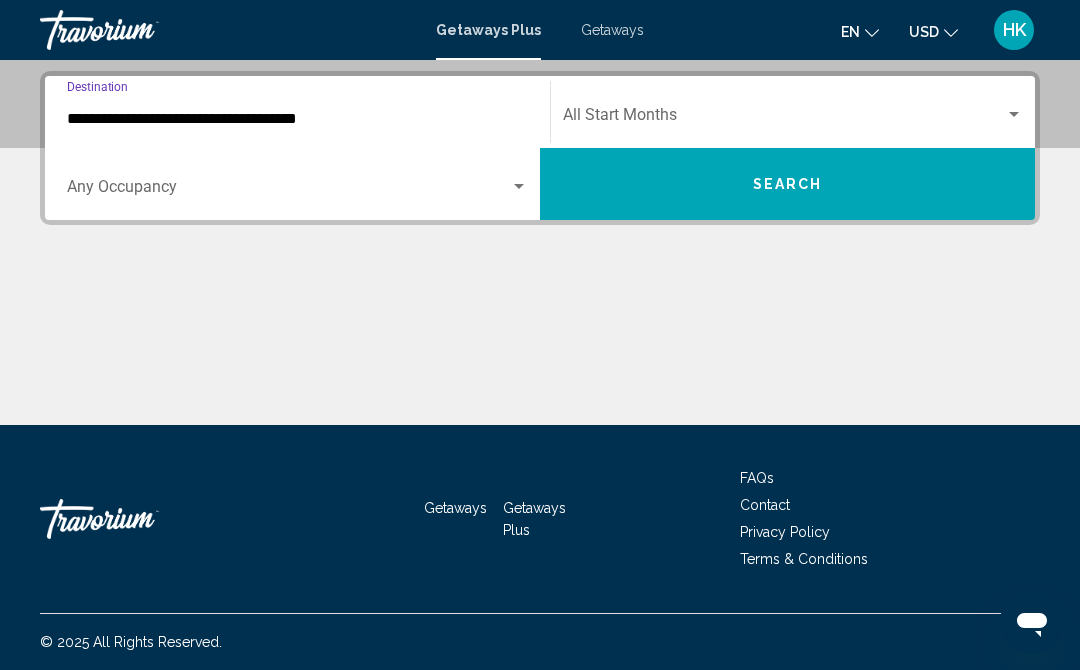 click on "**********" at bounding box center [297, 119] 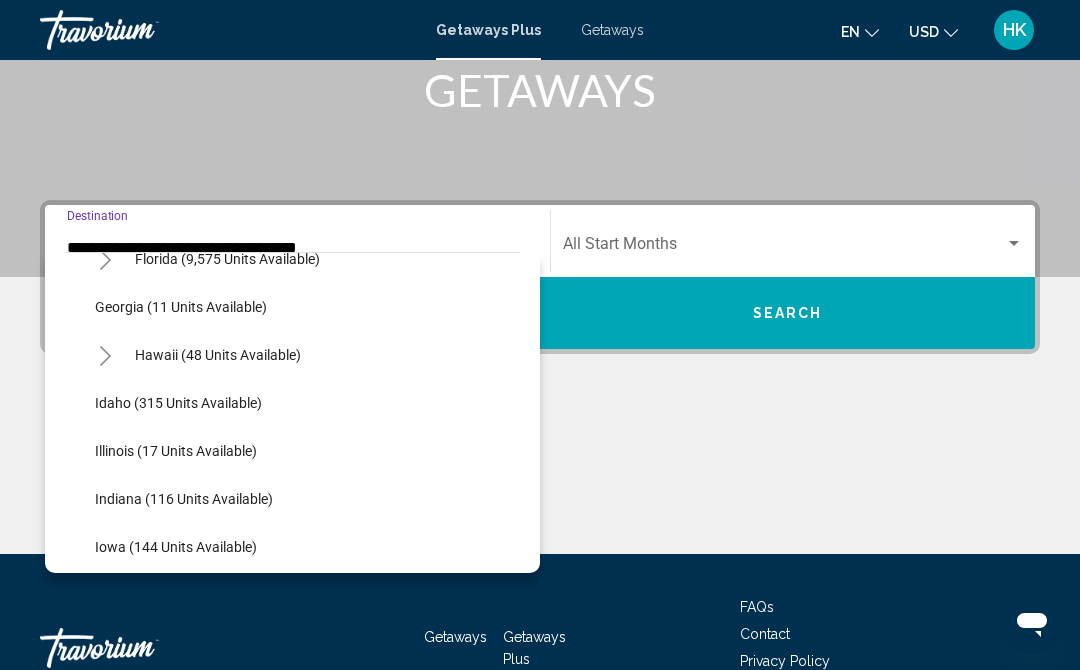 scroll, scrollTop: 330, scrollLeft: 0, axis: vertical 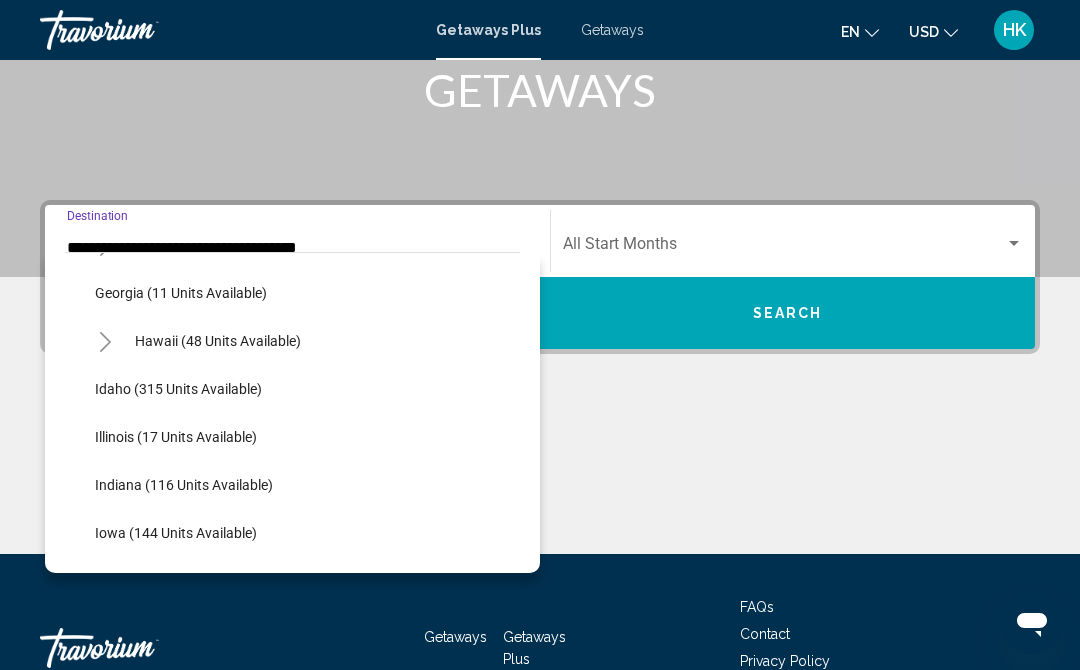 click on "Indiana (116 units available)" 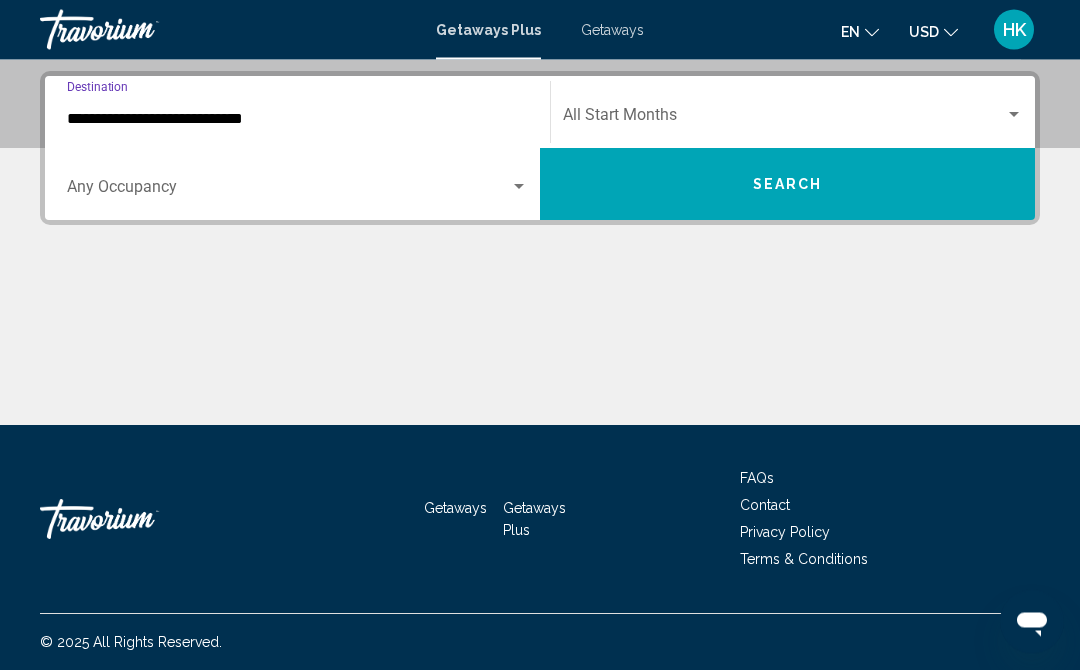 scroll, scrollTop: 452, scrollLeft: 0, axis: vertical 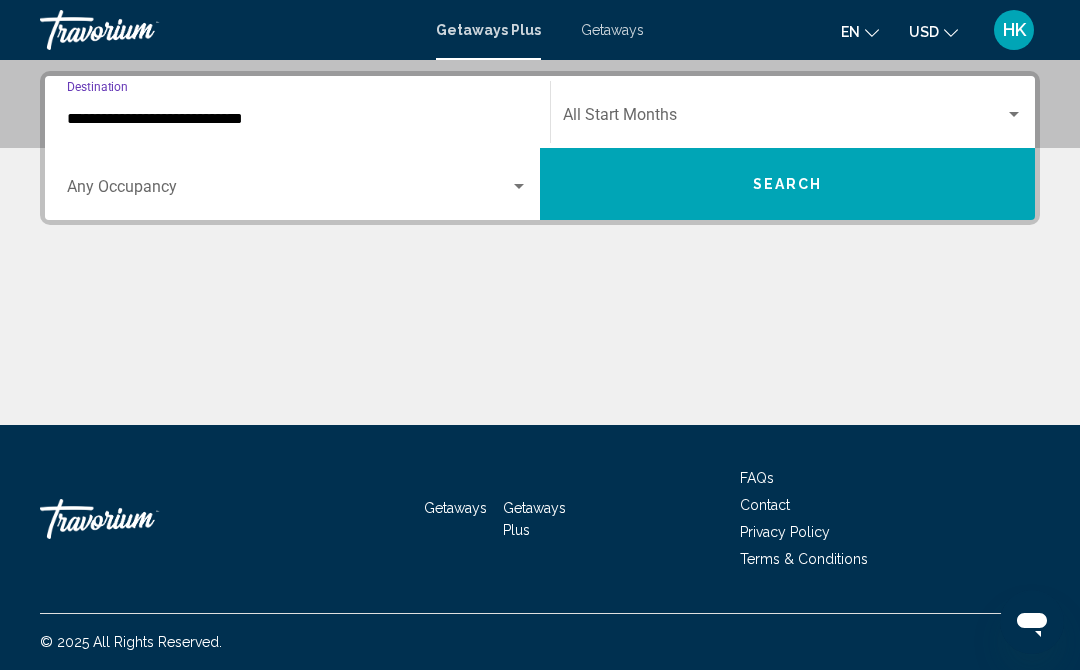 click on "Search" at bounding box center (787, 184) 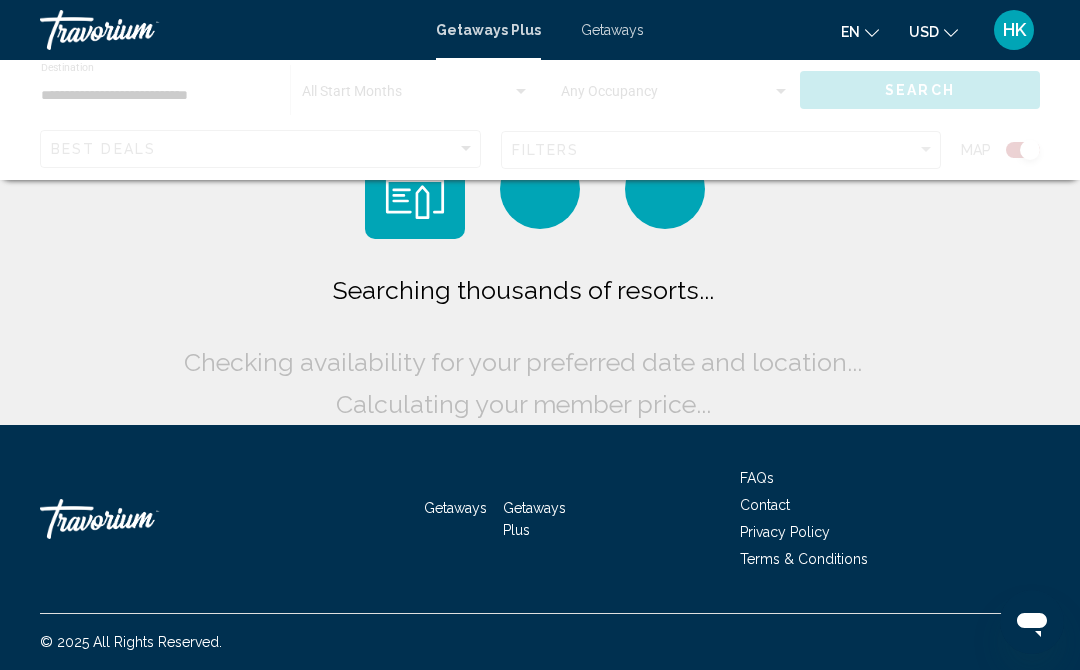 scroll, scrollTop: 0, scrollLeft: 0, axis: both 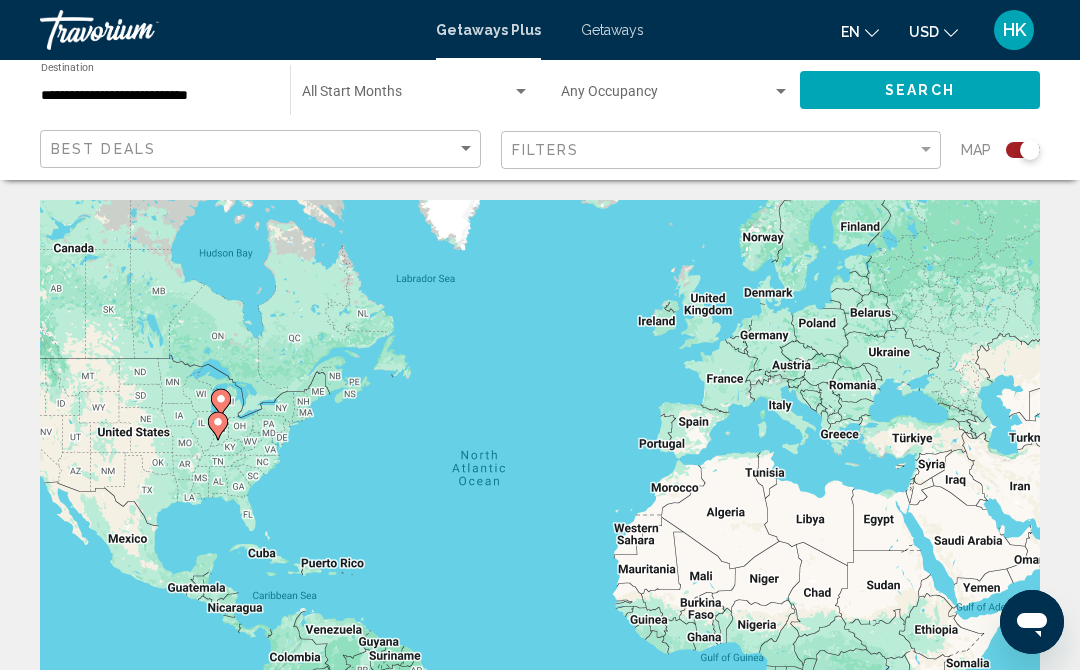 click at bounding box center [521, 91] 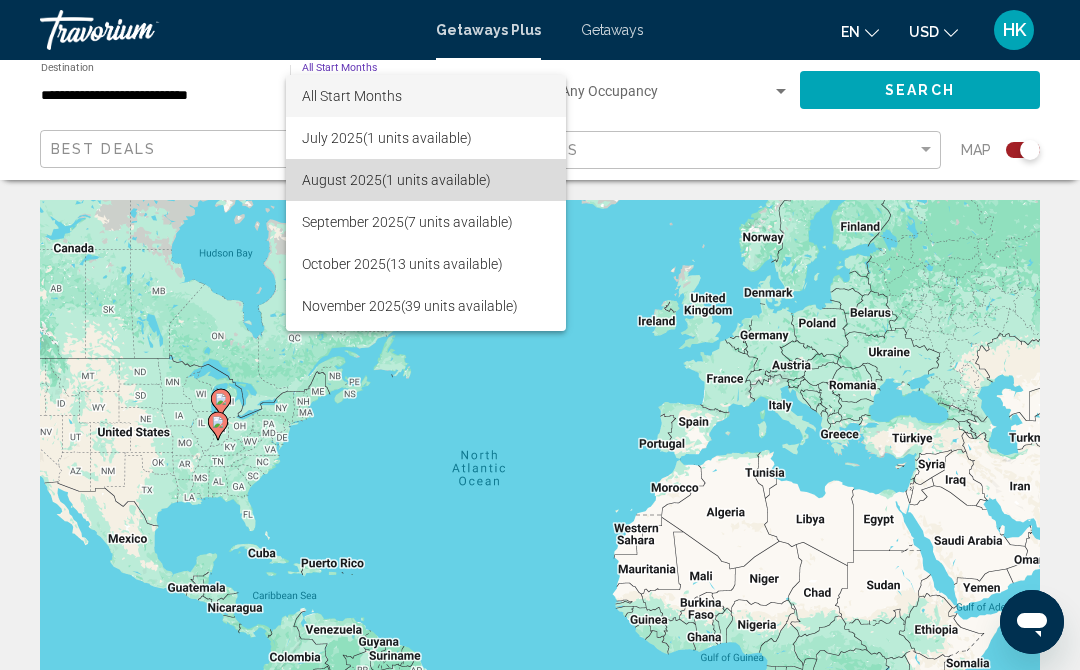 click on "[MONTH] 2025  (1 units available)" at bounding box center [426, 180] 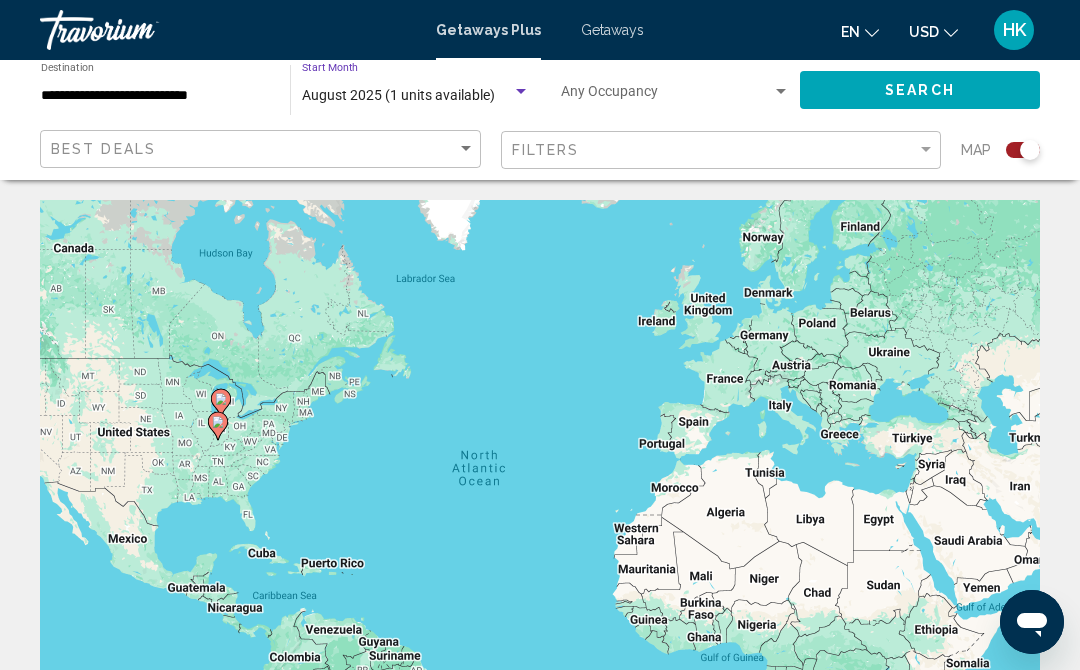 click on "Search" 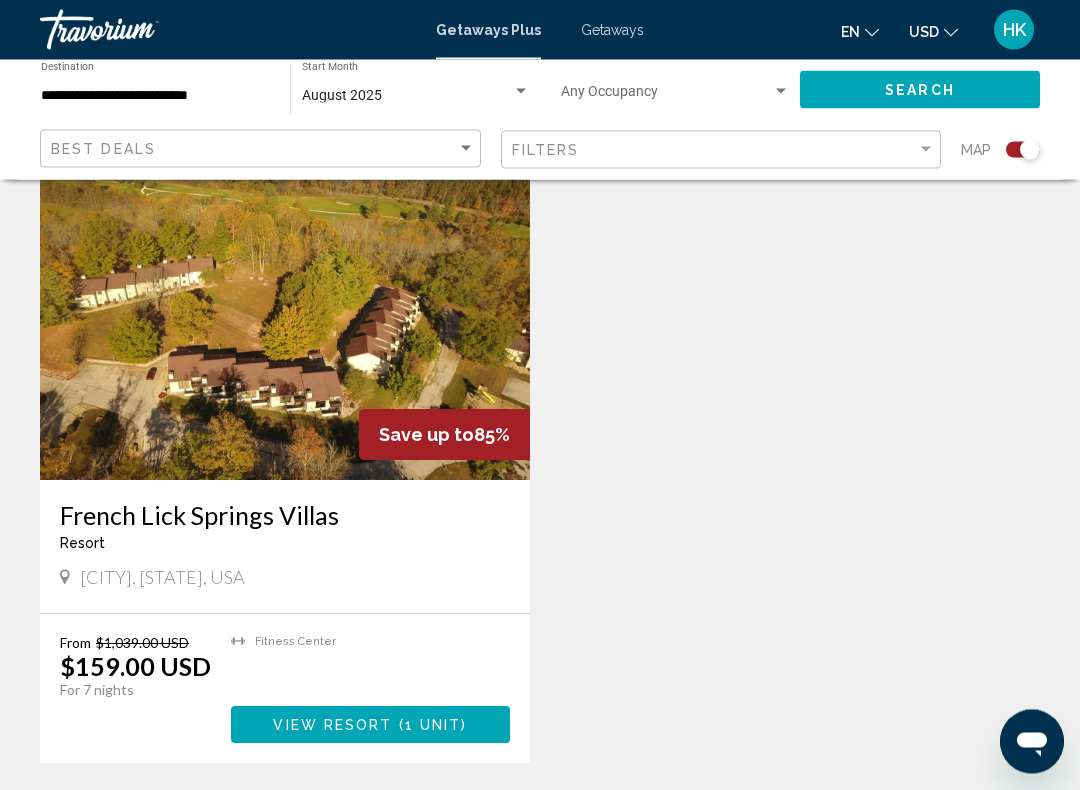 scroll, scrollTop: 730, scrollLeft: 0, axis: vertical 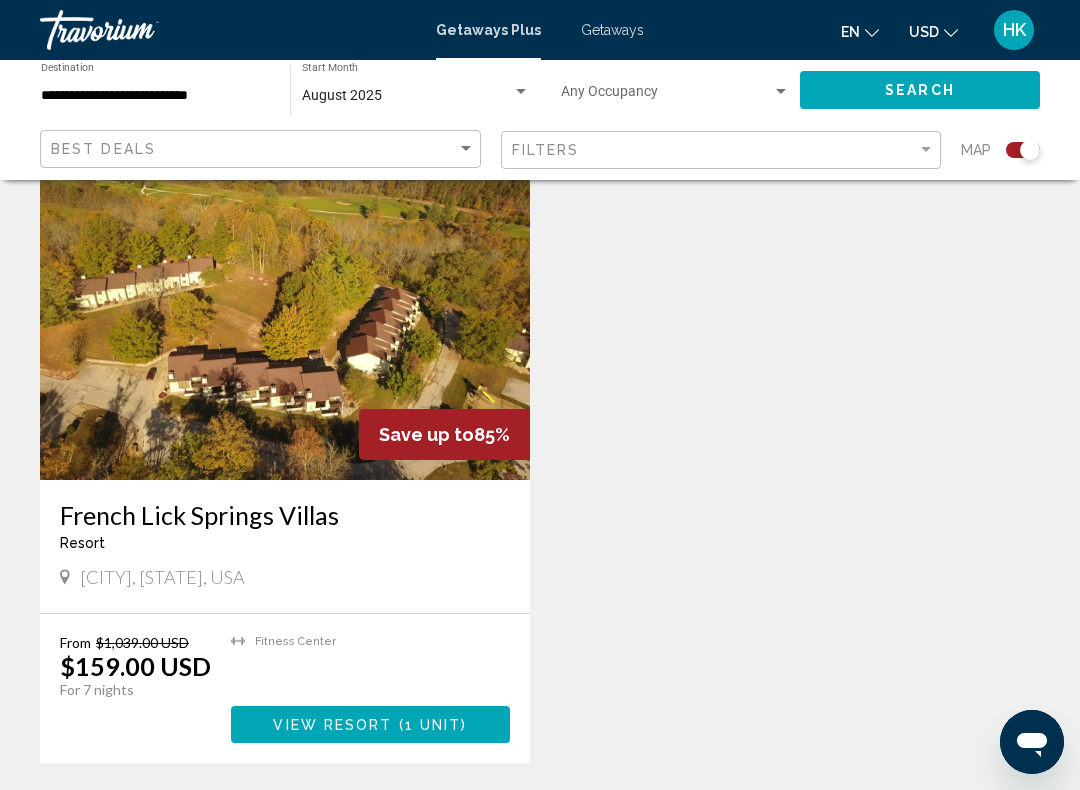 click at bounding box center [285, 320] 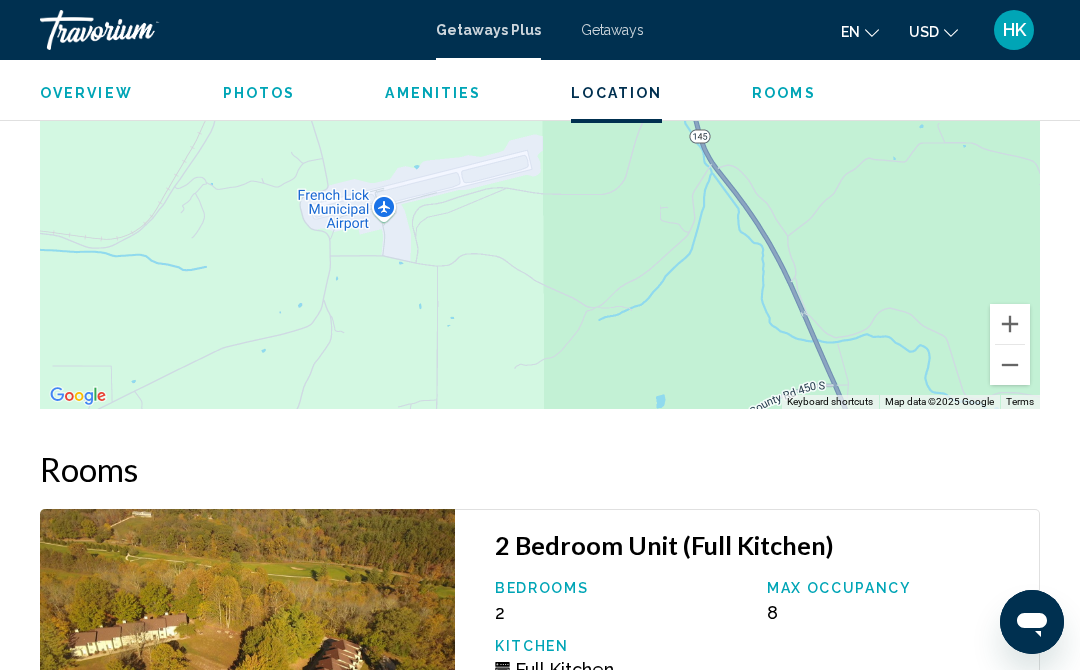 scroll, scrollTop: 3068, scrollLeft: 0, axis: vertical 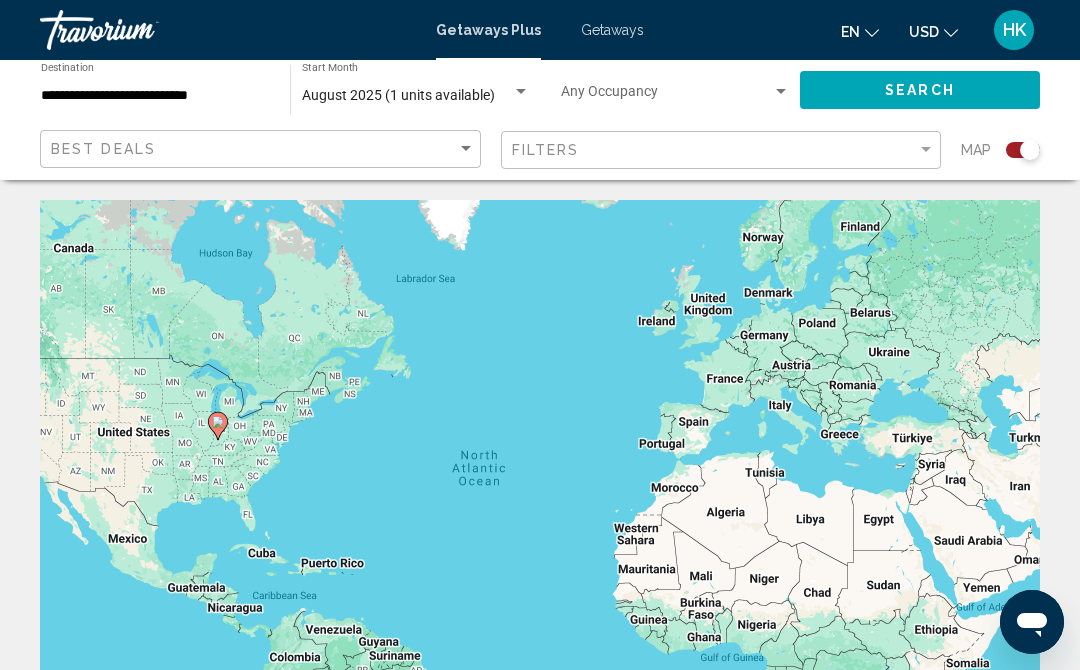 click on "**********" at bounding box center (155, 96) 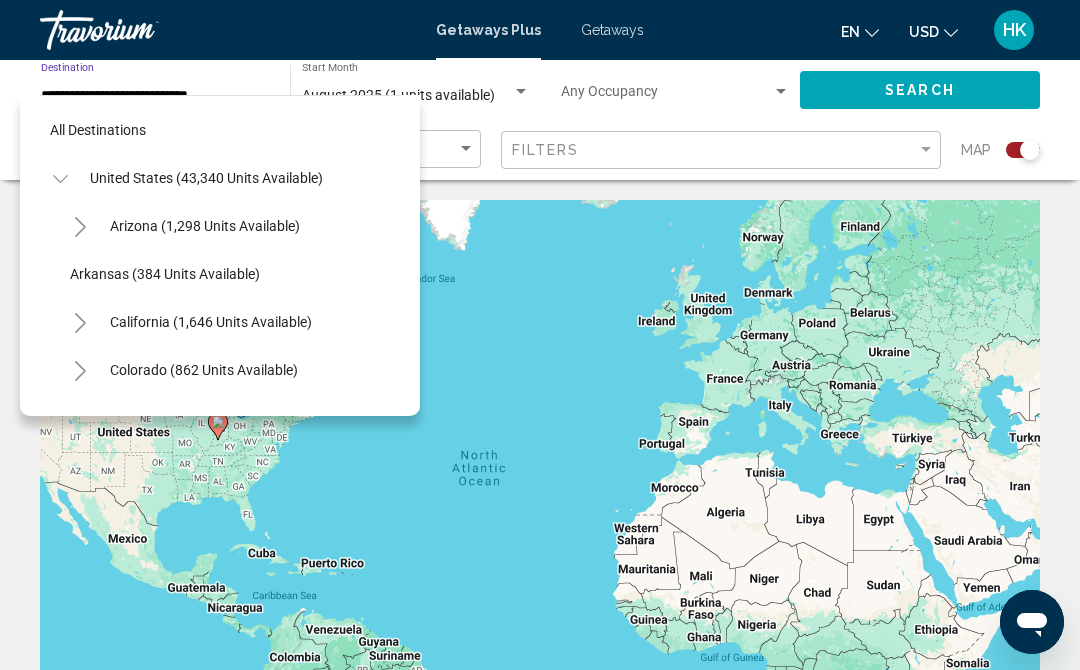 scroll, scrollTop: 407, scrollLeft: 0, axis: vertical 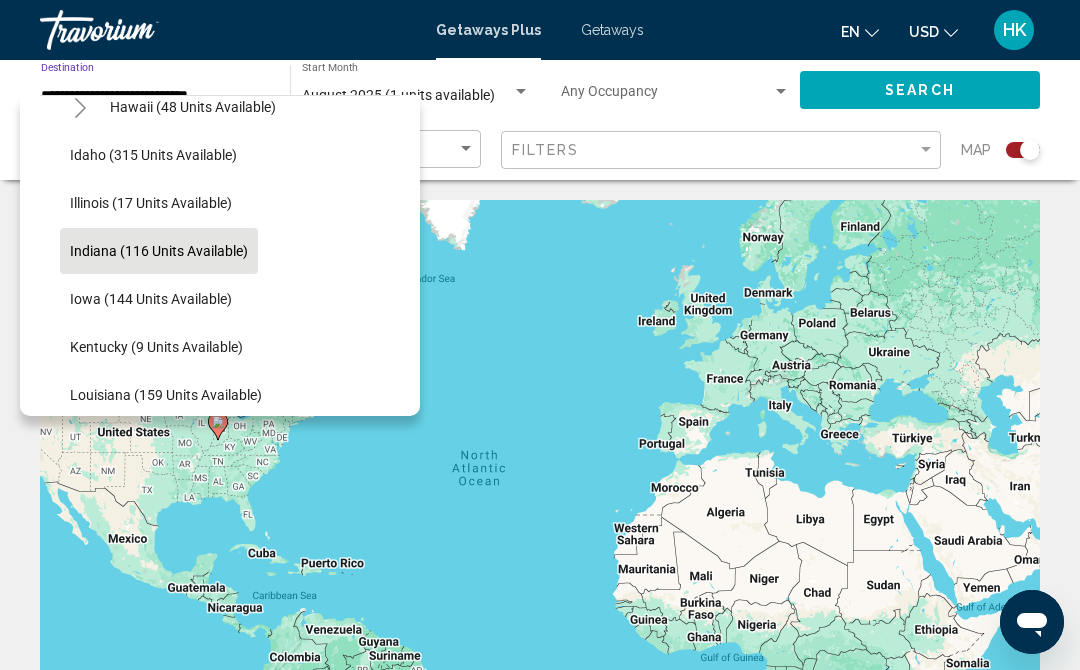 click on "Illinois (17 units available)" 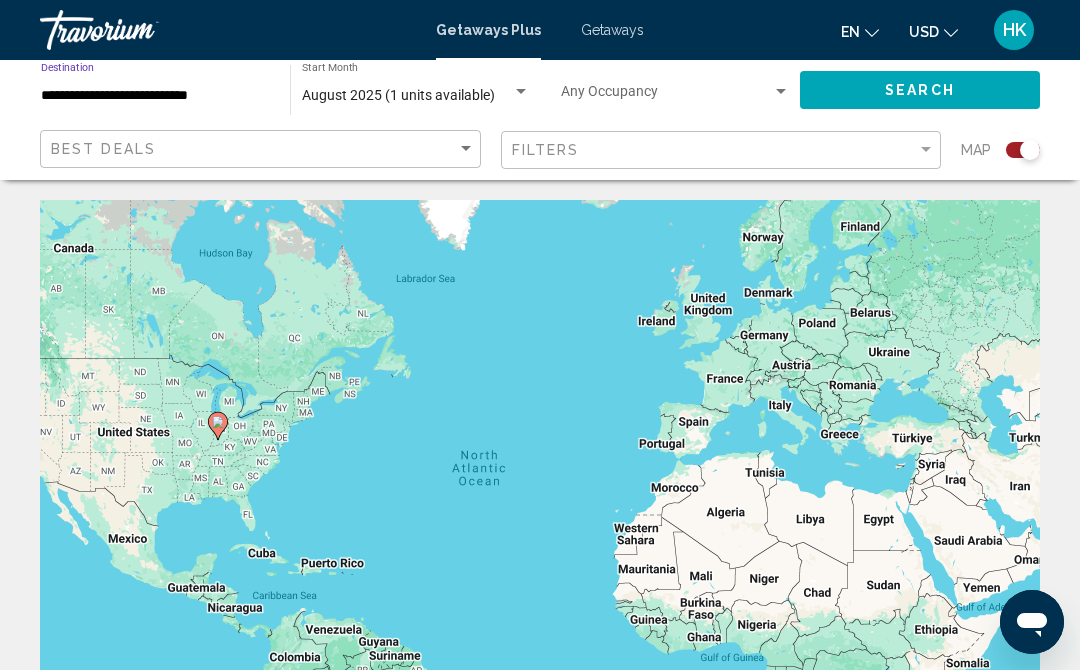 click on "Search" 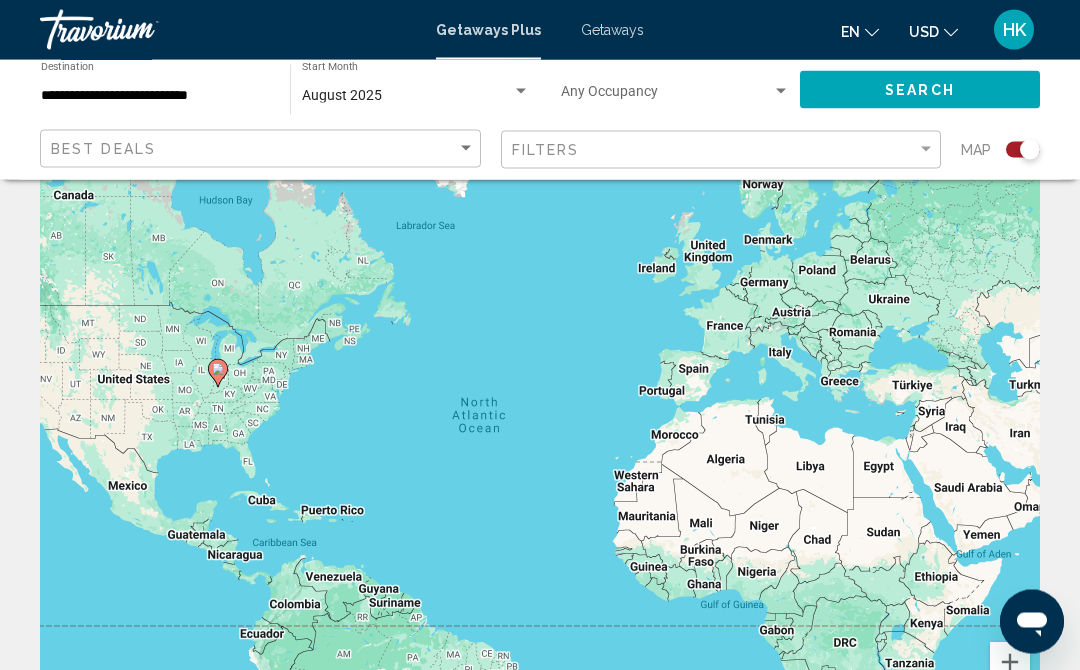 scroll, scrollTop: 0, scrollLeft: 0, axis: both 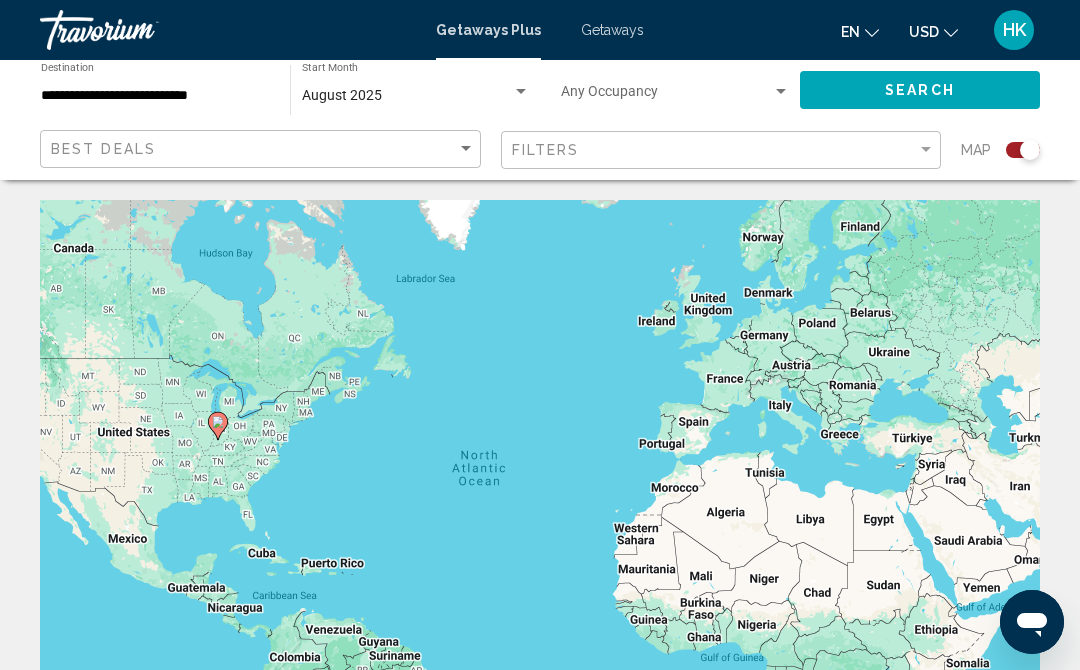 click on "**********" at bounding box center [155, 96] 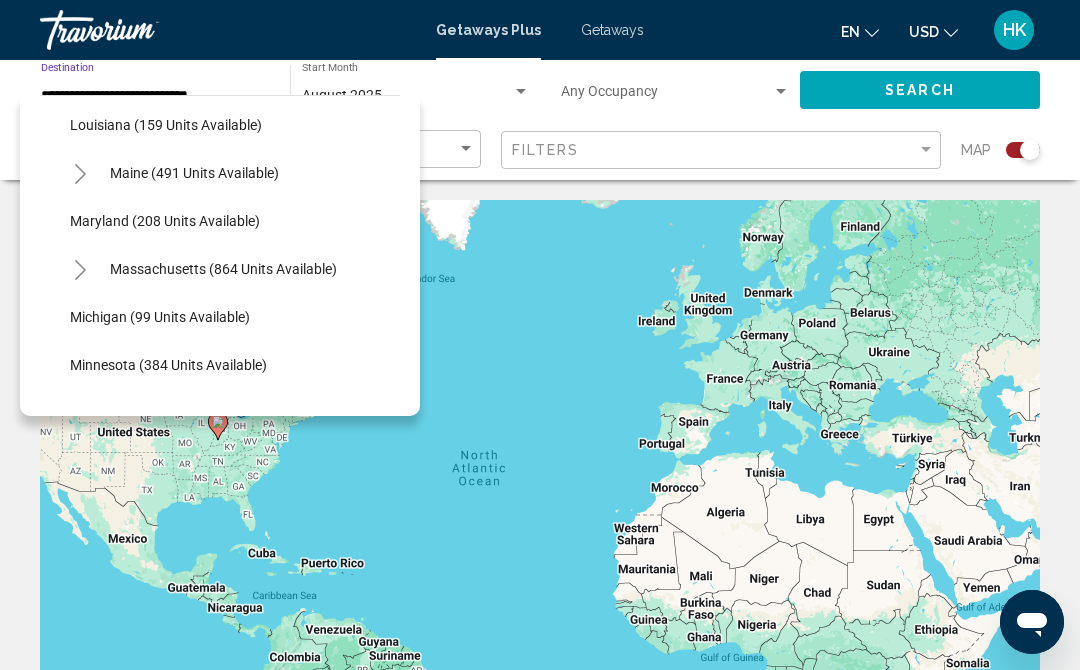 scroll, scrollTop: 677, scrollLeft: 0, axis: vertical 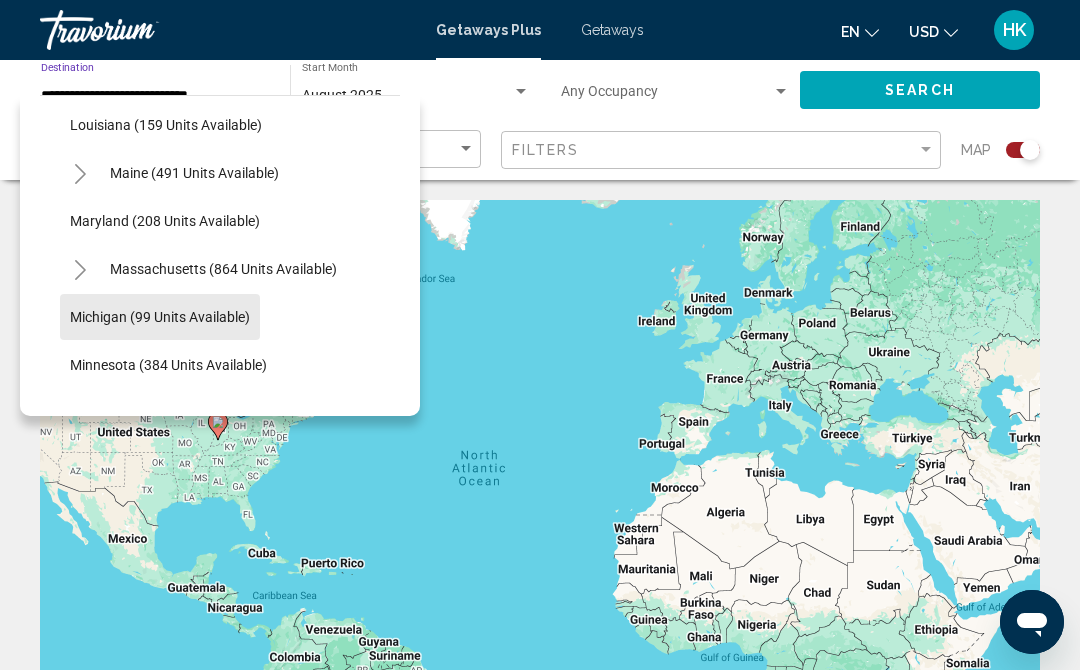 click on "Michigan (99 units available)" 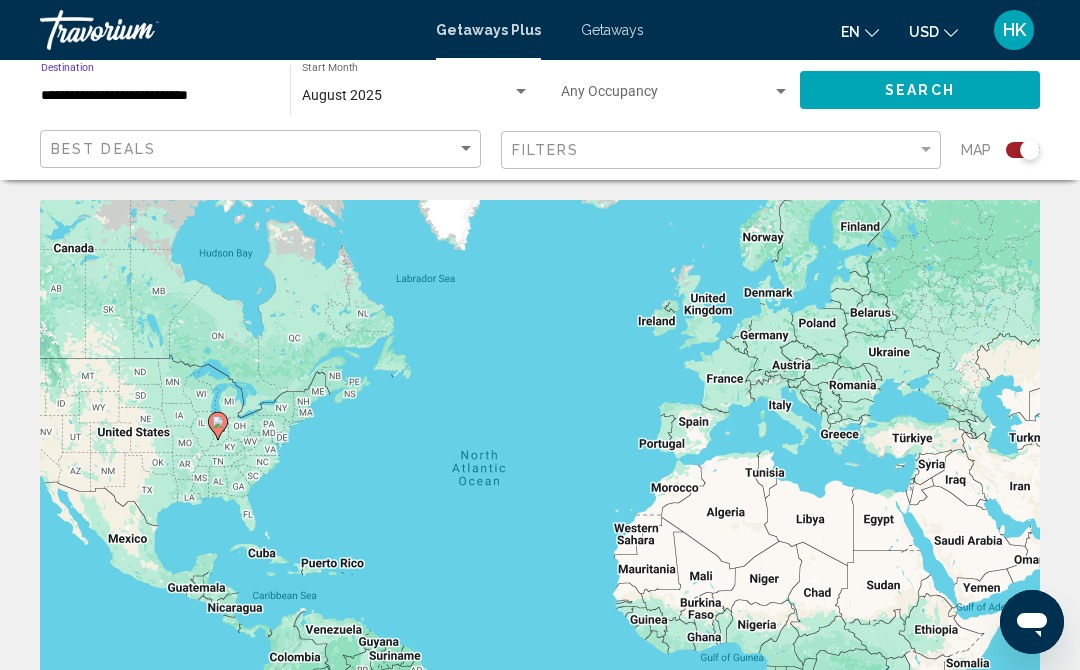 click on "Search" 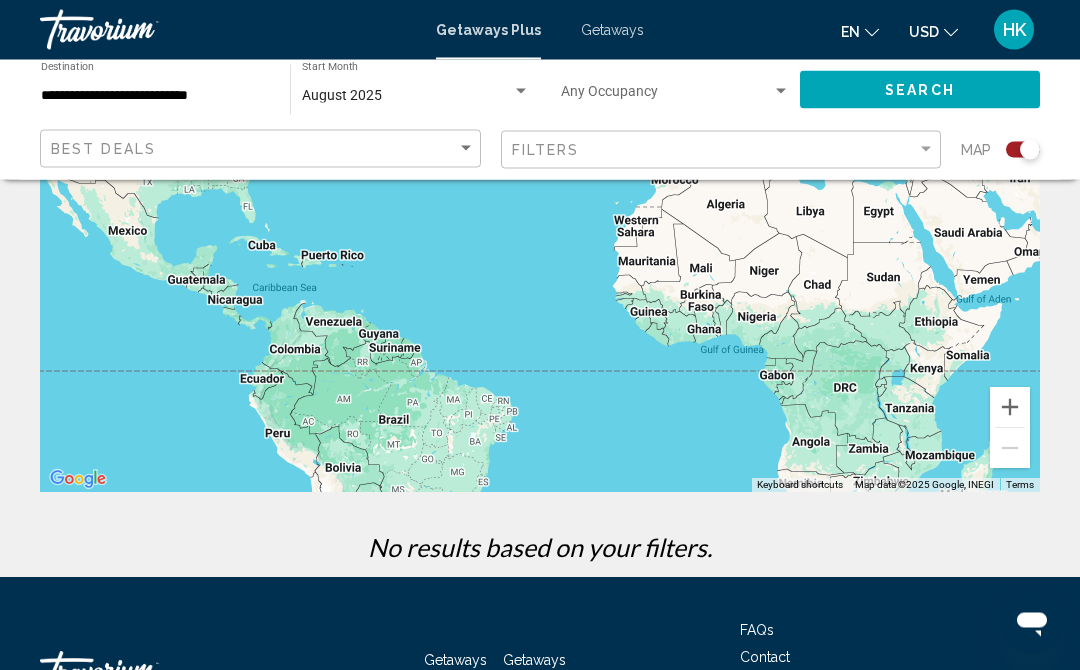 scroll, scrollTop: 0, scrollLeft: 0, axis: both 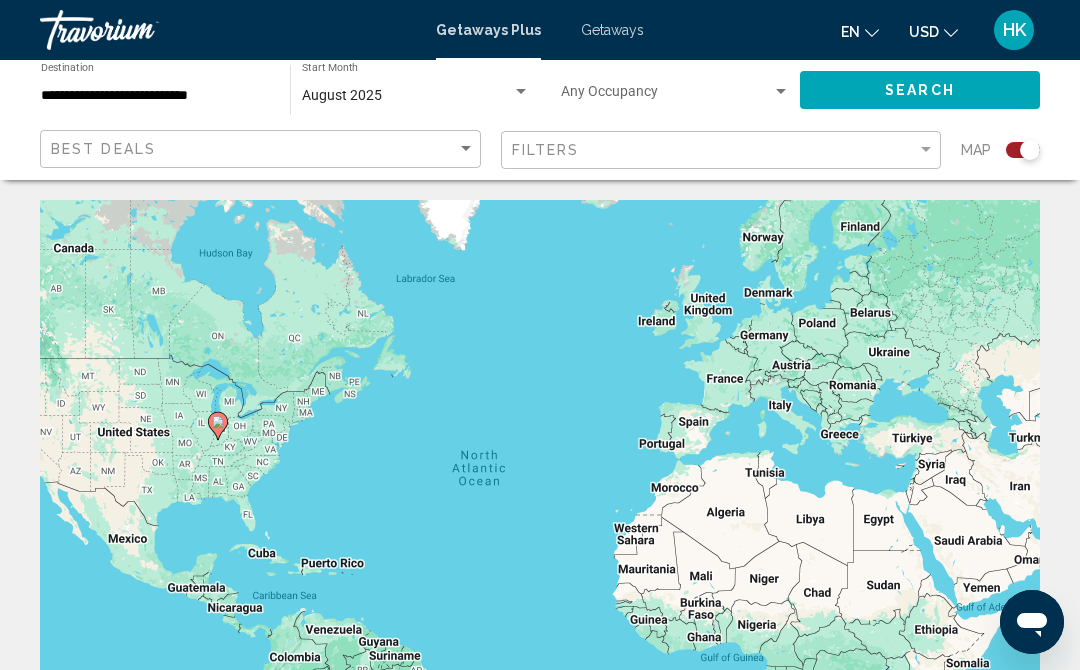click on "**********" at bounding box center [155, 96] 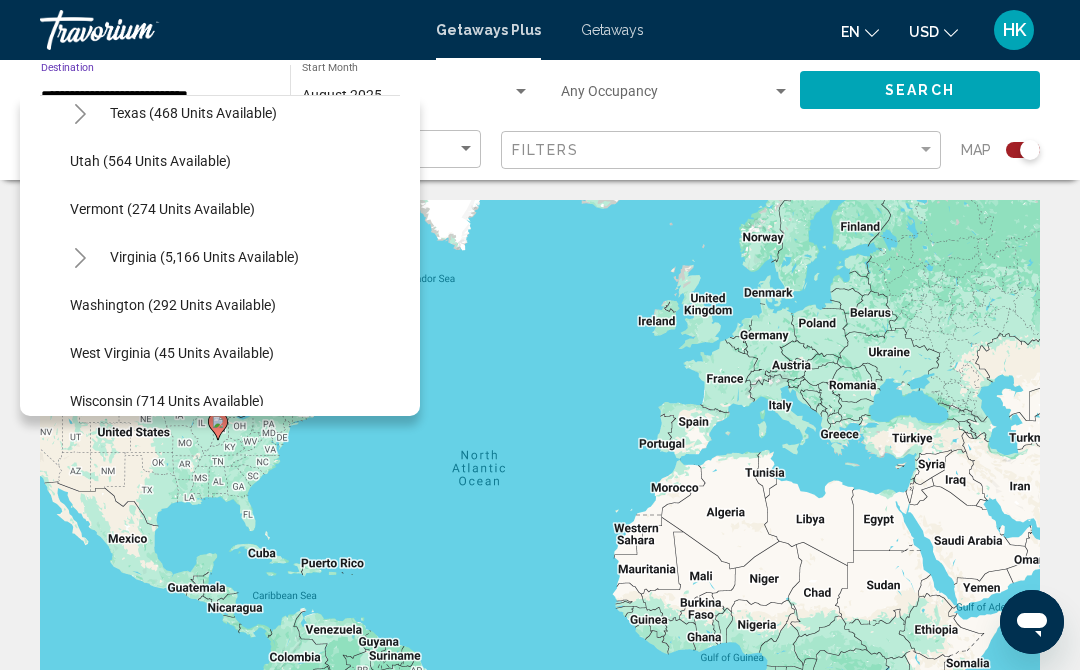 scroll, scrollTop: 1650, scrollLeft: 0, axis: vertical 